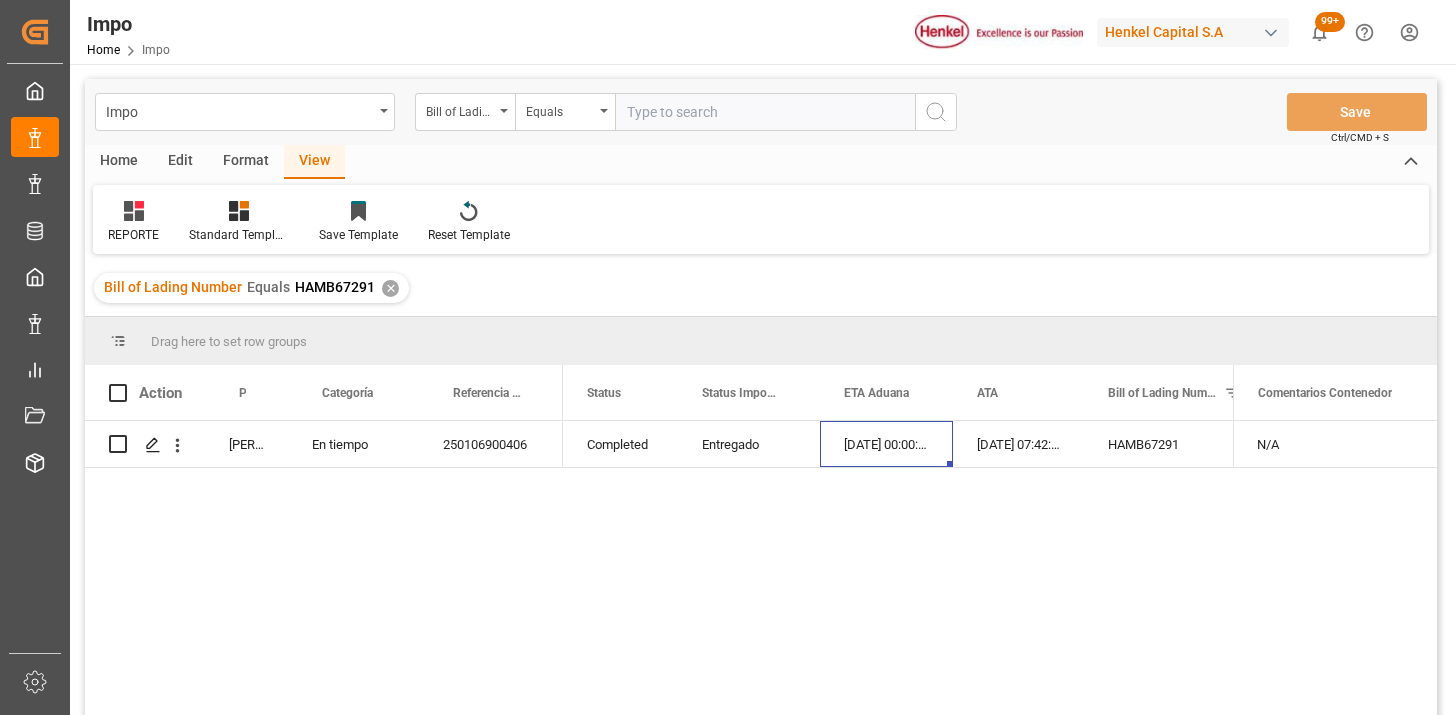scroll, scrollTop: 0, scrollLeft: 0, axis: both 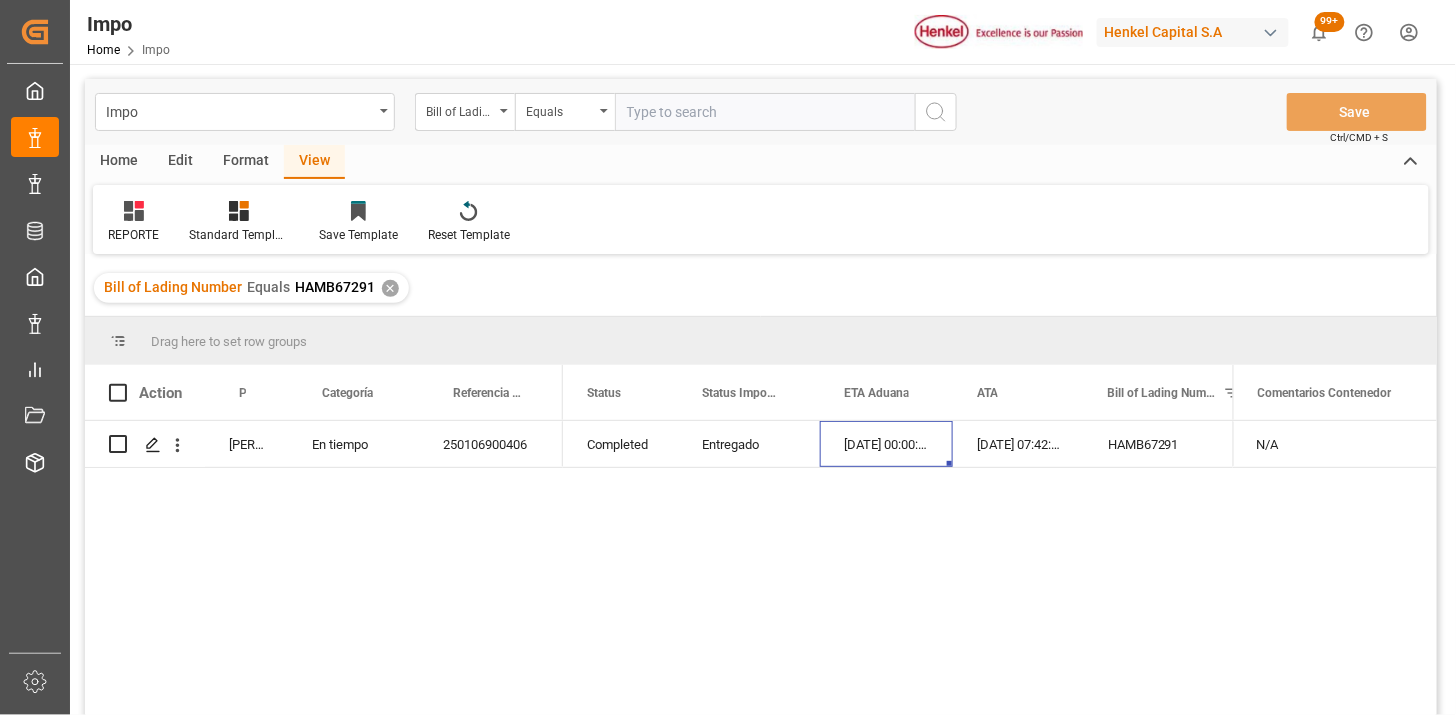 click at bounding box center [765, 112] 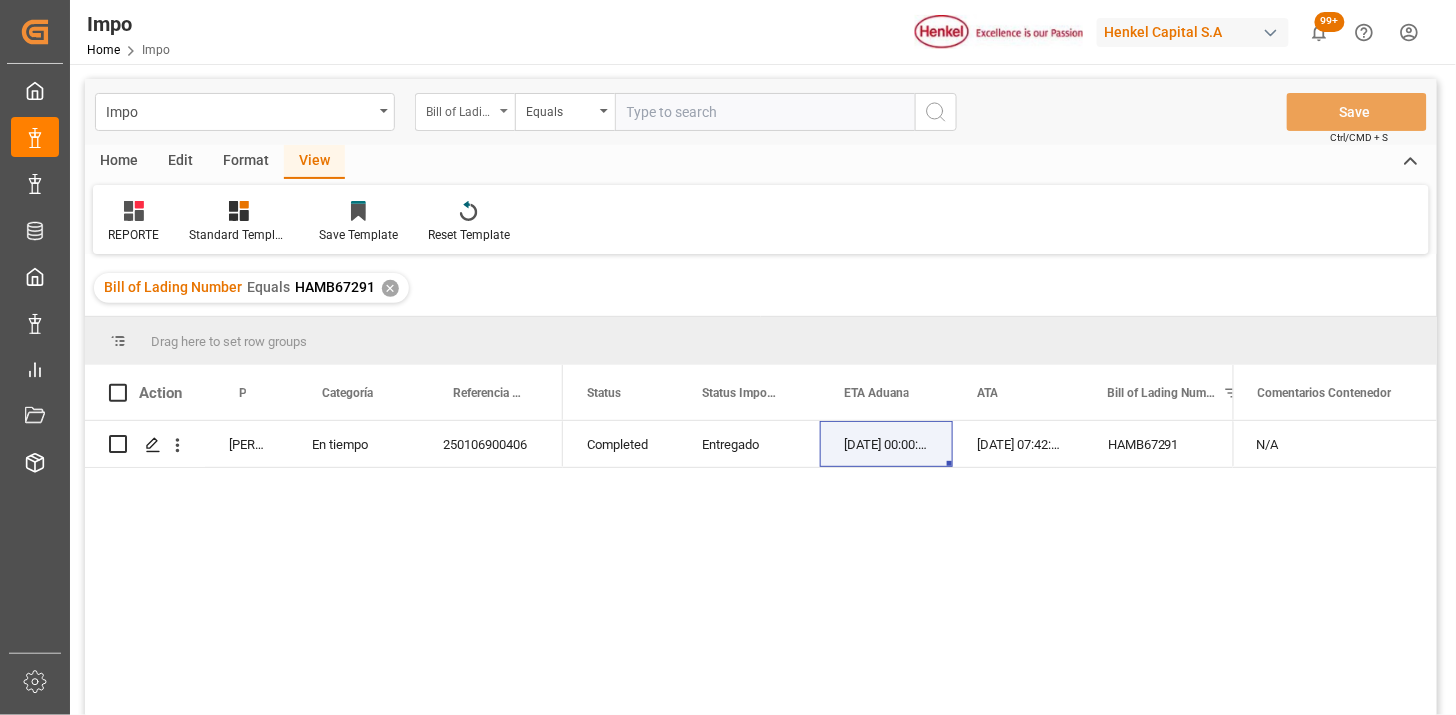click on "Bill of Lading Number" at bounding box center (465, 112) 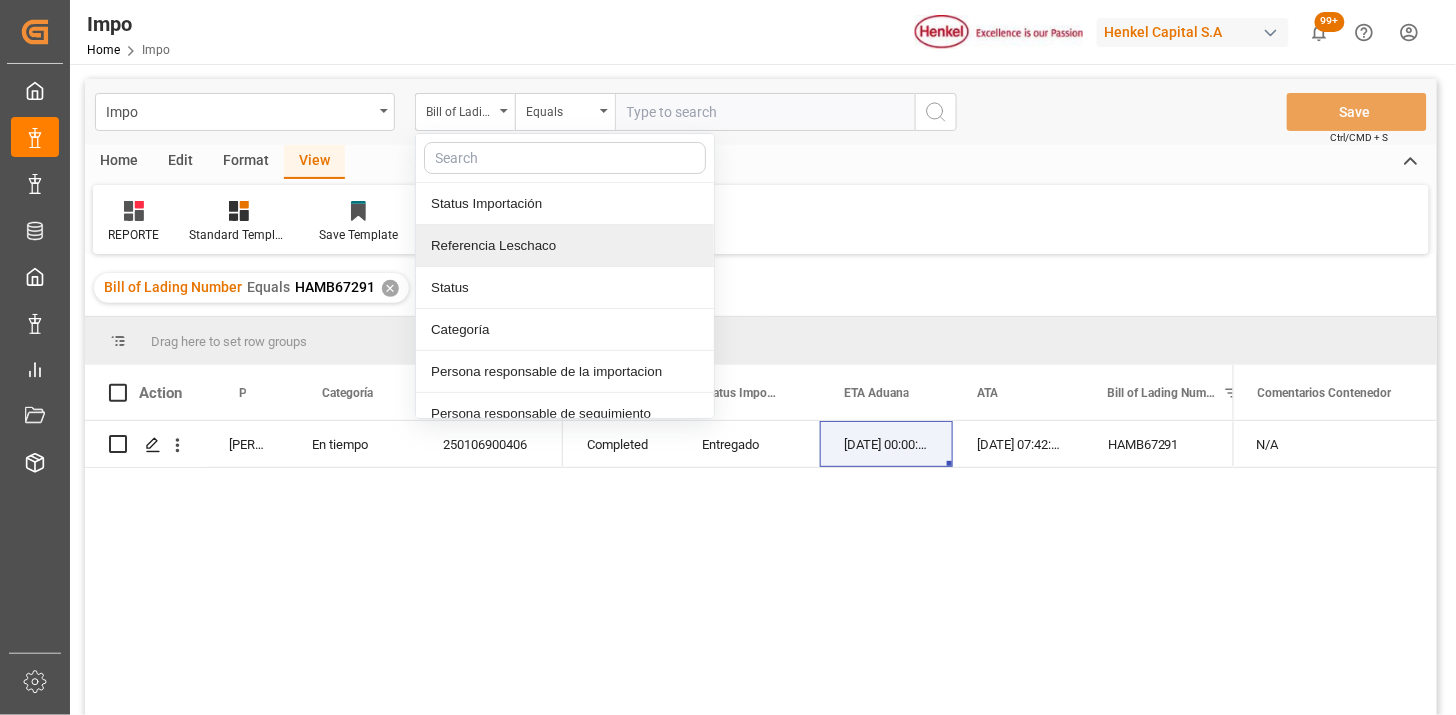 click on "Referencia Leschaco" at bounding box center [565, 246] 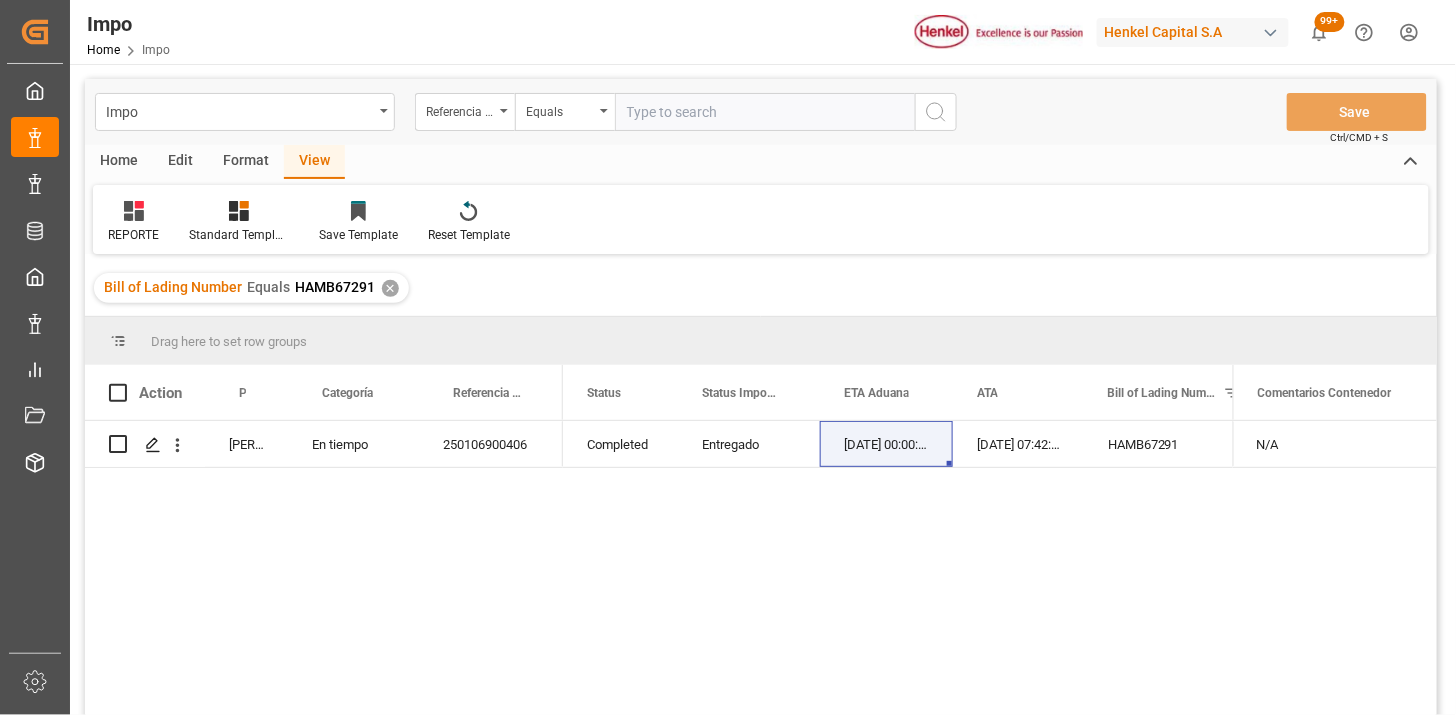 click at bounding box center (765, 112) 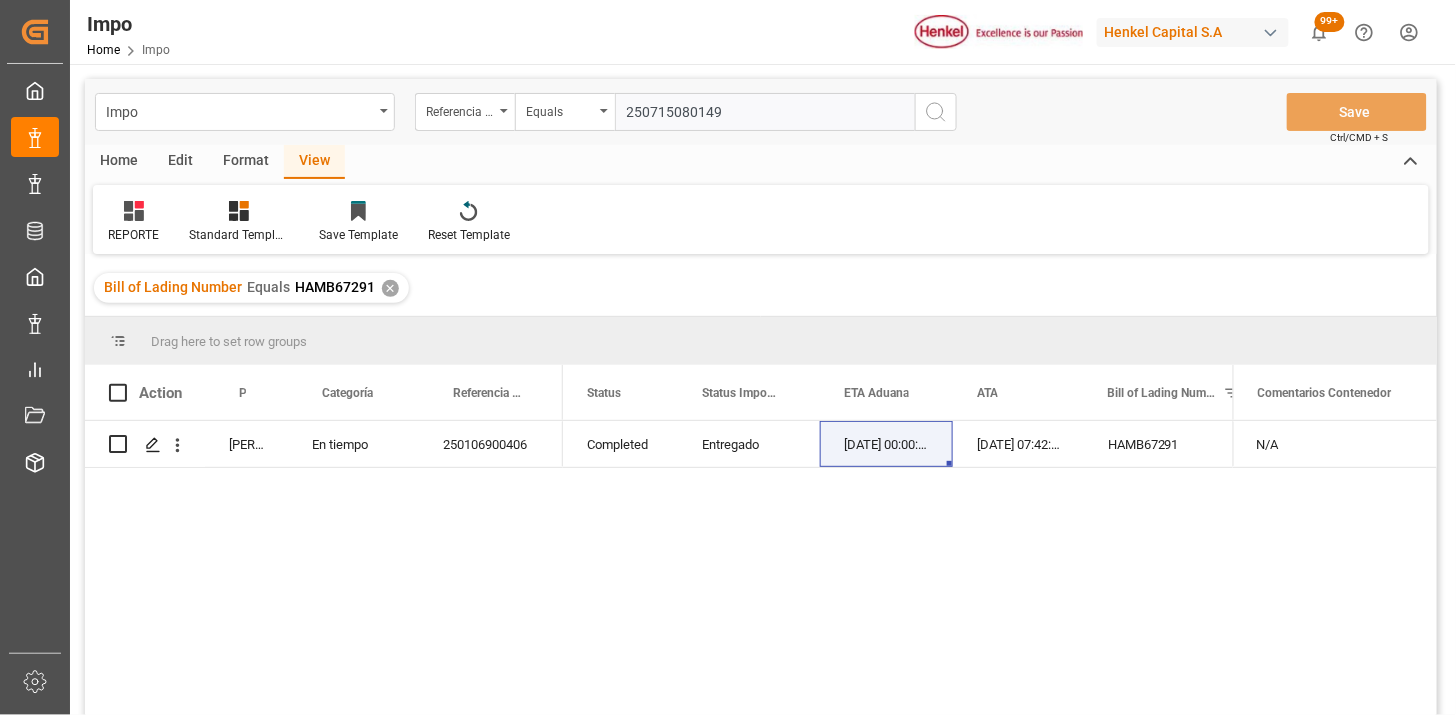 type on "250715080149" 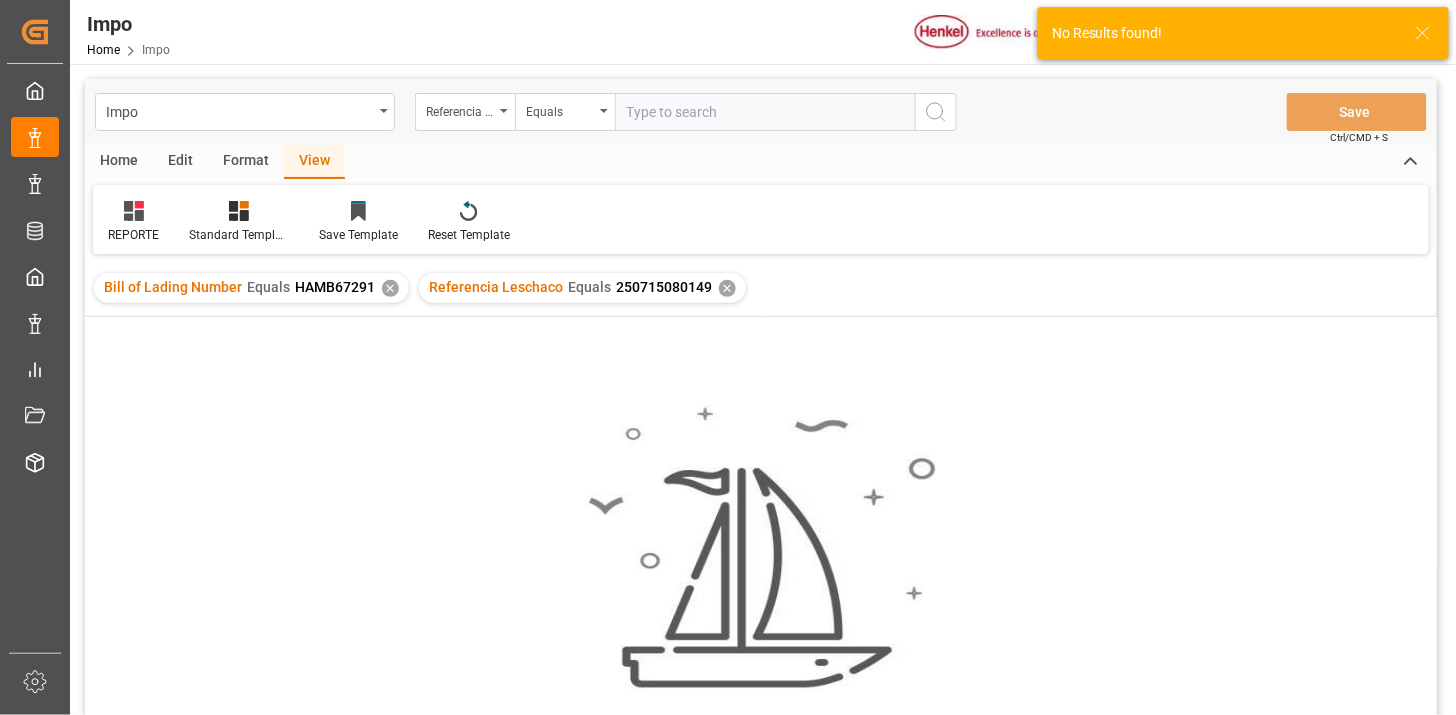 click on "✕" at bounding box center (390, 288) 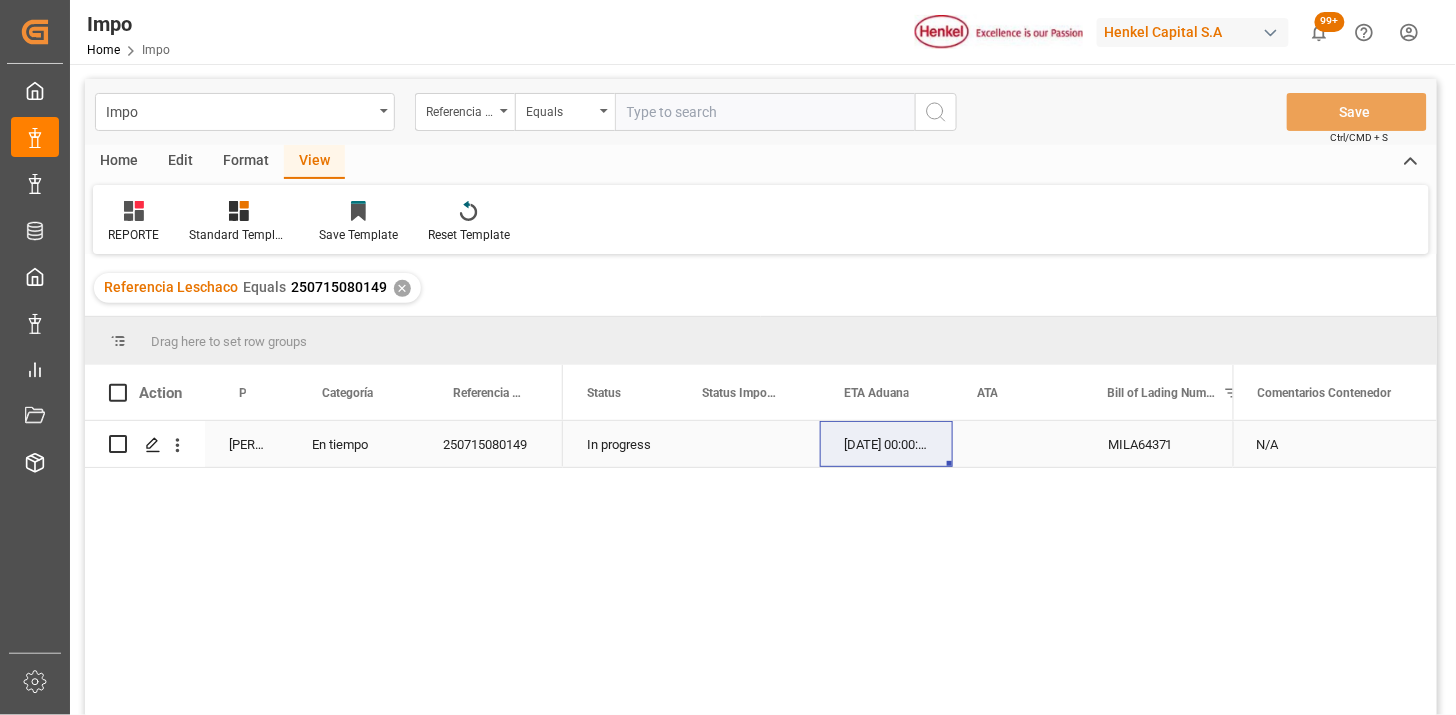 click on "[DATE] 00:00:00" at bounding box center [886, 444] 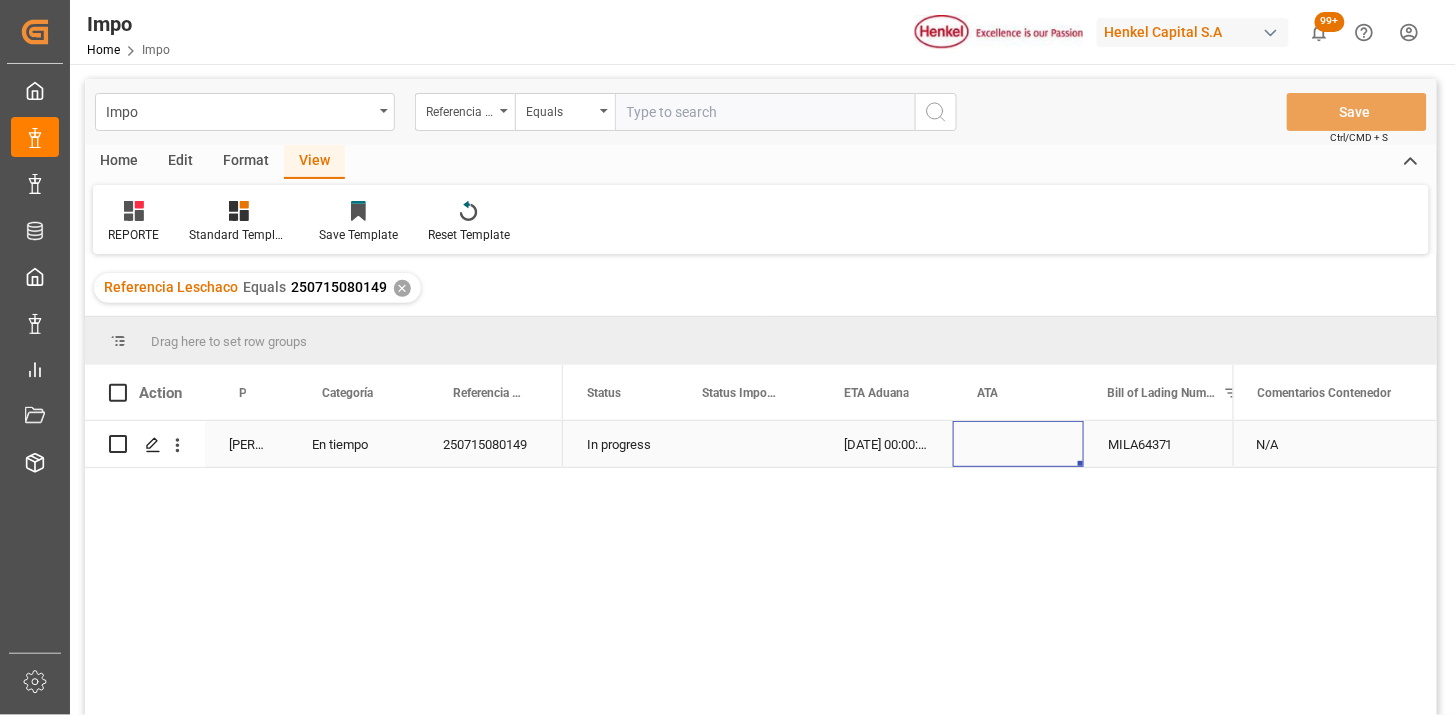 scroll, scrollTop: 0, scrollLeft: 56, axis: horizontal 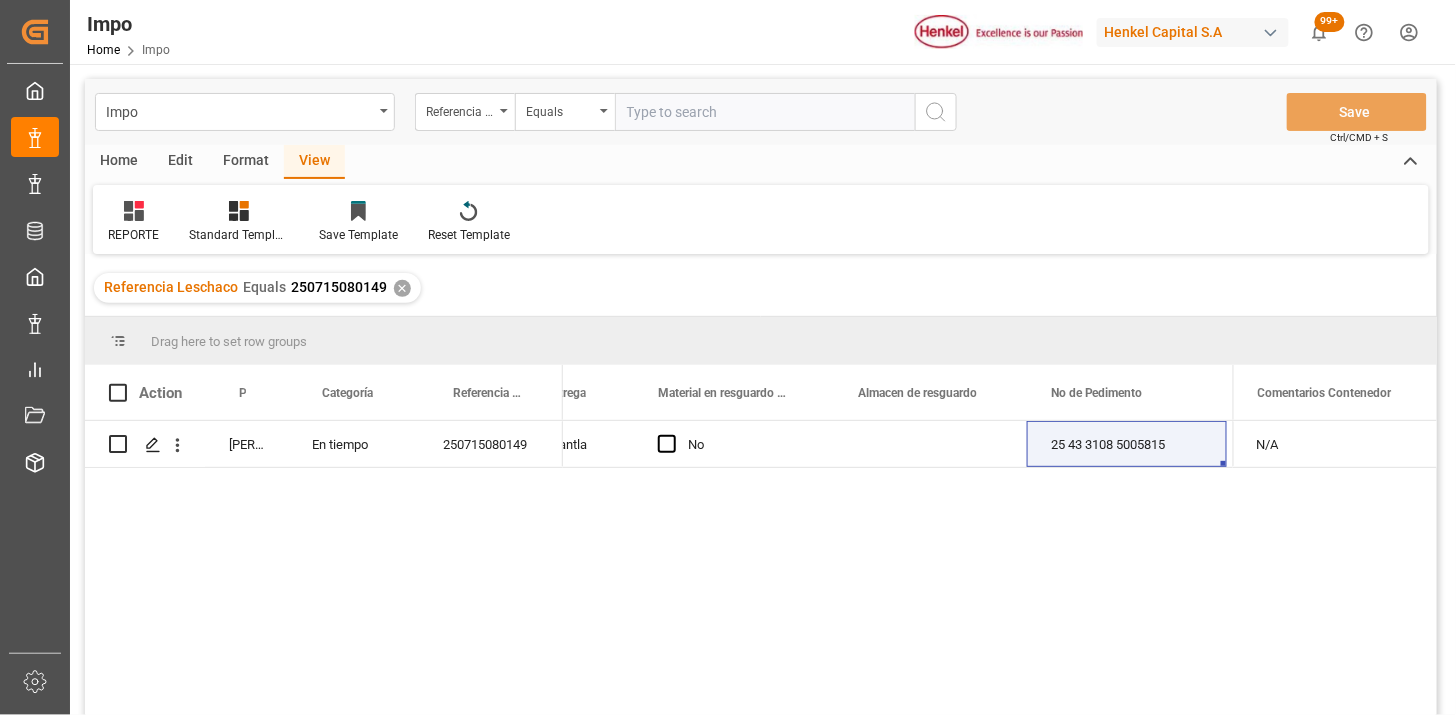 drag, startPoint x: 660, startPoint y: 110, endPoint x: 782, endPoint y: 128, distance: 123.32072 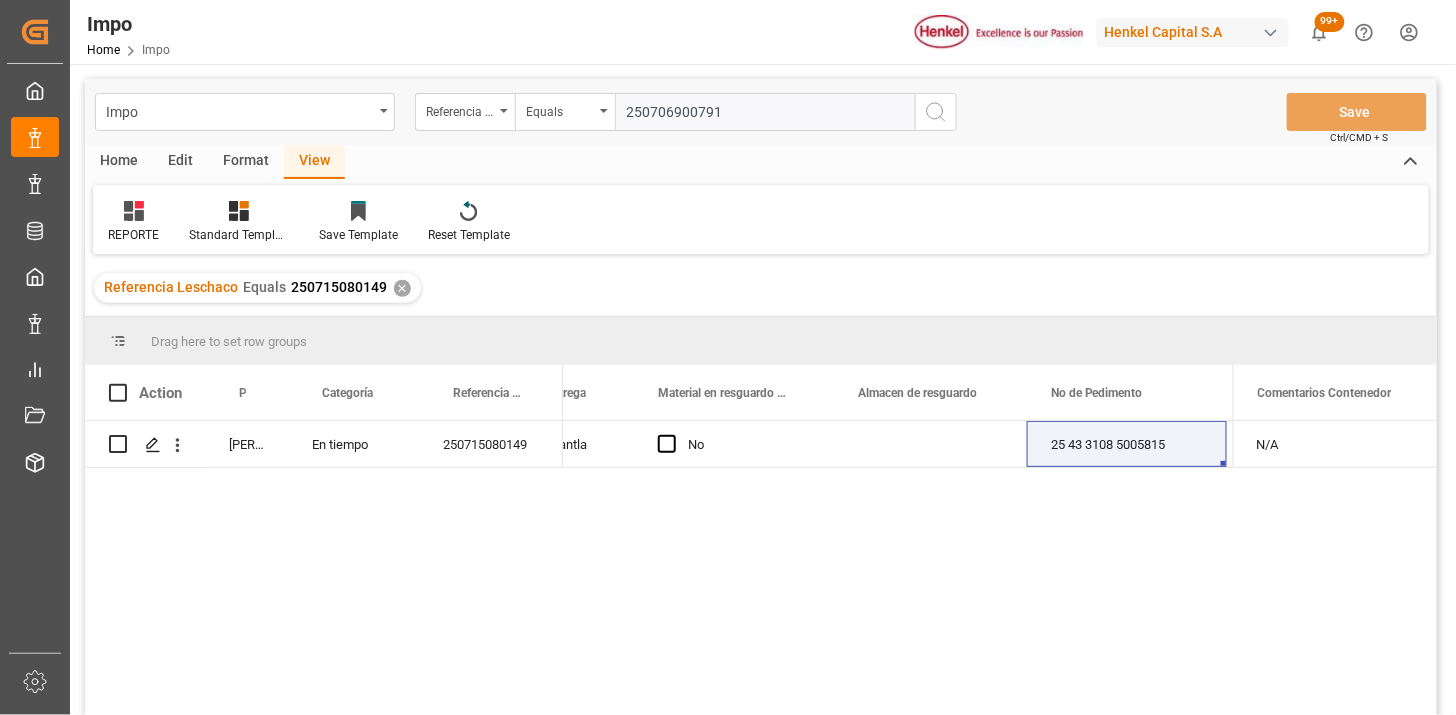 type on "250706900791" 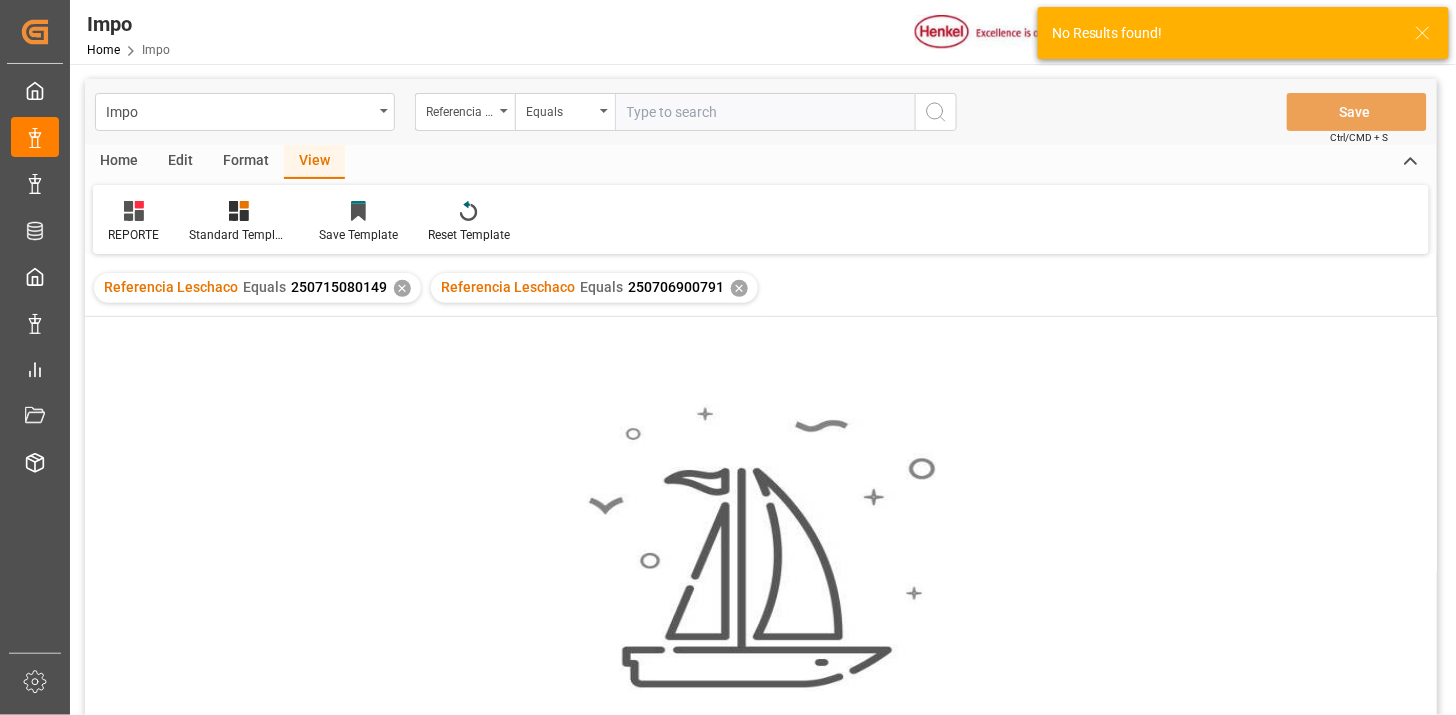 click on "✕" at bounding box center [402, 288] 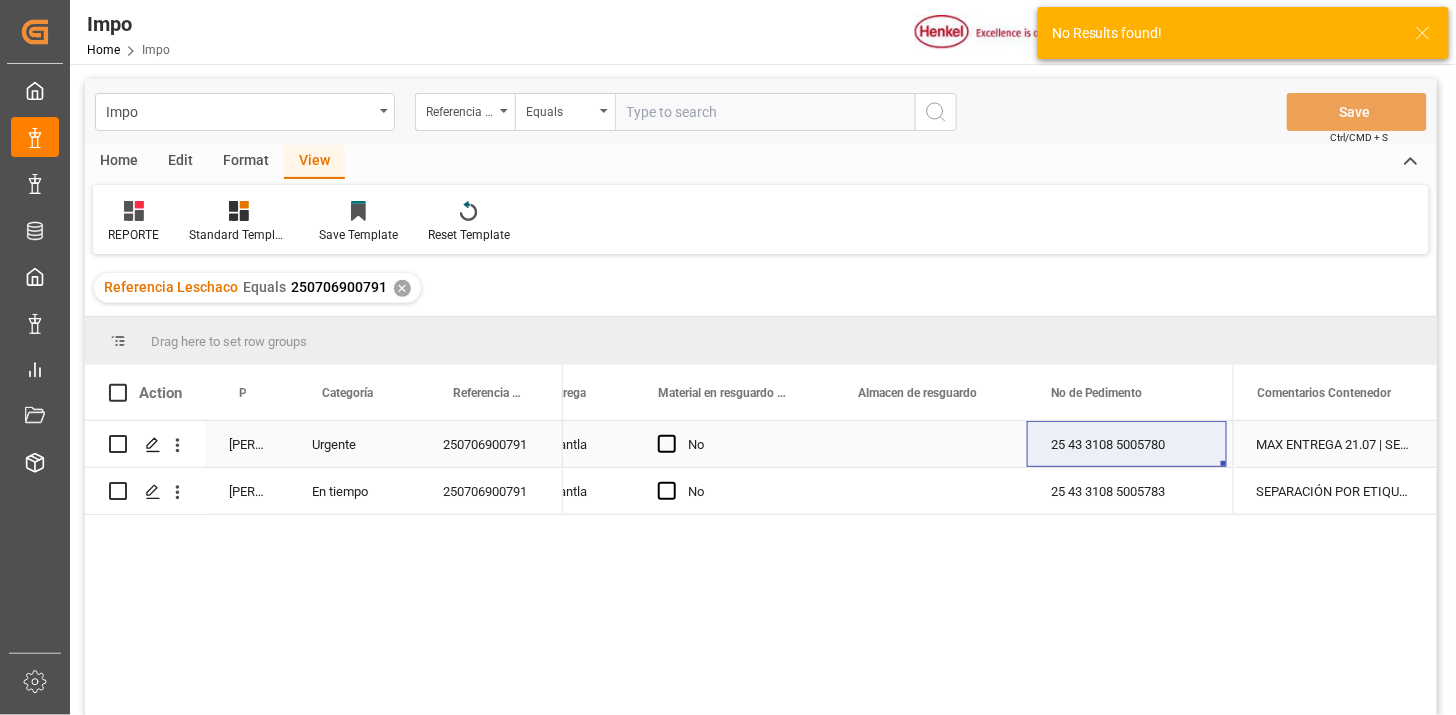 click on "250706900791" at bounding box center (491, 444) 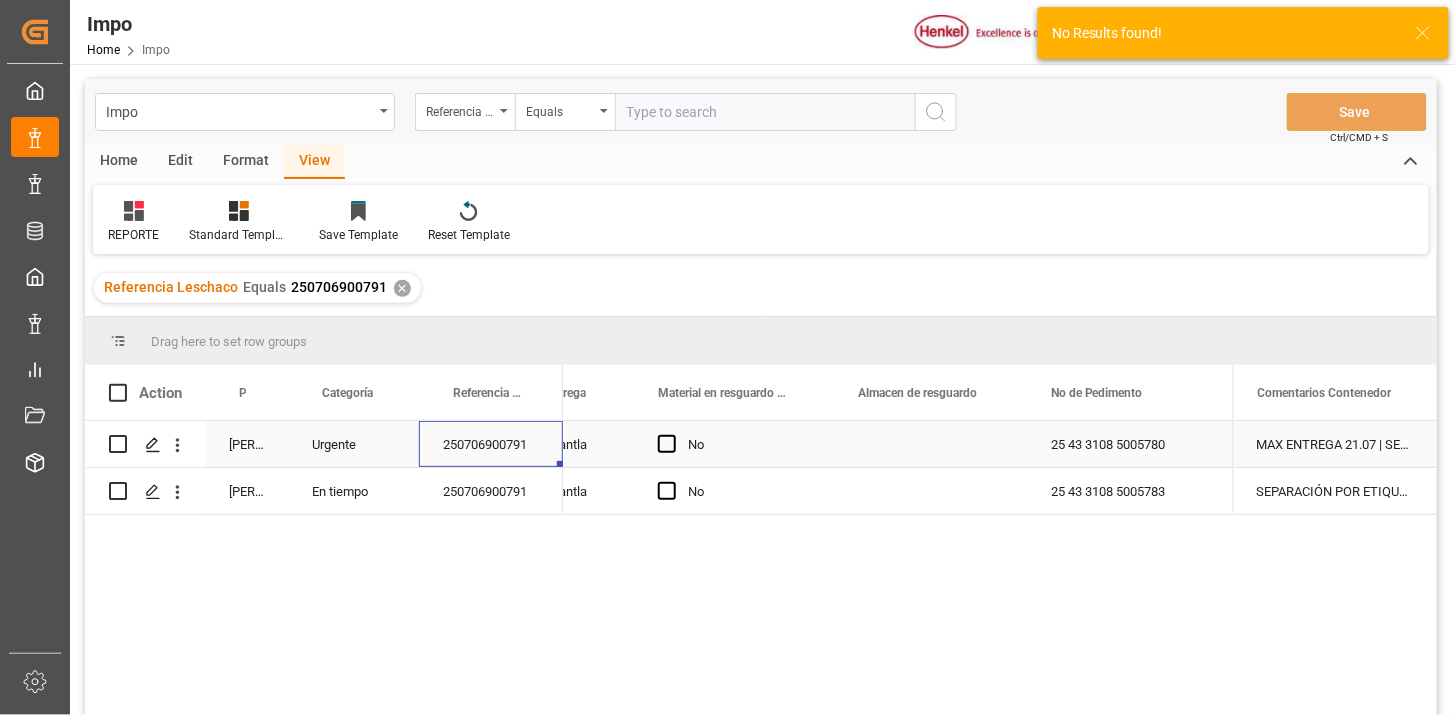 scroll, scrollTop: 0, scrollLeft: 0, axis: both 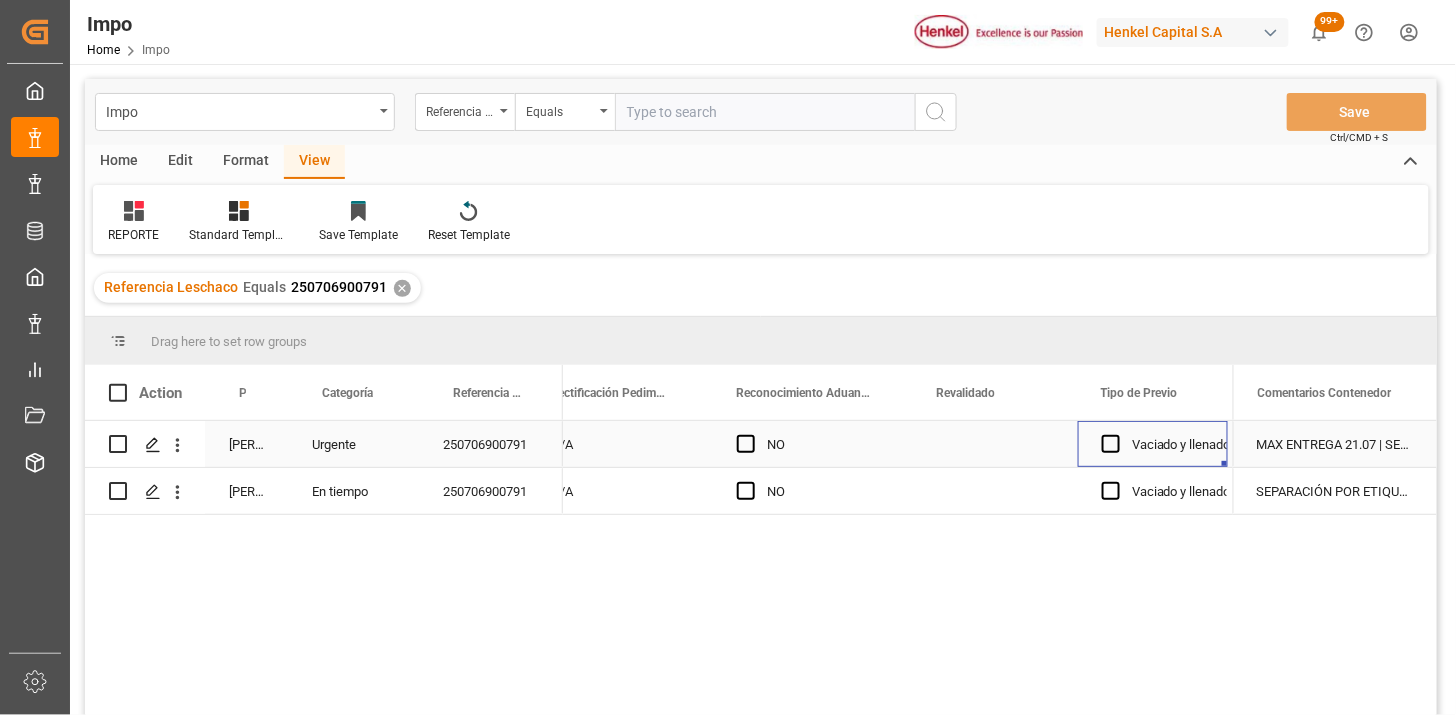 click at bounding box center [995, 444] 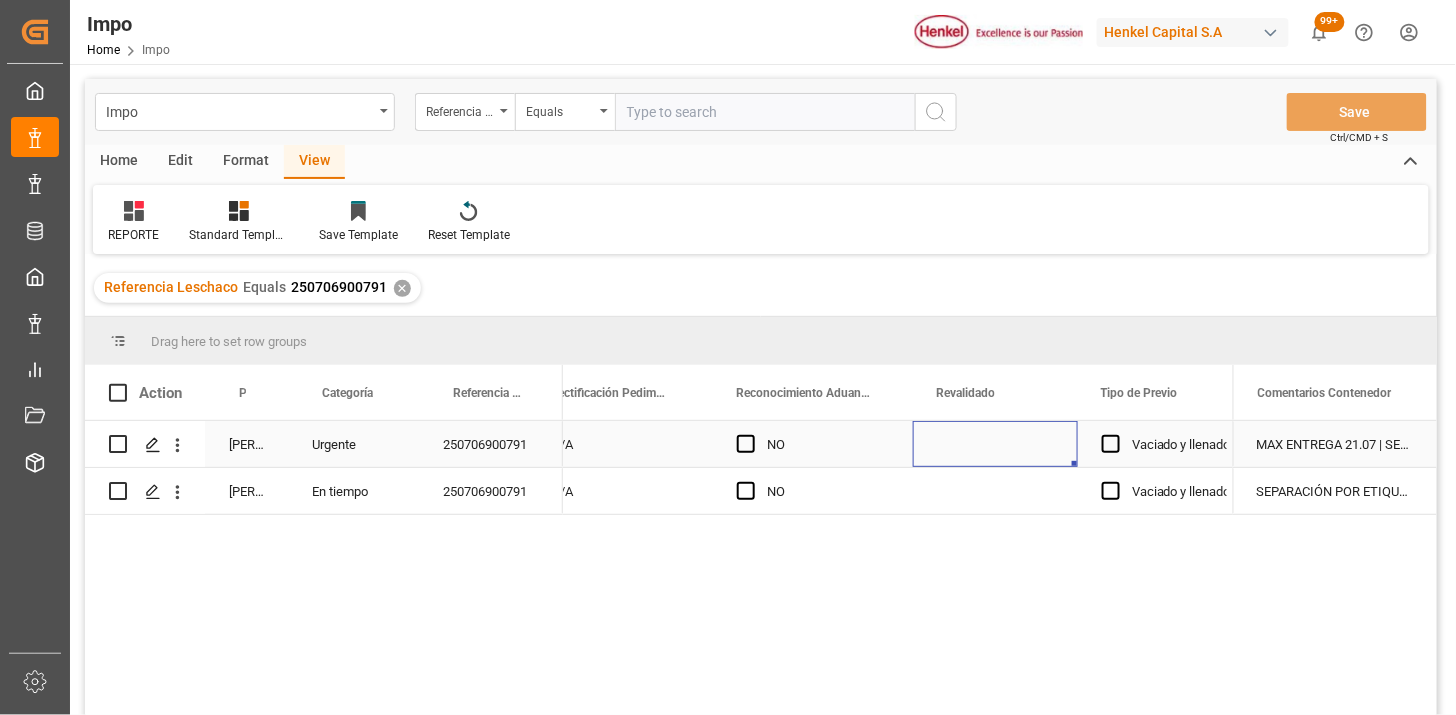 click at bounding box center [995, 444] 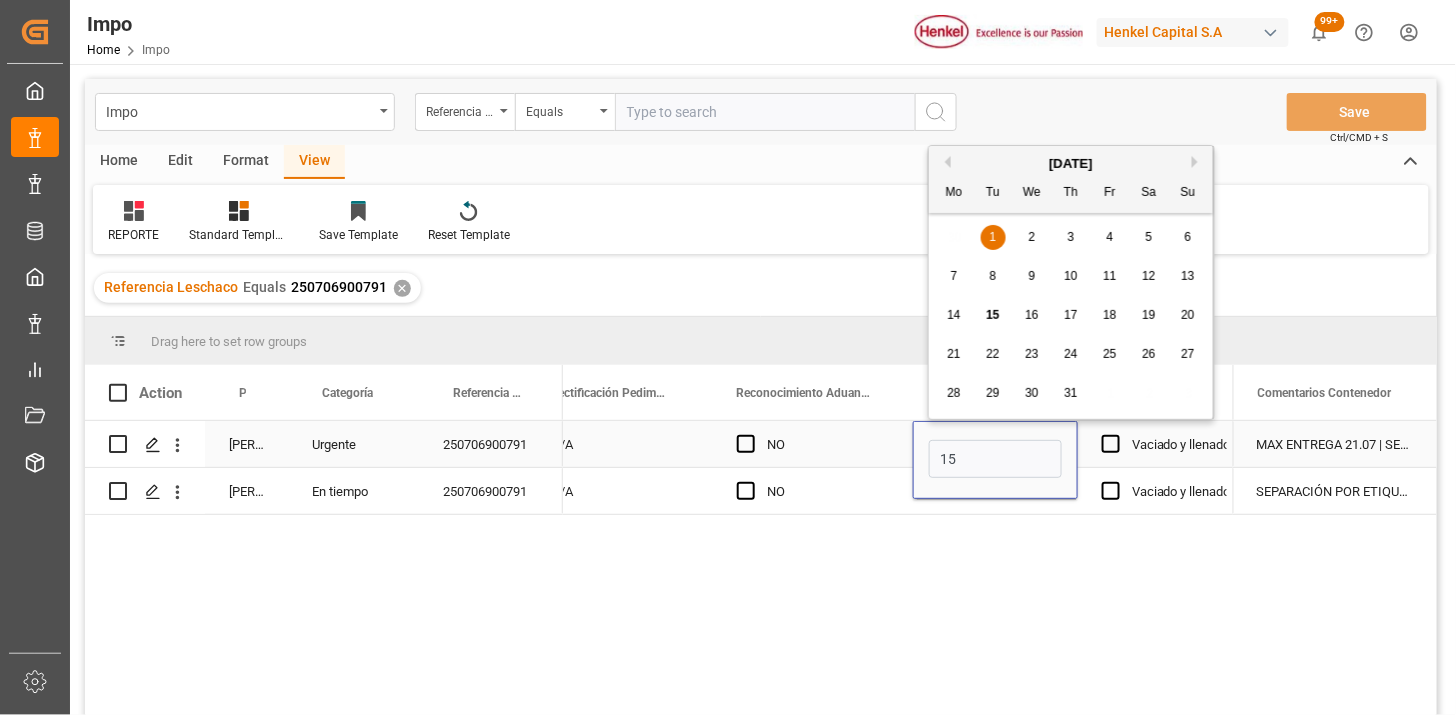 type on "[DATE]" 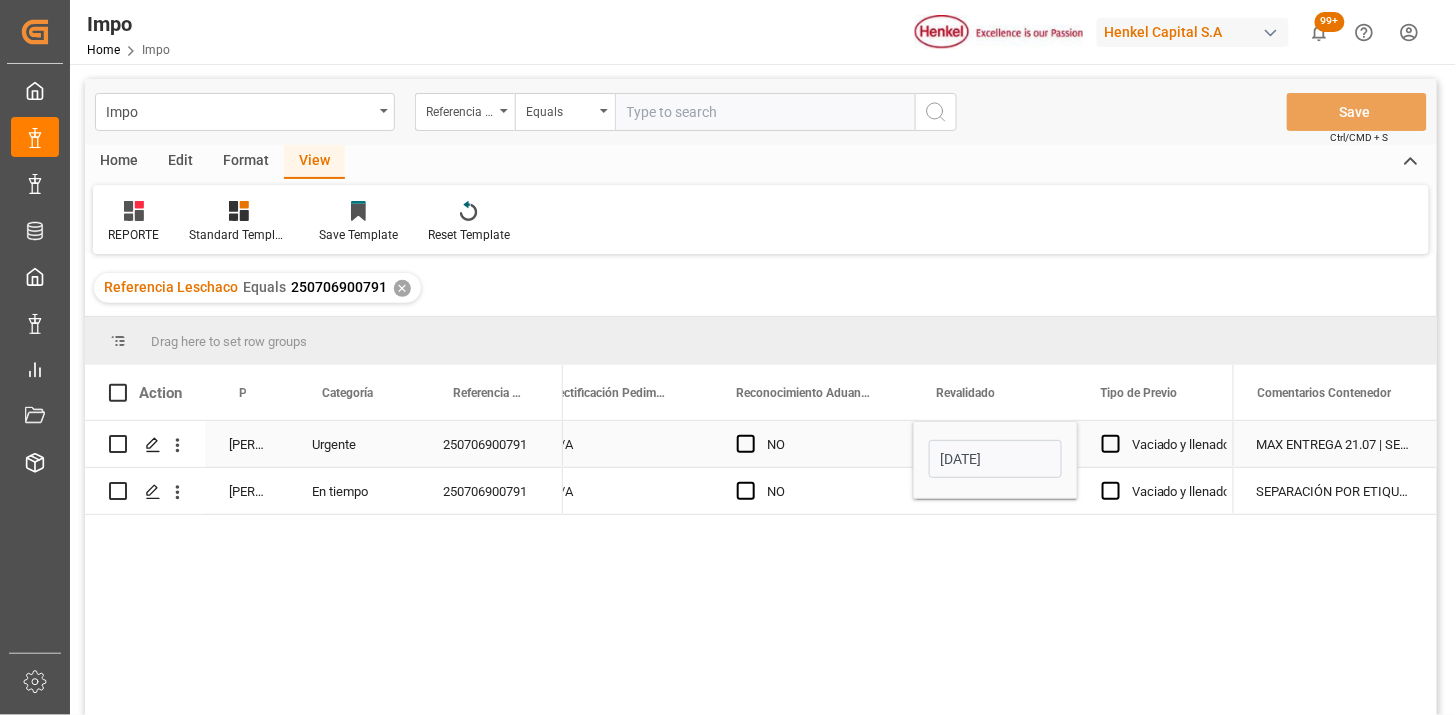 click on "NO" at bounding box center (828, 445) 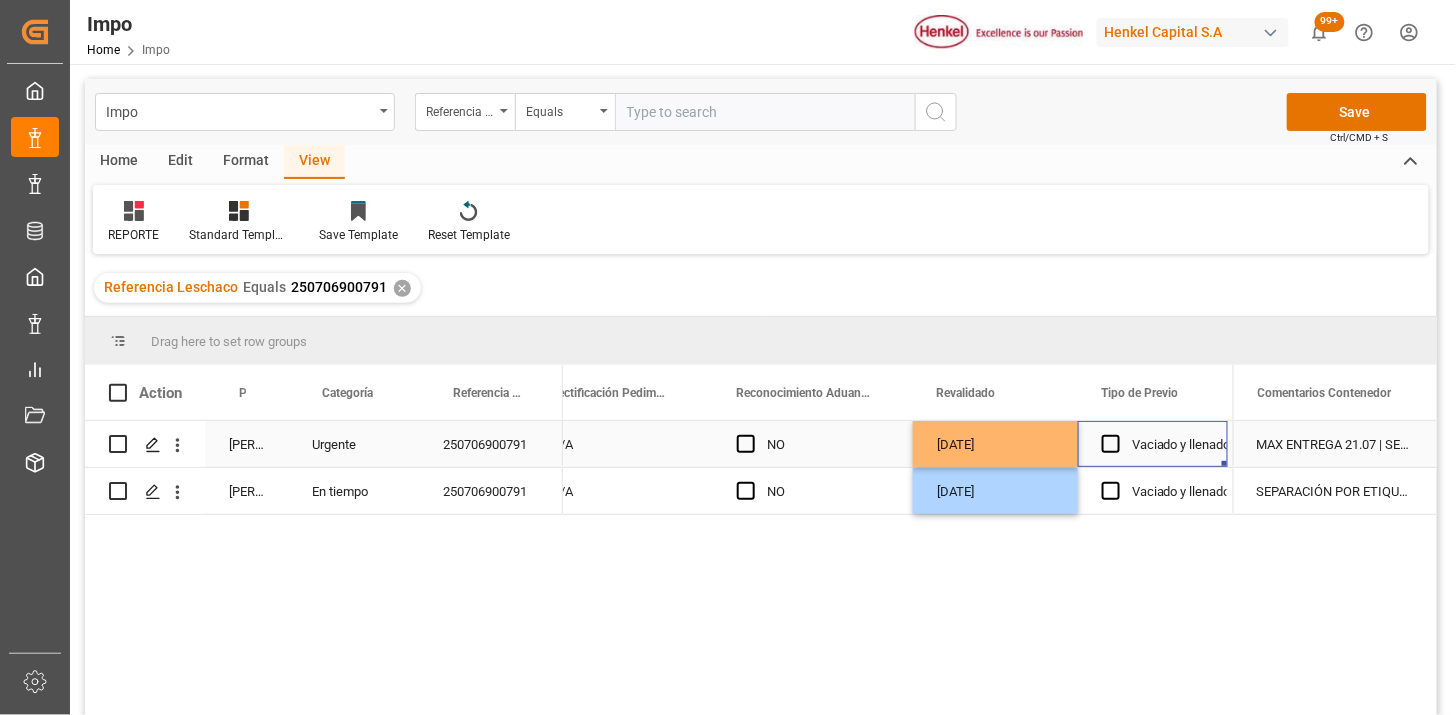 scroll, scrollTop: 0, scrollLeft: 2004, axis: horizontal 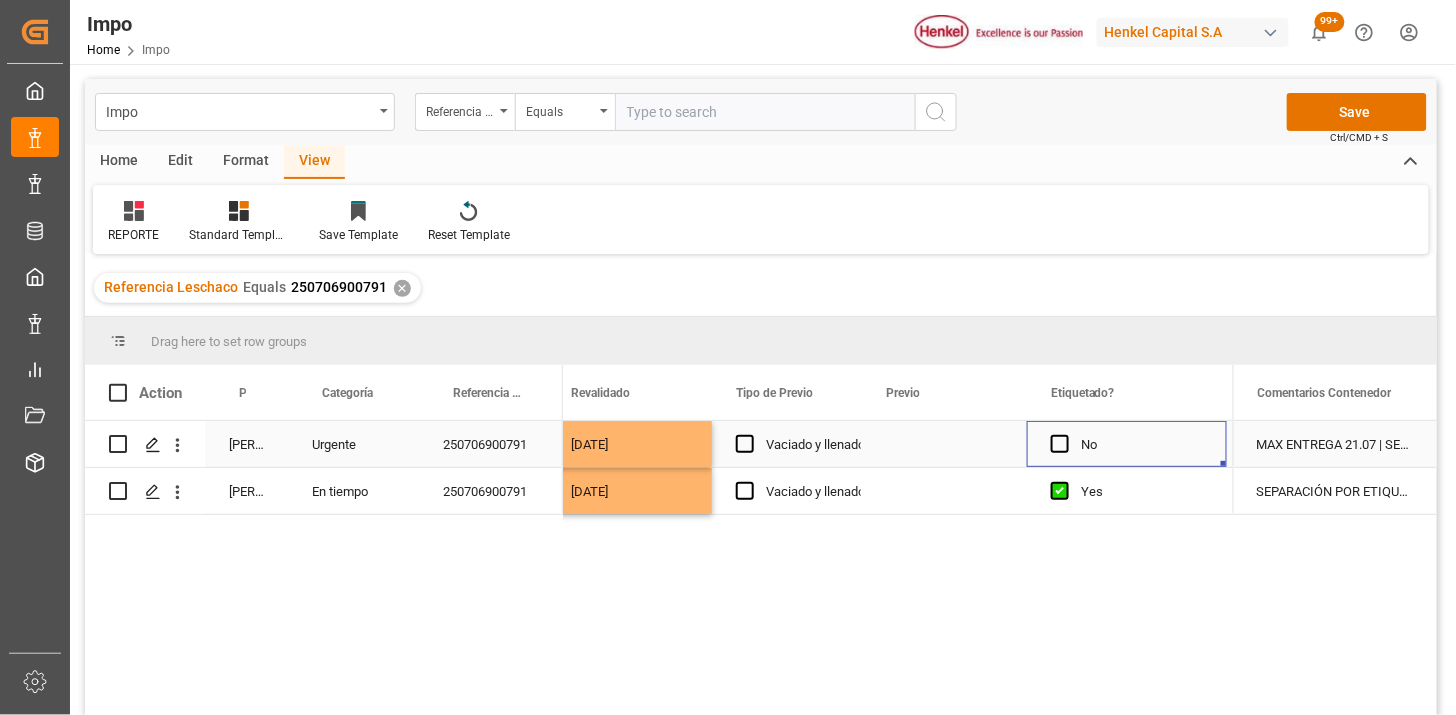 click at bounding box center [944, 444] 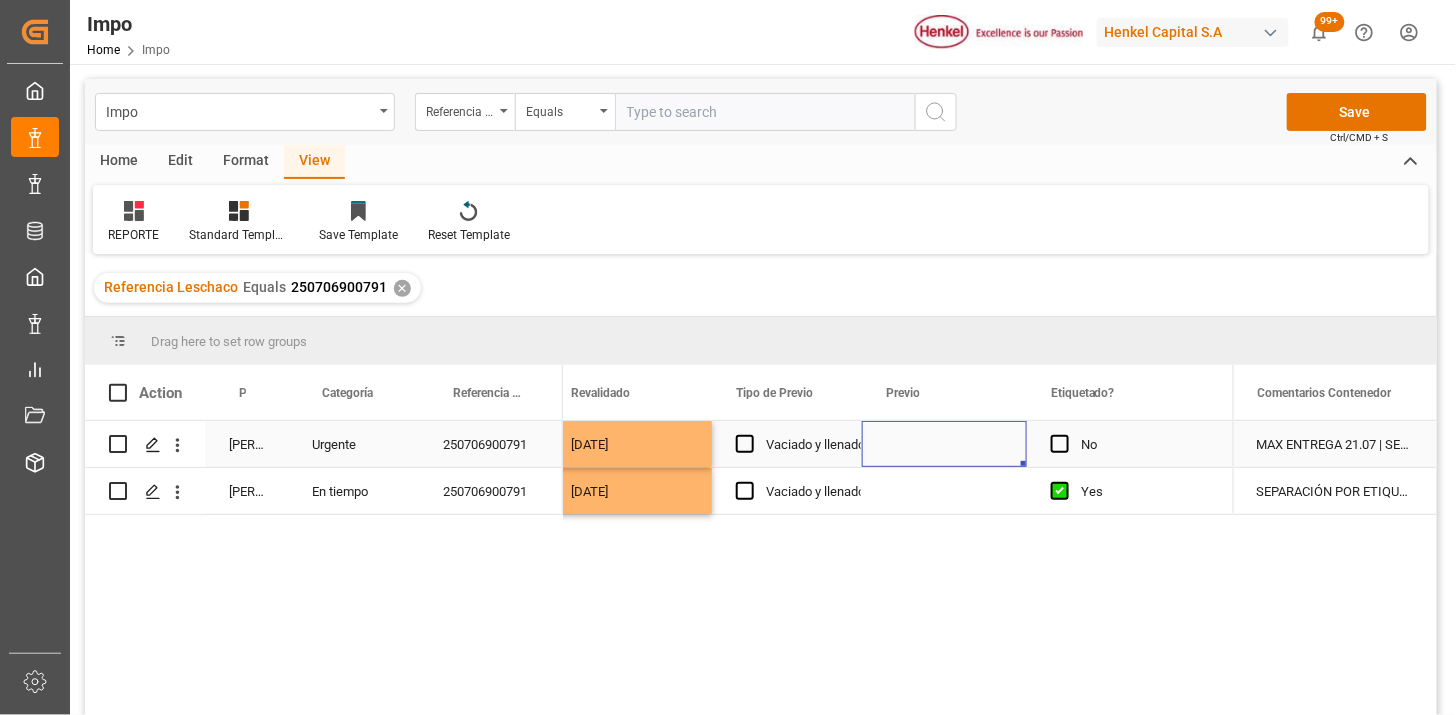 click at bounding box center (944, 444) 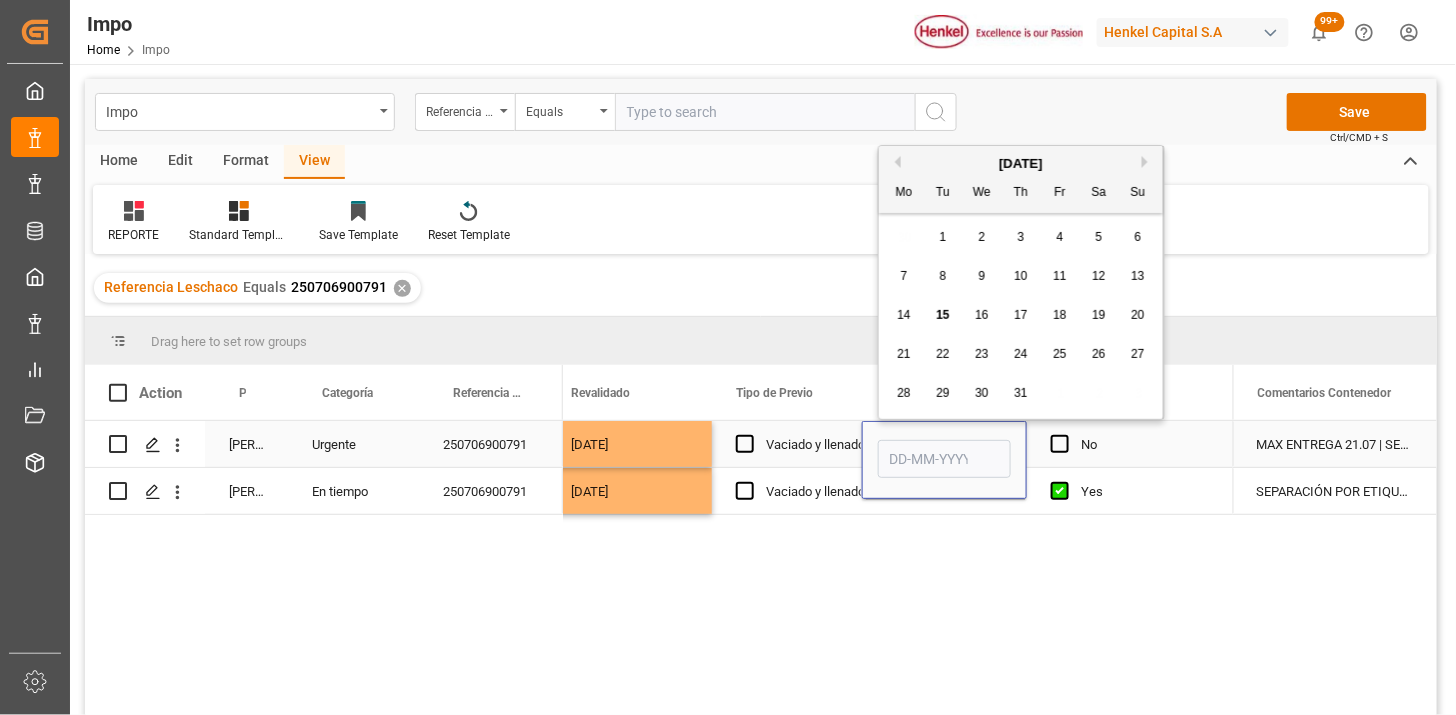 click at bounding box center (944, 459) 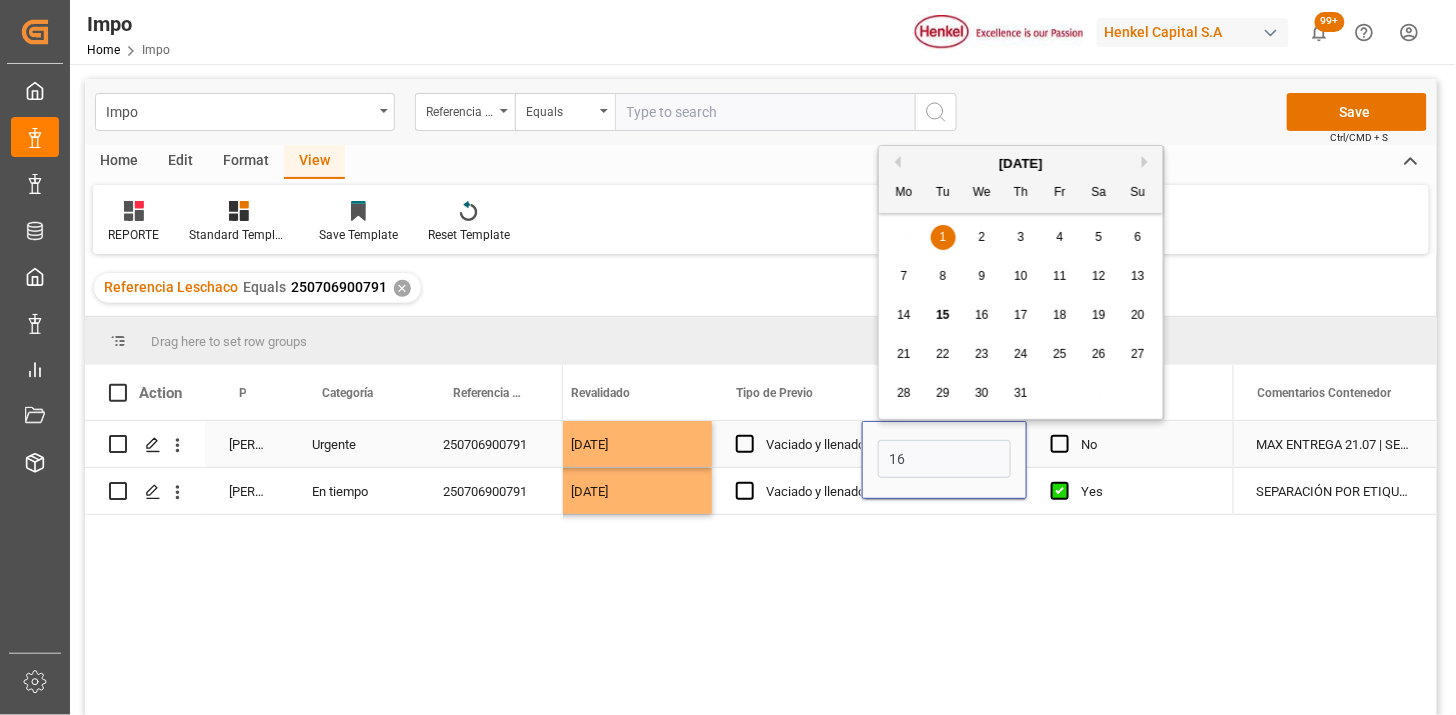 type on "[DATE]" 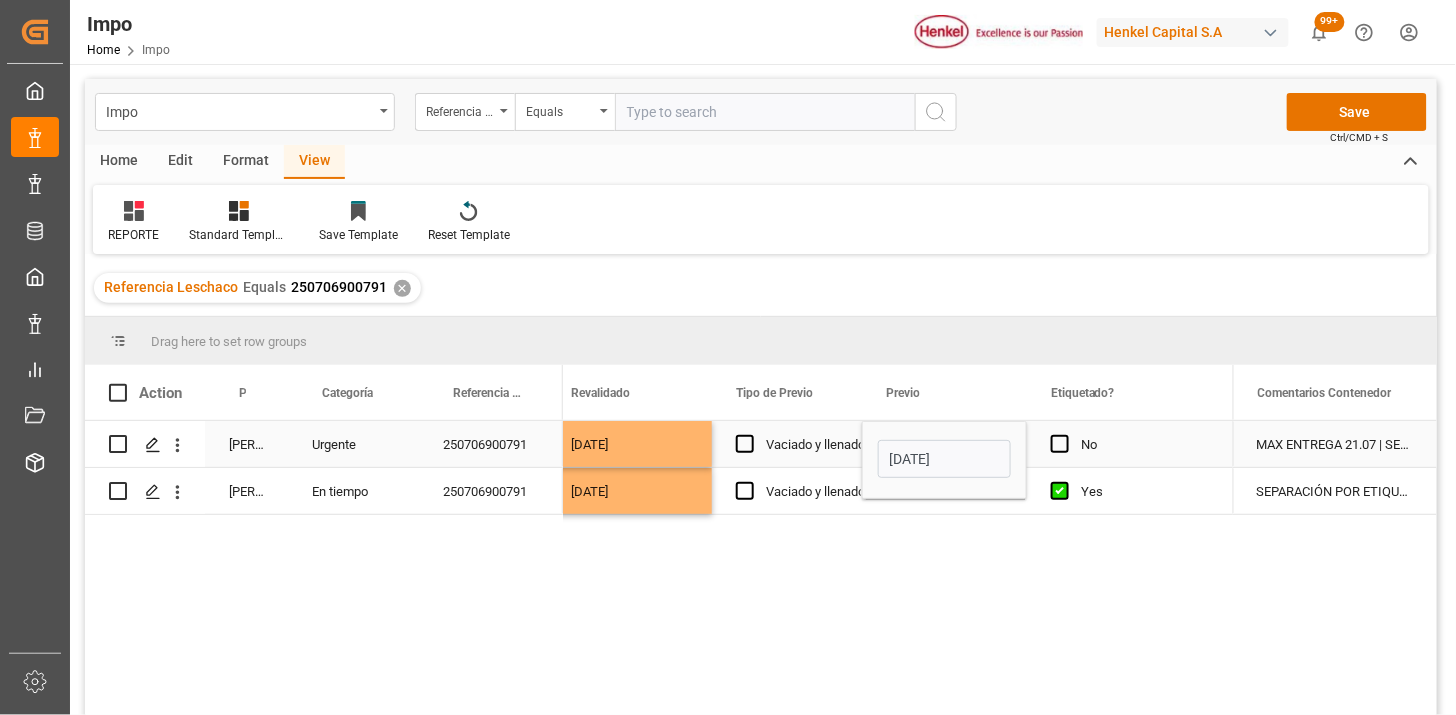 click on "Vaciado y llenado" at bounding box center [815, 445] 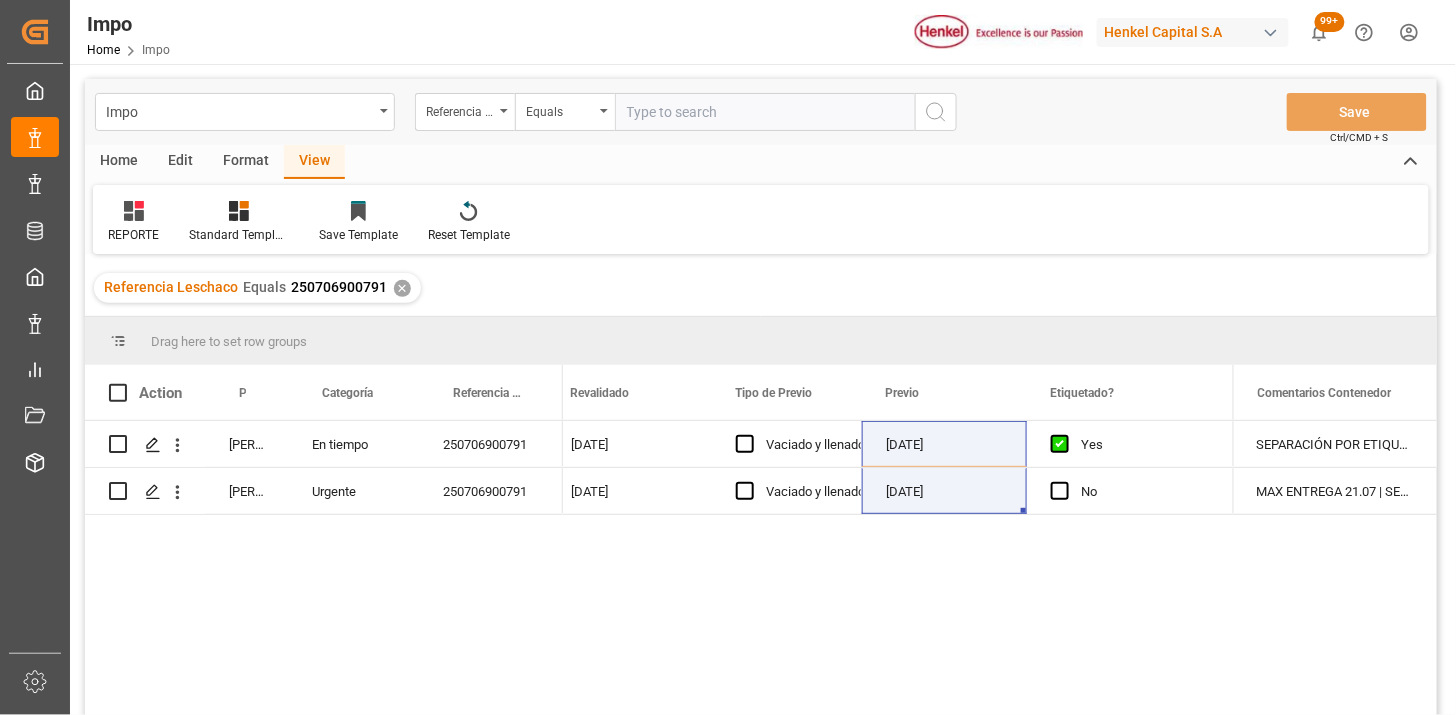 click on "Format" at bounding box center (246, 162) 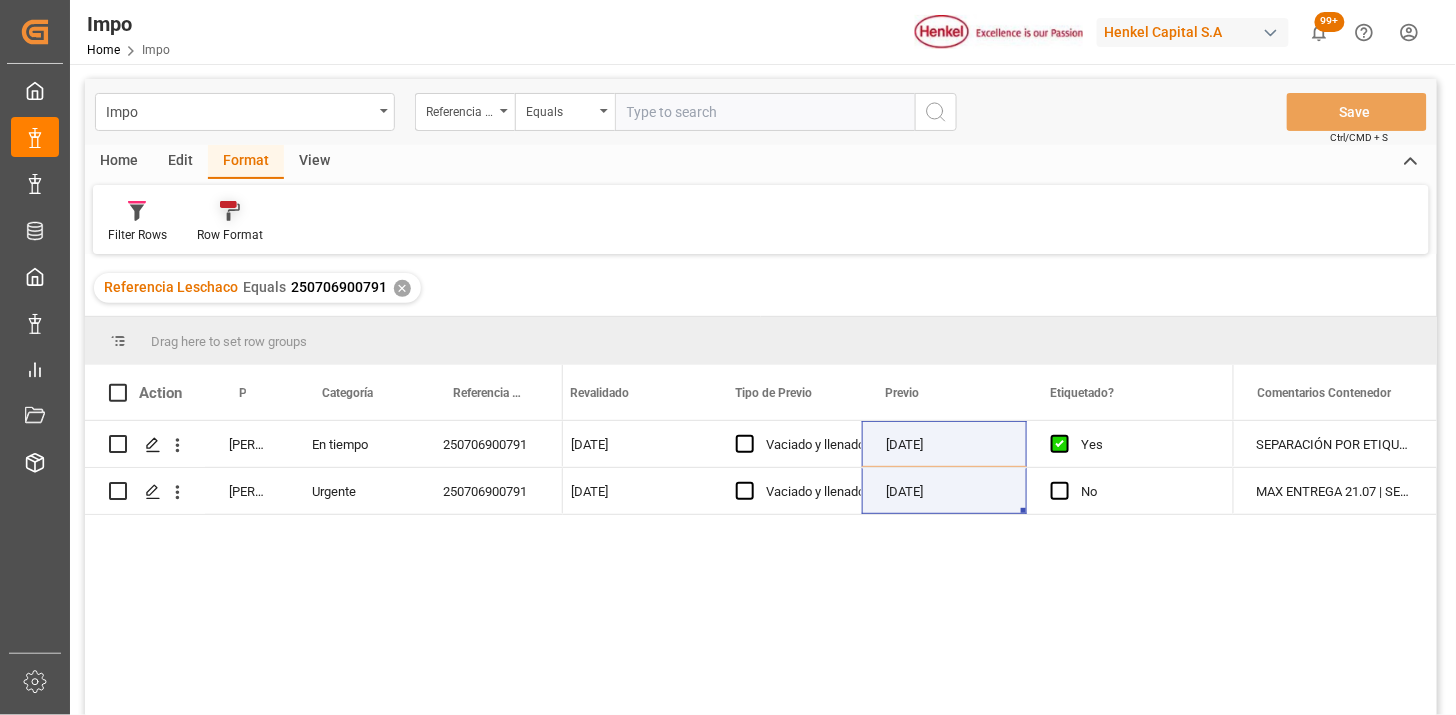 click on "Row Format" at bounding box center [230, 235] 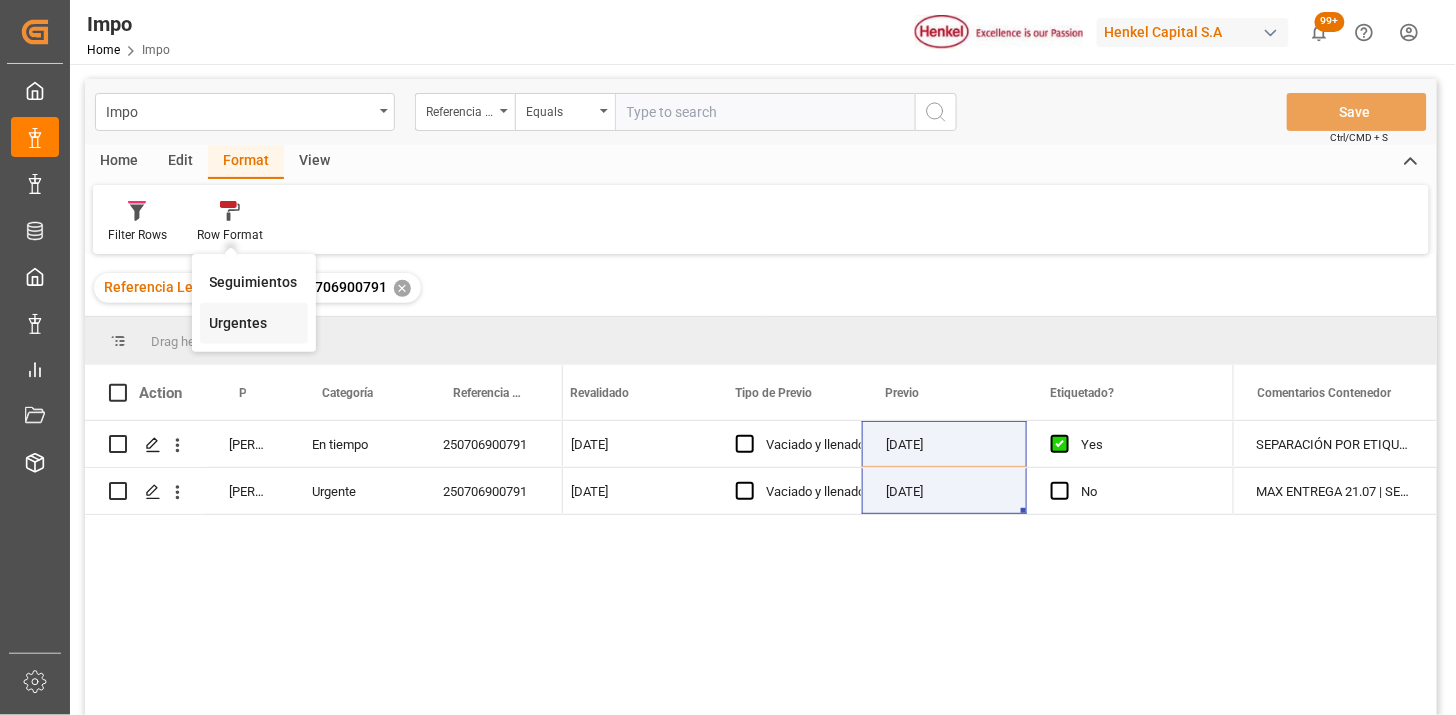 click on "Impo Referencia Leschaco Equals Save Ctrl/CMD + S Home Edit Format View Filter Rows Row Format Seguimientos Urgentes Referencia Leschaco Equals 250706900791 ✕
Drag here to set row groups Drag here to set column labels
Action
Persona responsable de seguimiento
Categoría
Previo" at bounding box center (761, 423) 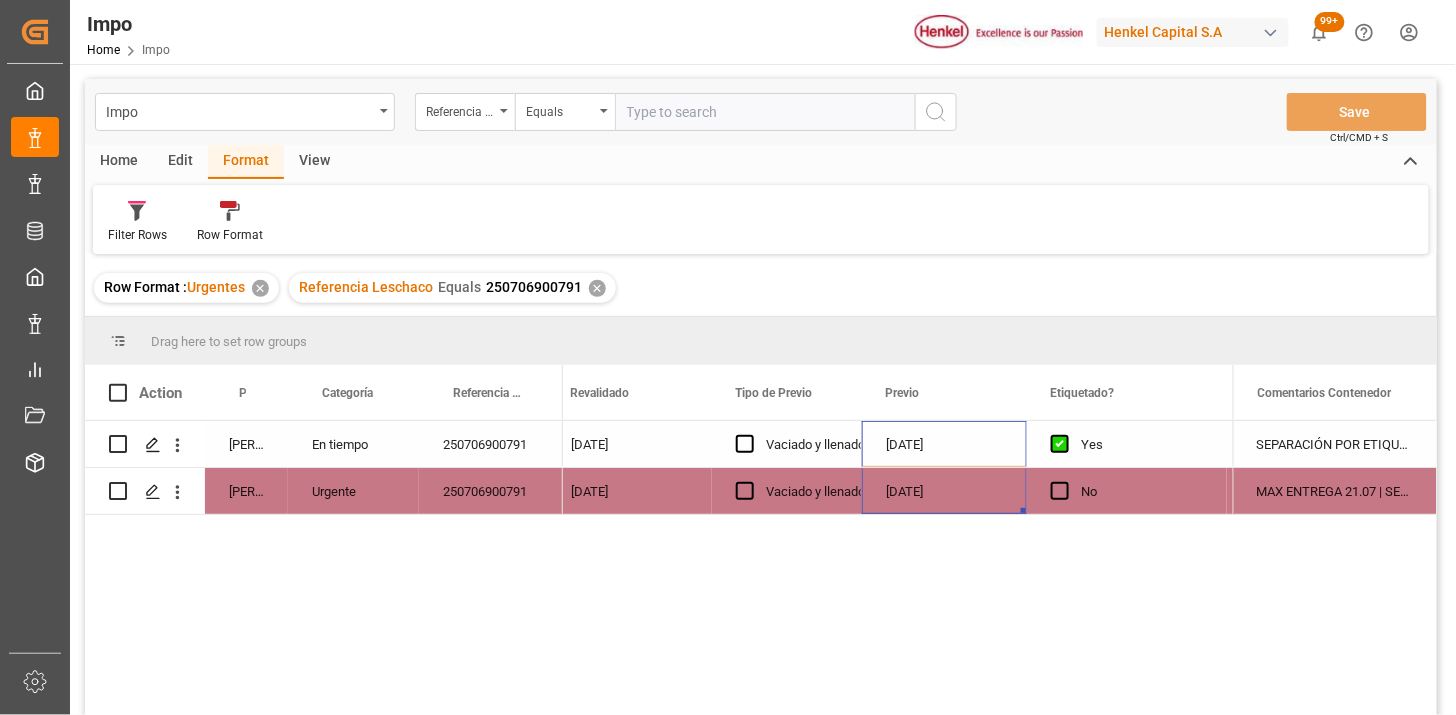 click on "[DATE]" at bounding box center [629, 491] 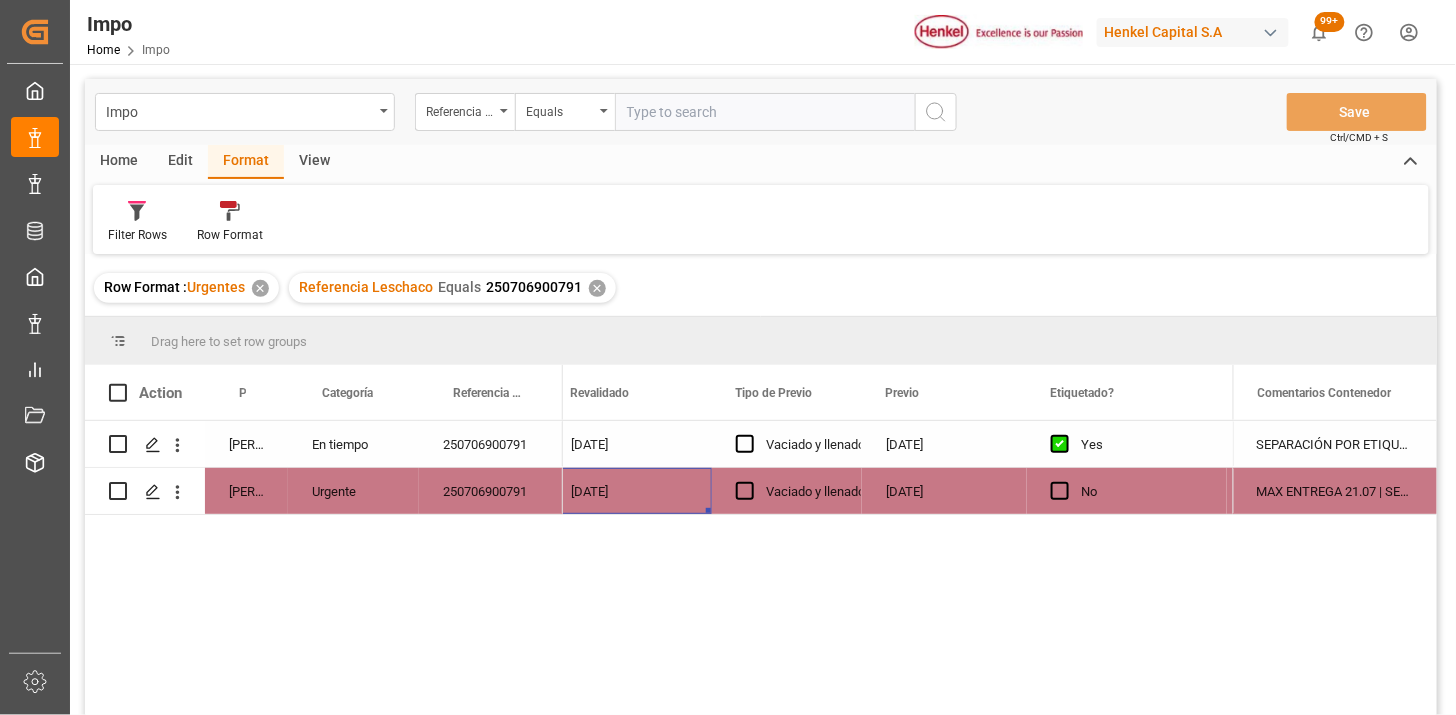 click at bounding box center [765, 112] 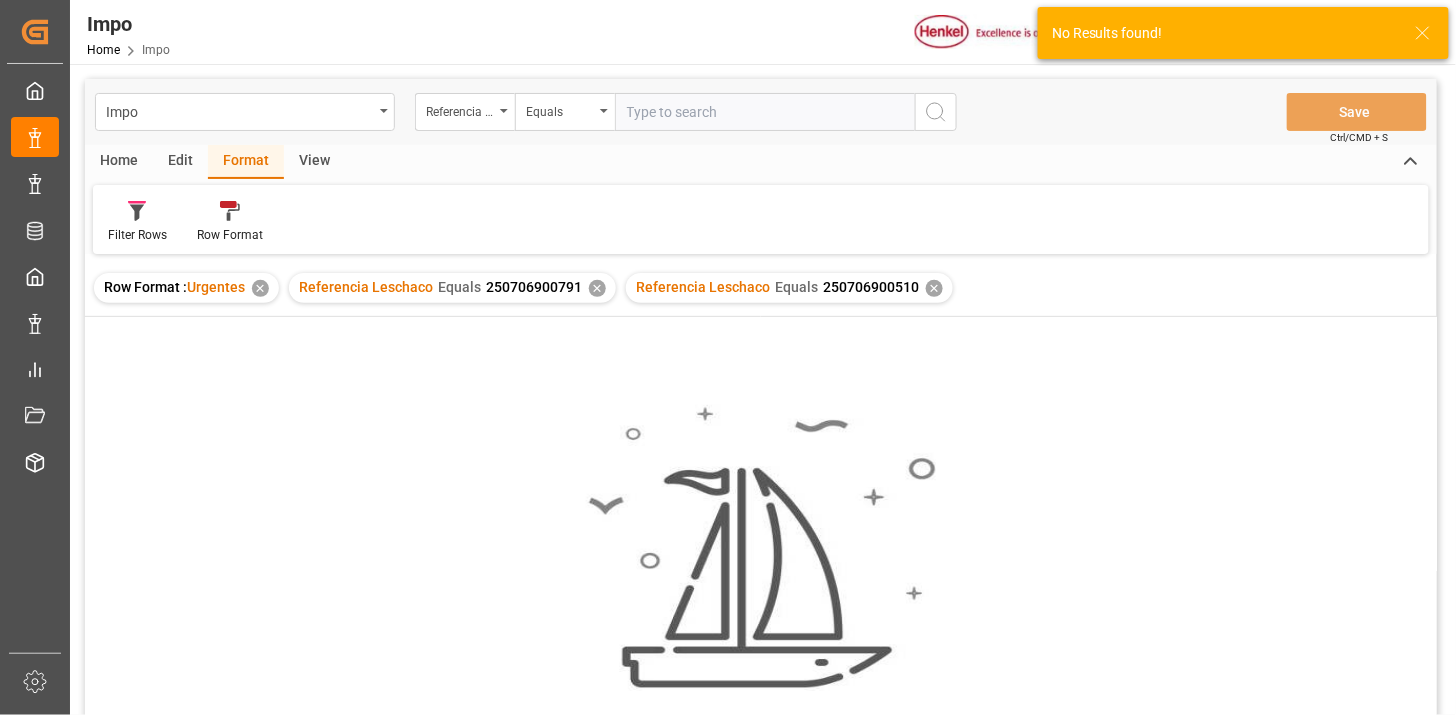 click on "✕" at bounding box center [597, 288] 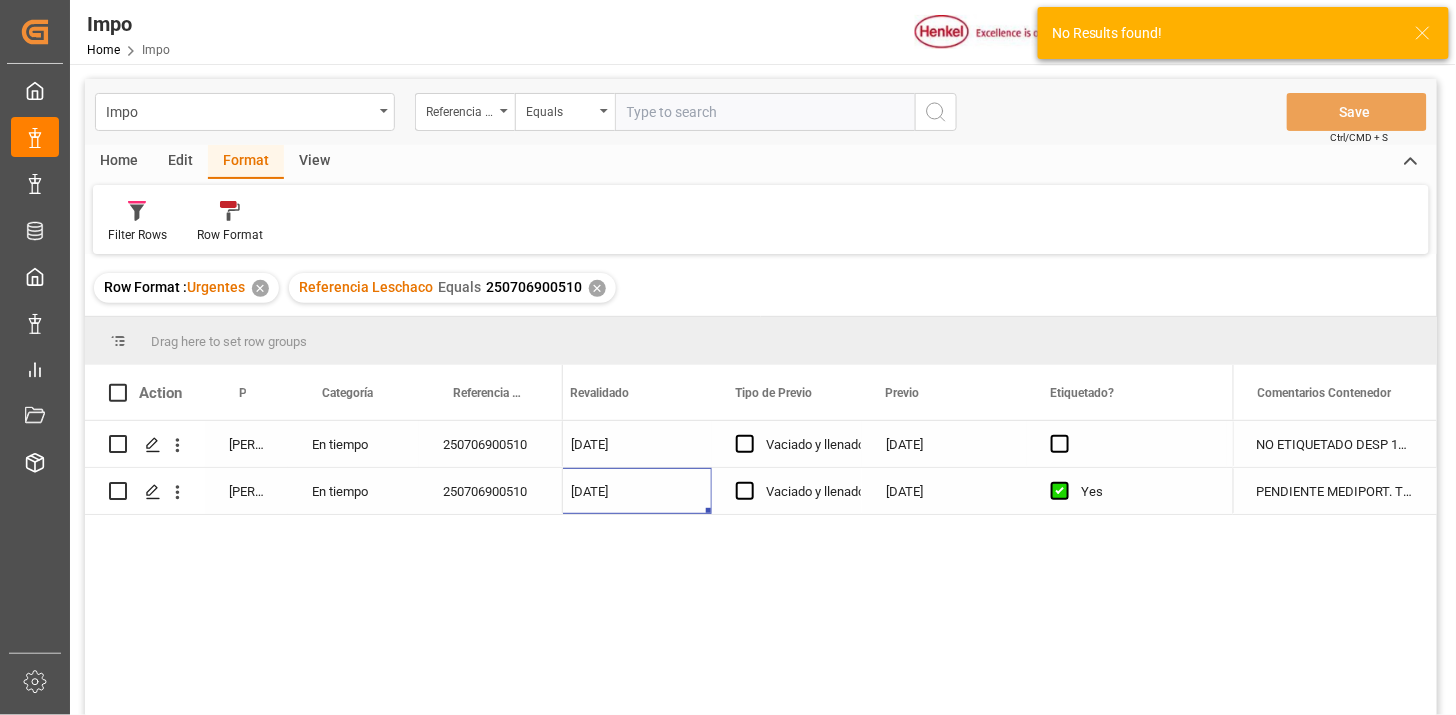 click on "[DATE]" at bounding box center (629, 444) 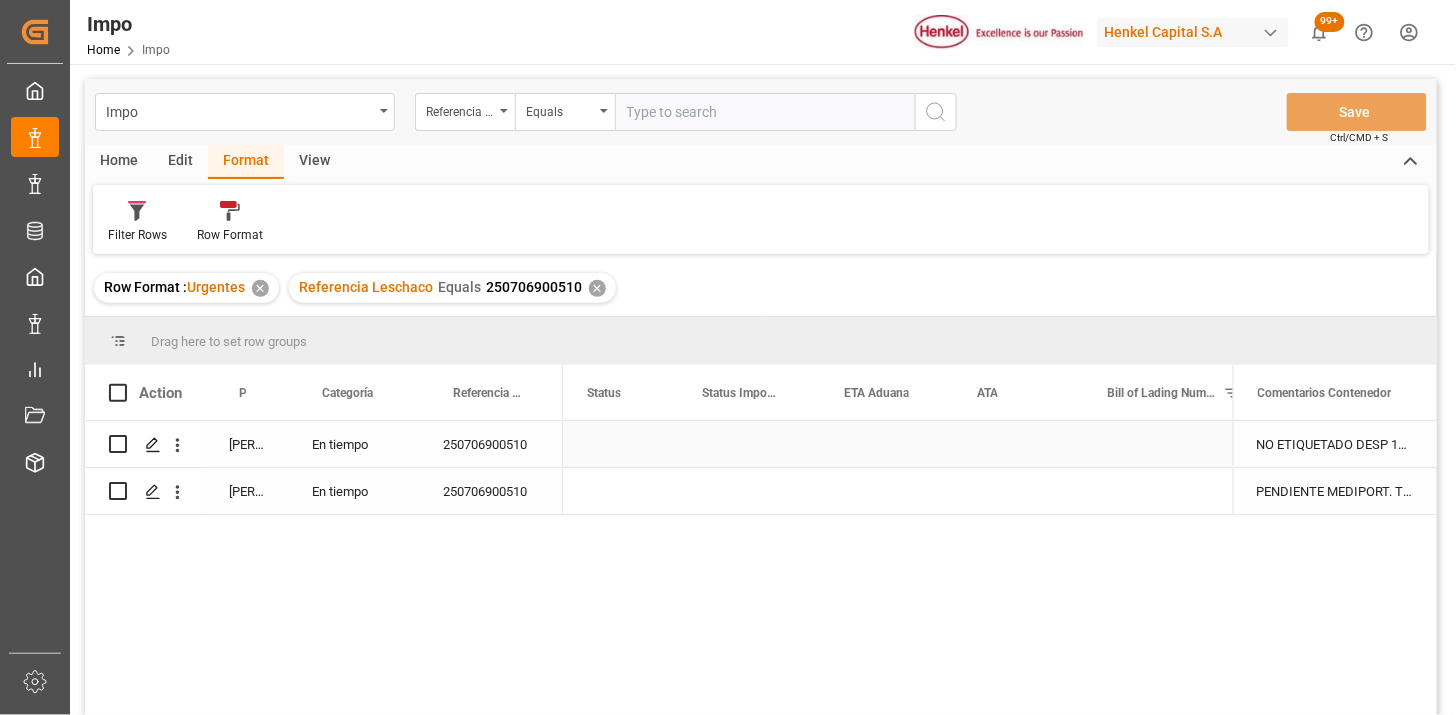 scroll, scrollTop: 0, scrollLeft: 0, axis: both 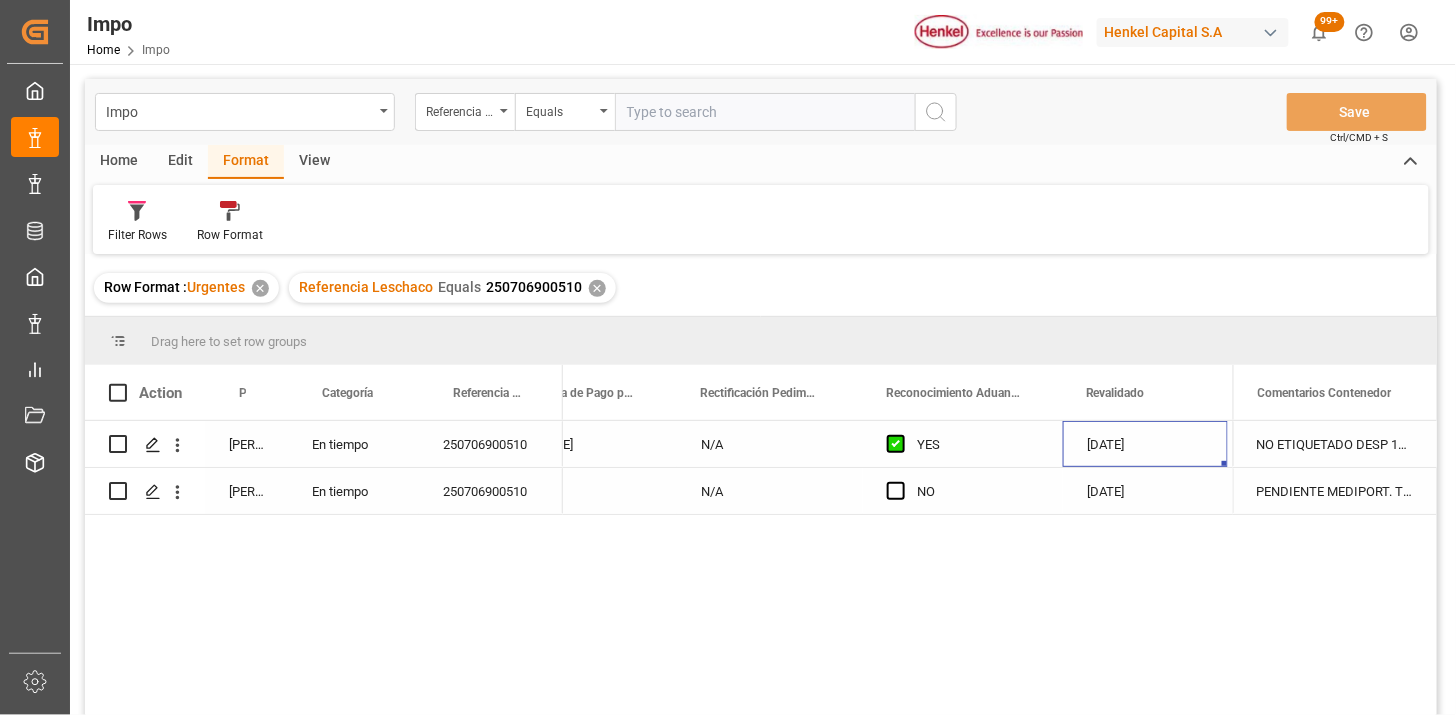click at bounding box center (765, 112) 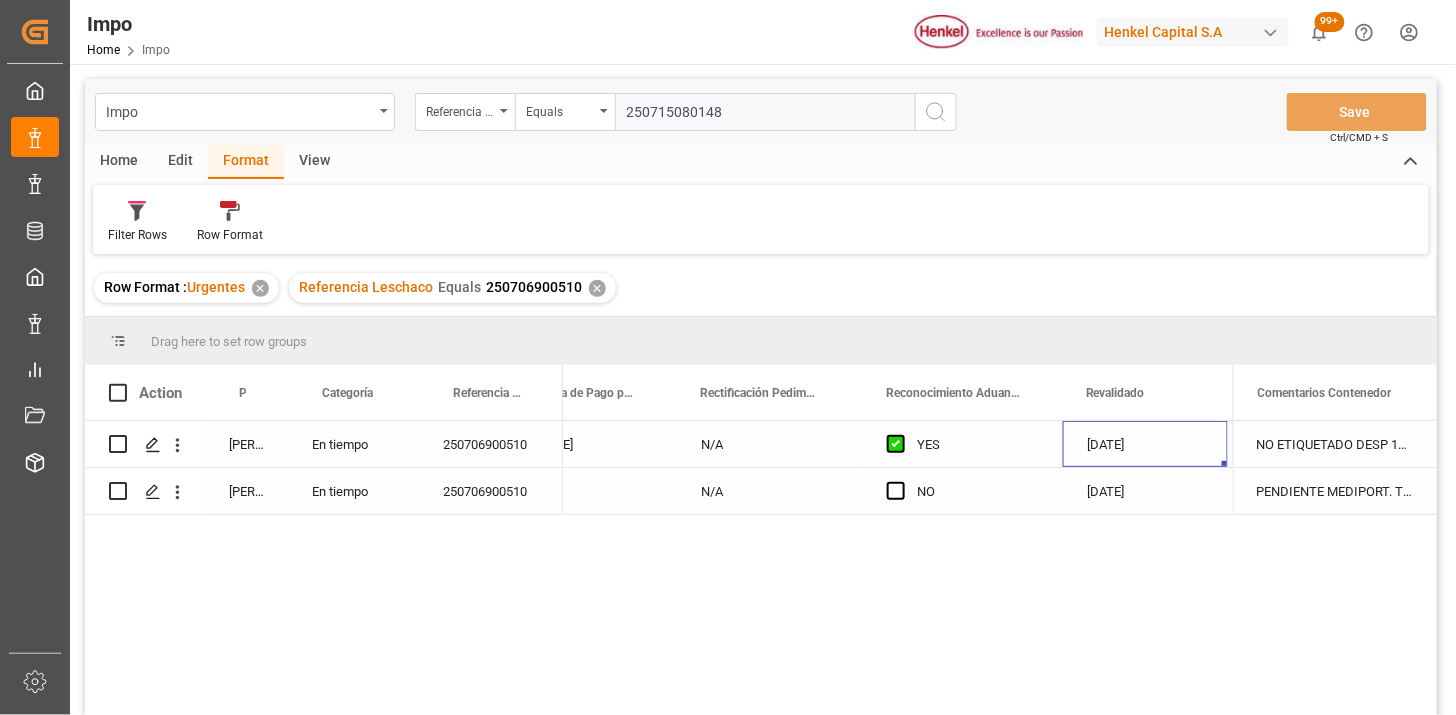 type on "250715080148" 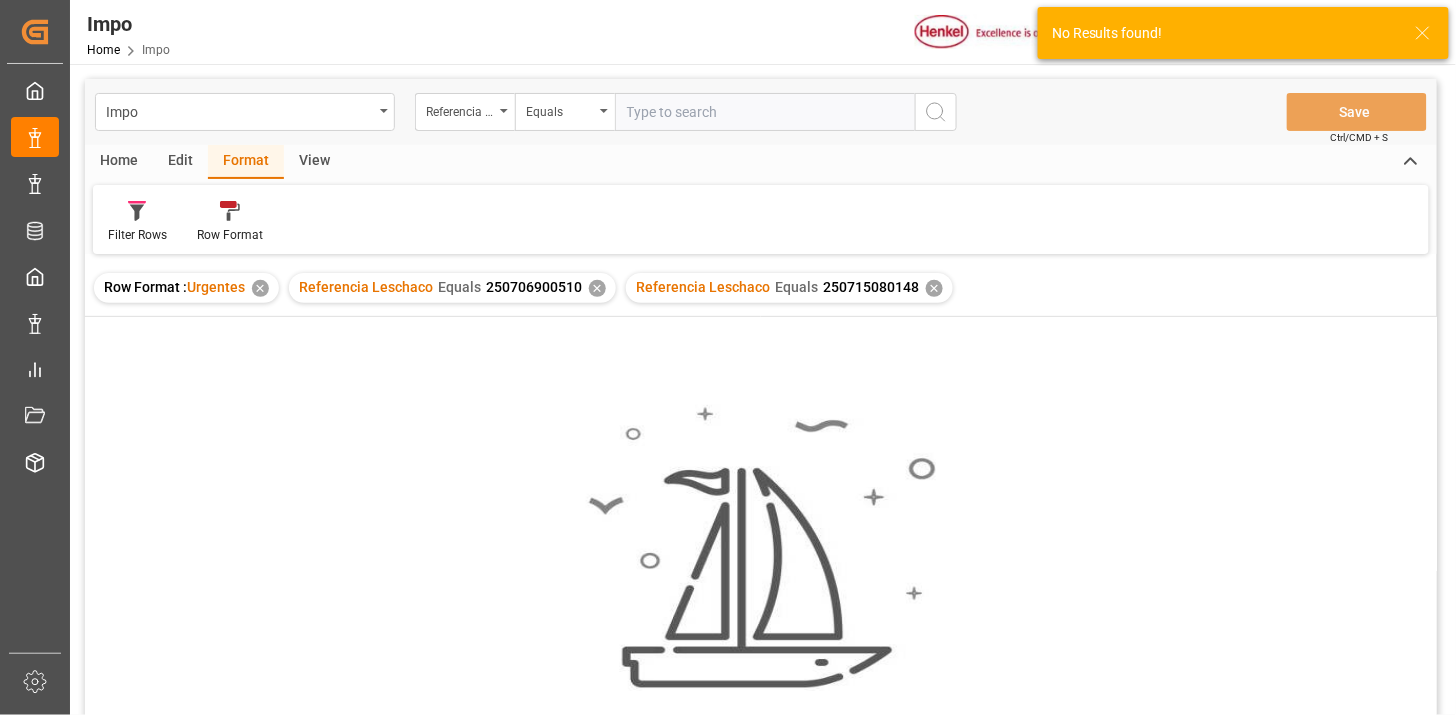 click on "✕" at bounding box center (597, 288) 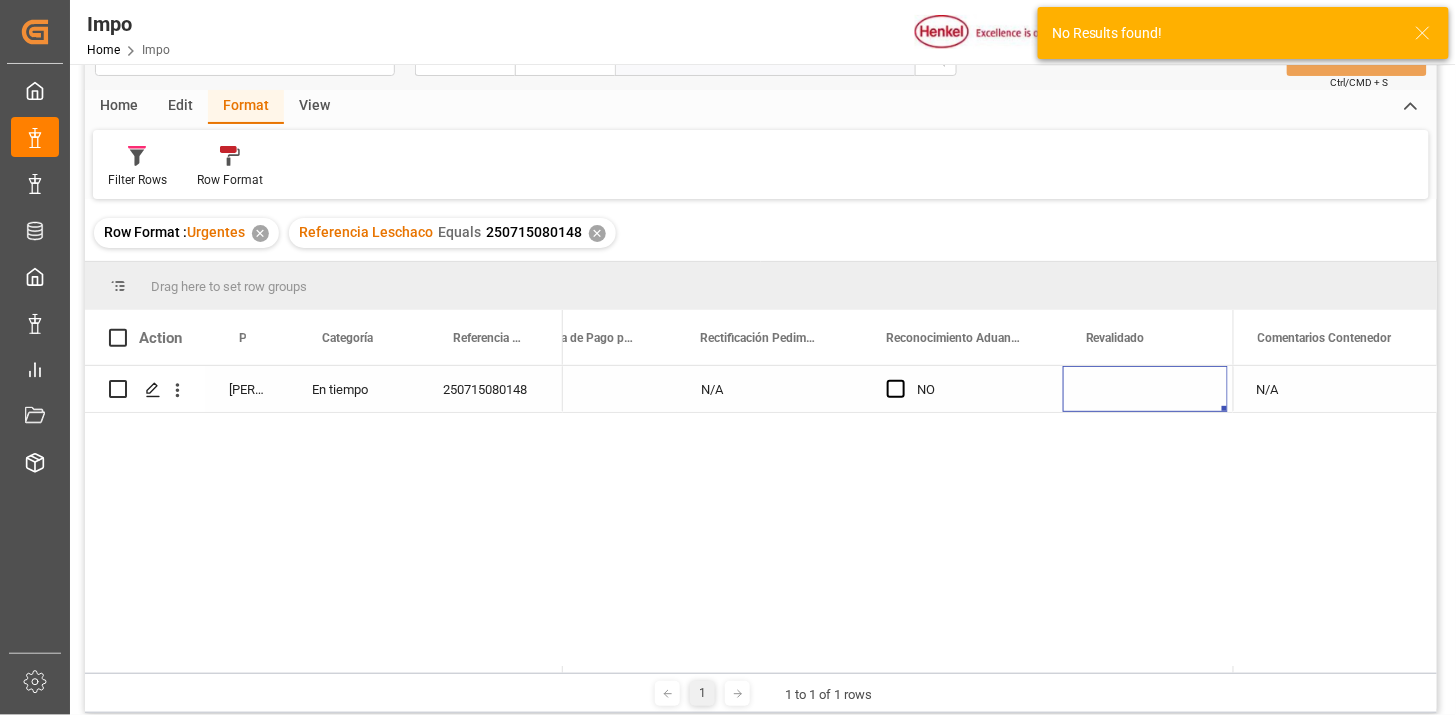 scroll, scrollTop: 111, scrollLeft: 0, axis: vertical 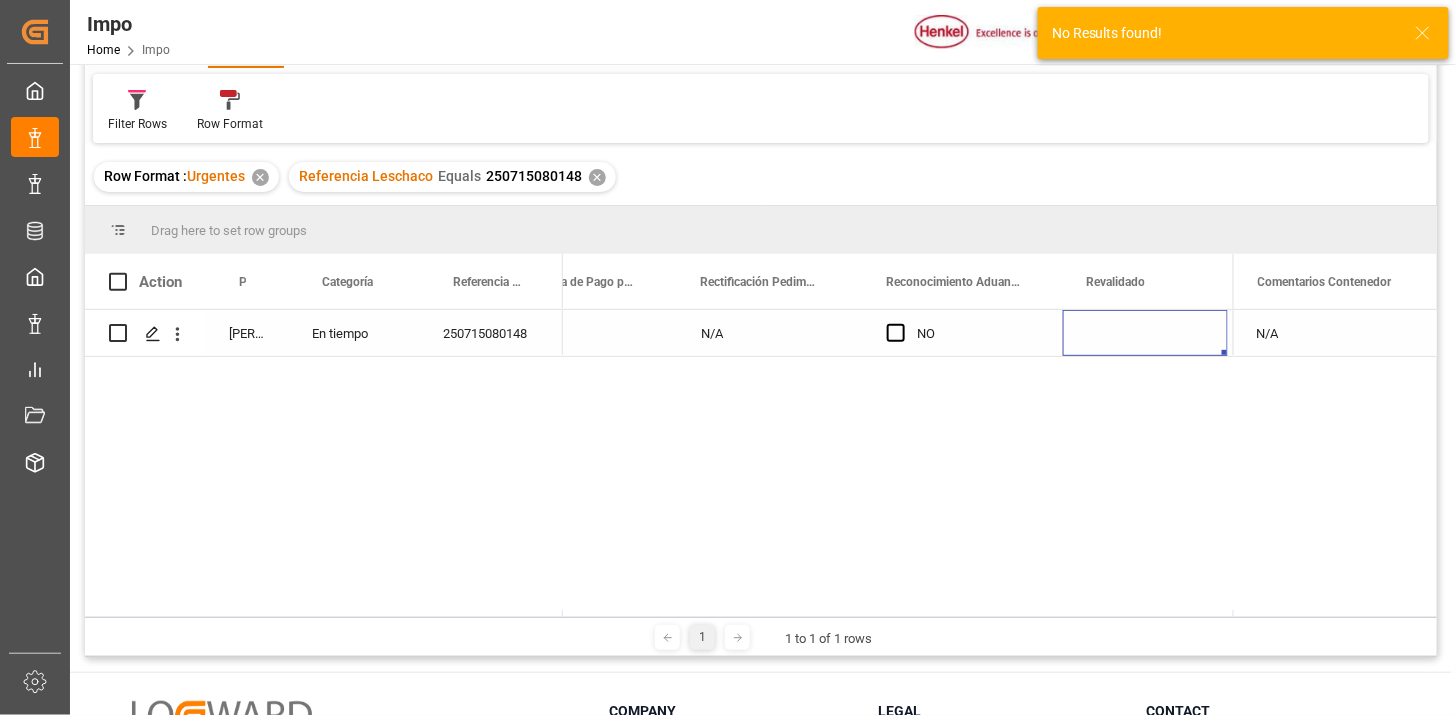 click at bounding box center [1145, 333] 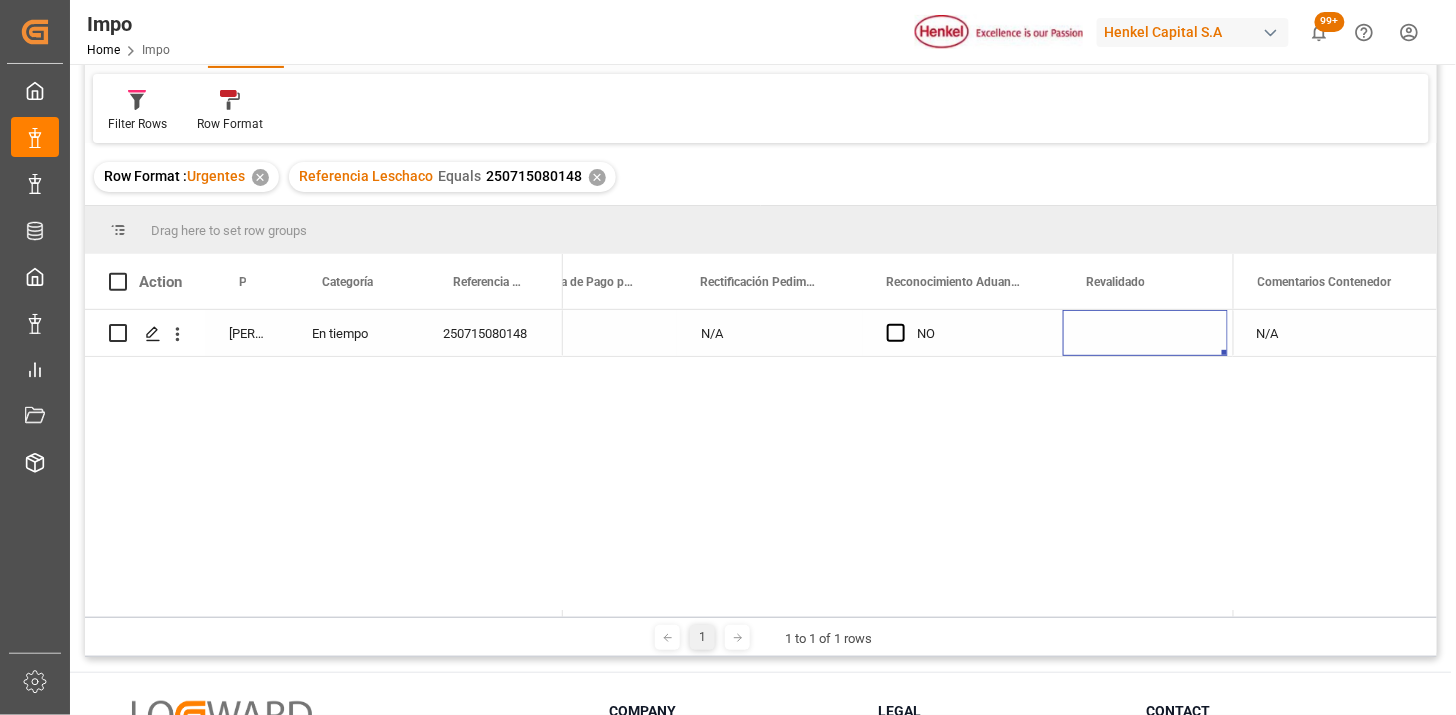 click at bounding box center (1145, 333) 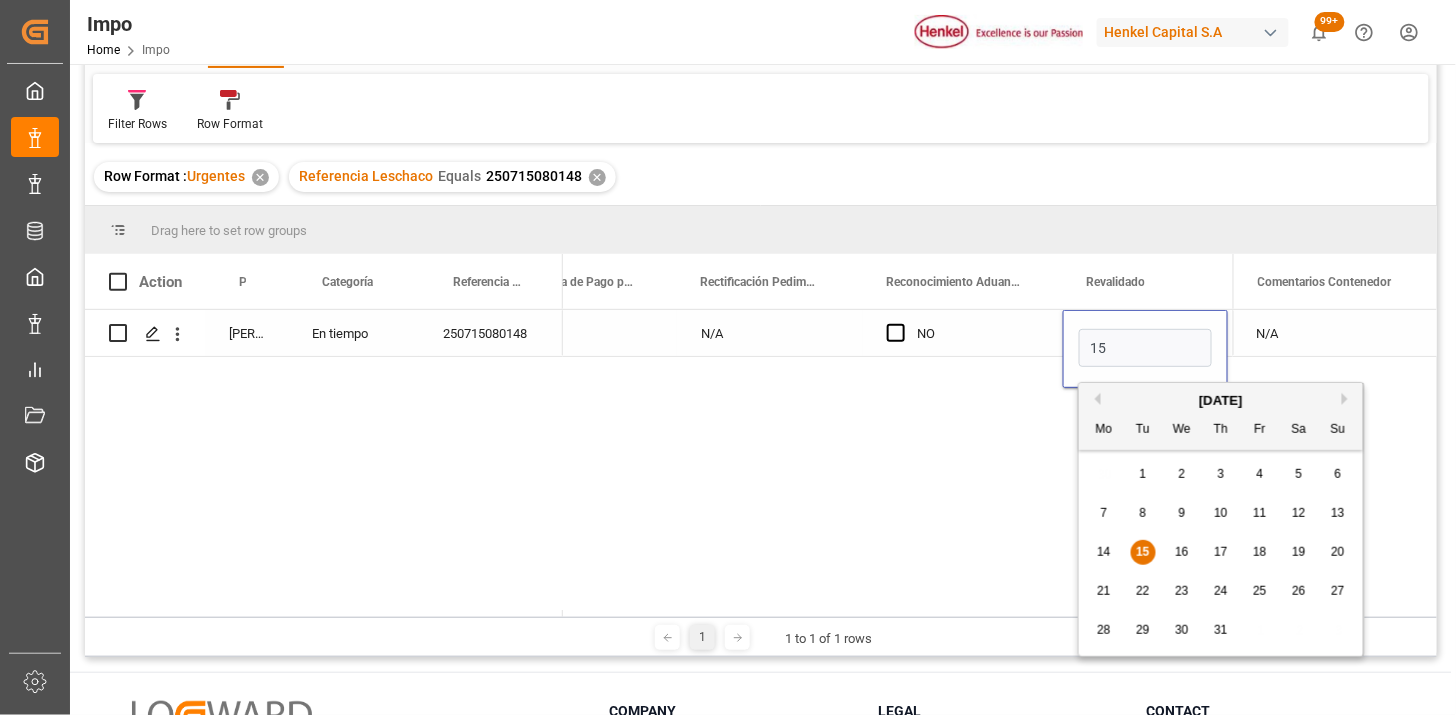 type on "[DATE]" 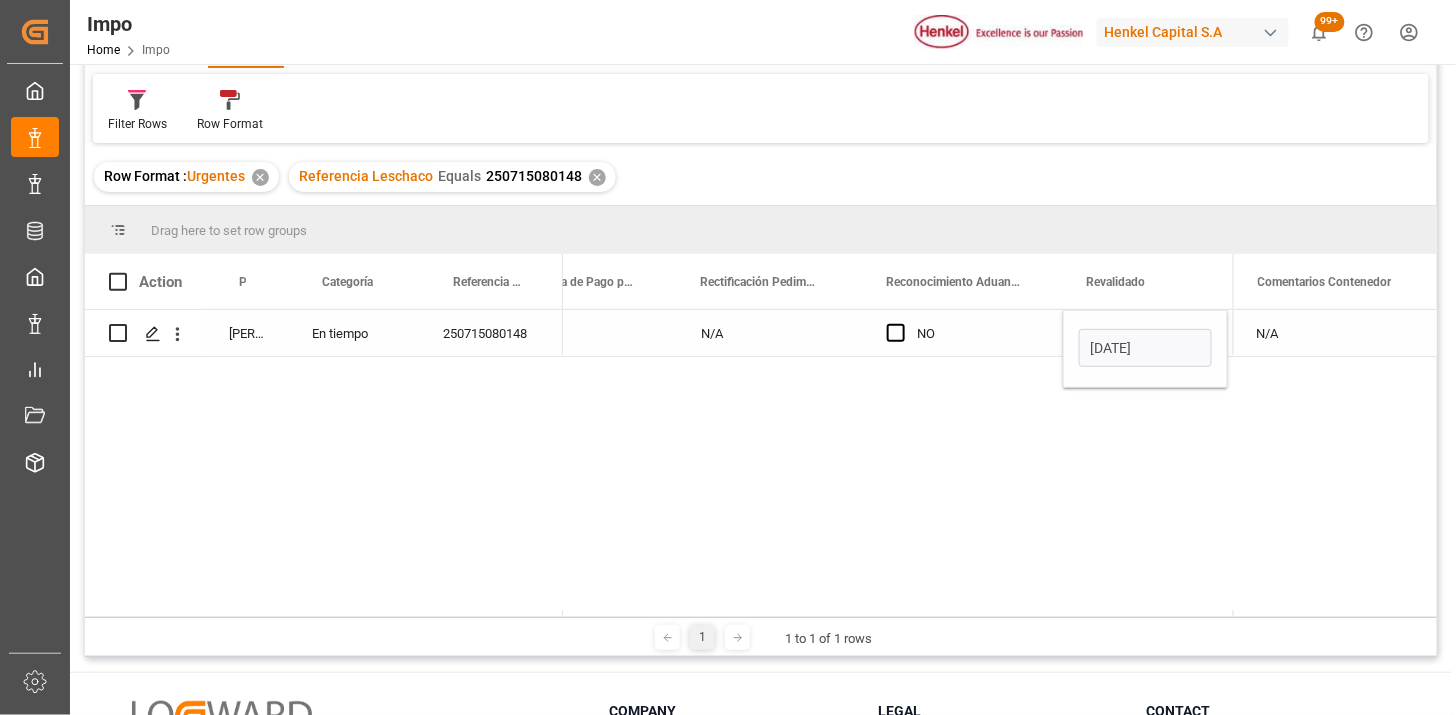 click on "NO" at bounding box center (978, 334) 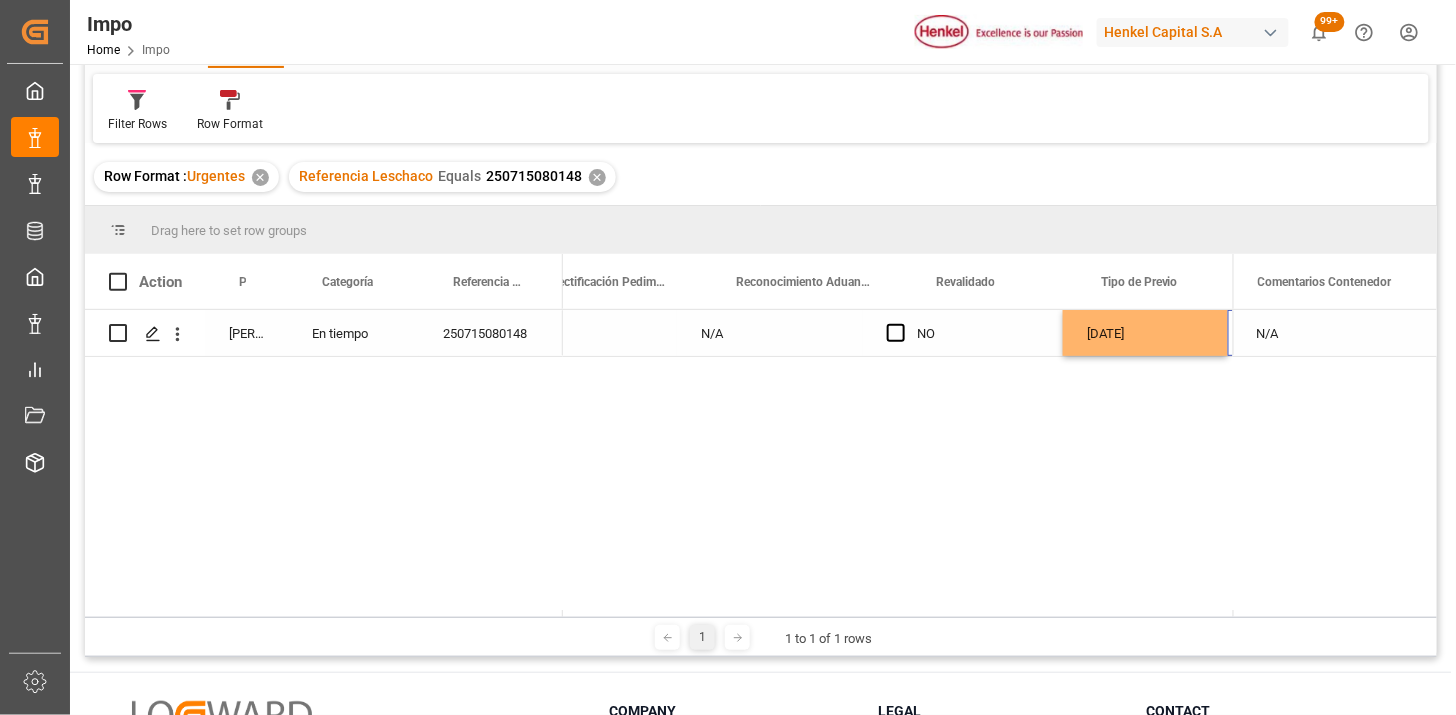 scroll, scrollTop: 0, scrollLeft: 1838, axis: horizontal 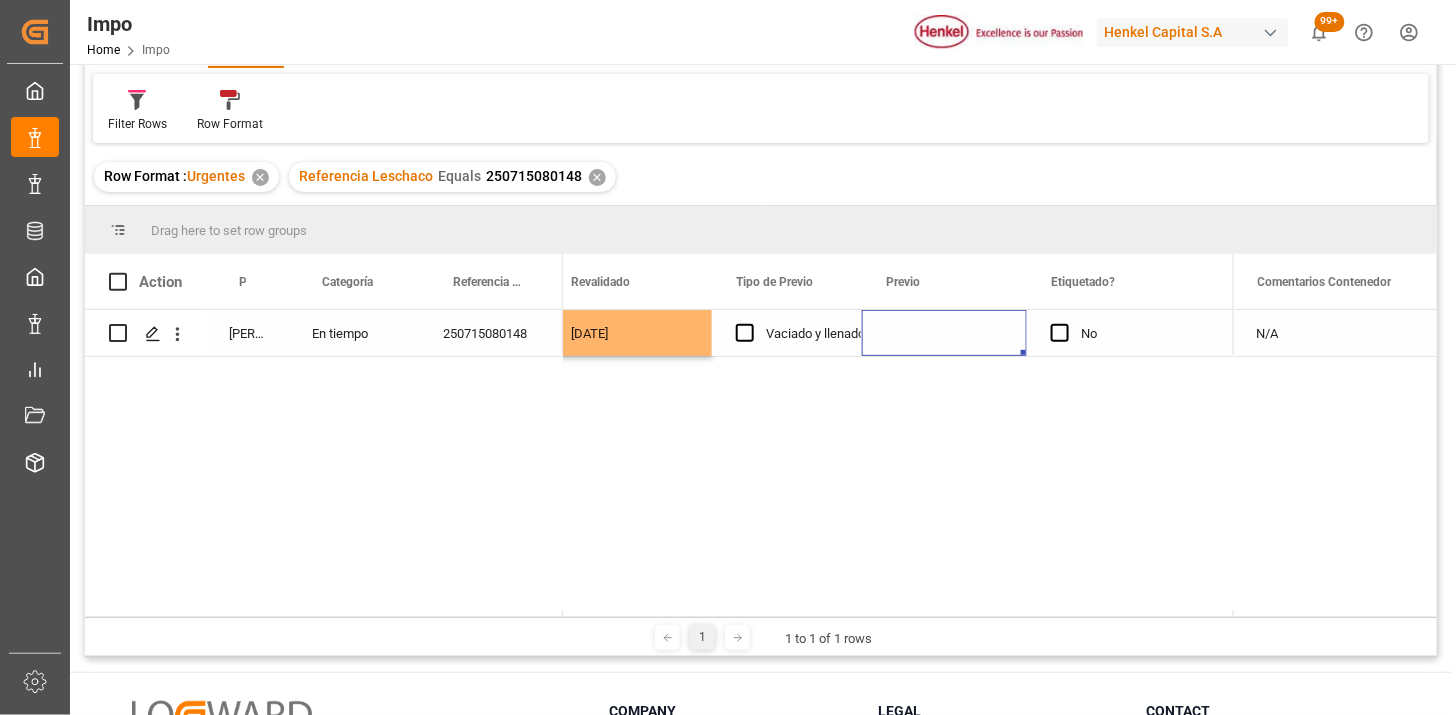 click at bounding box center [944, 333] 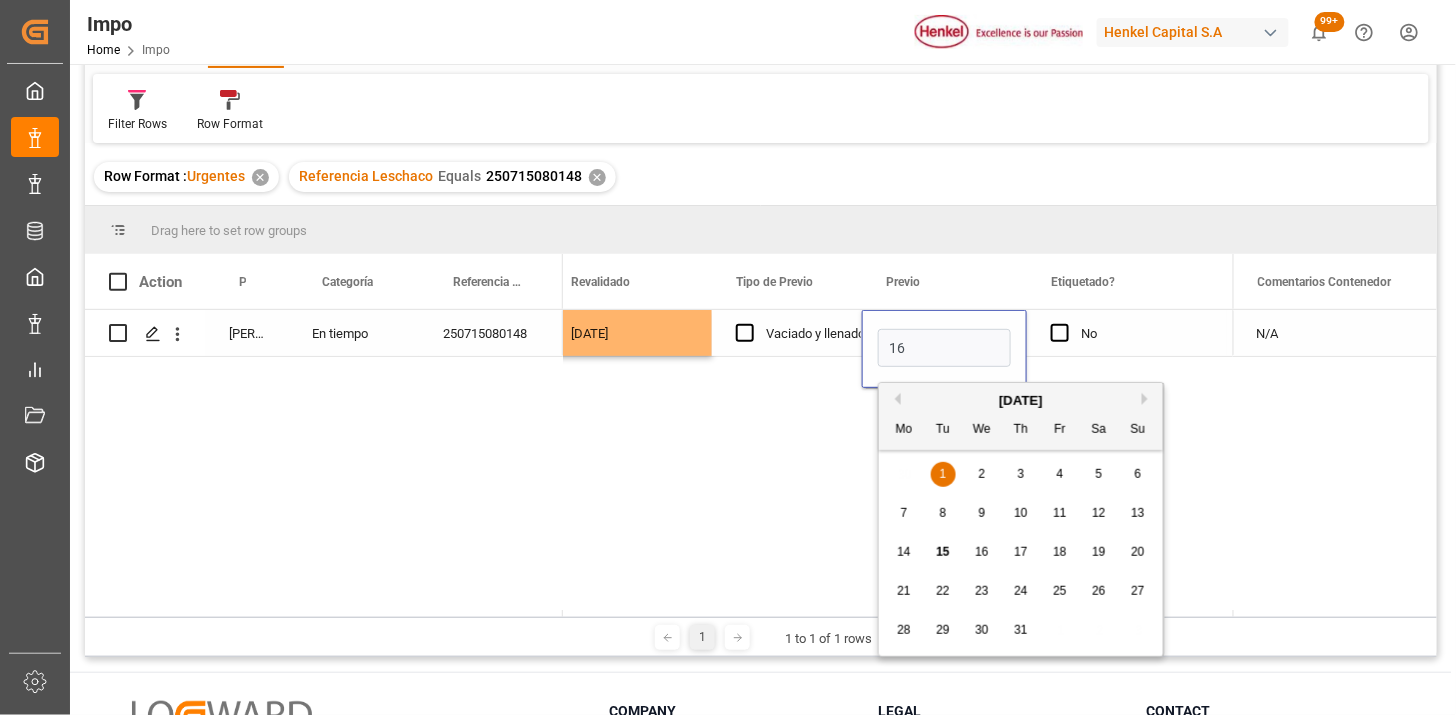 type on "[DATE]" 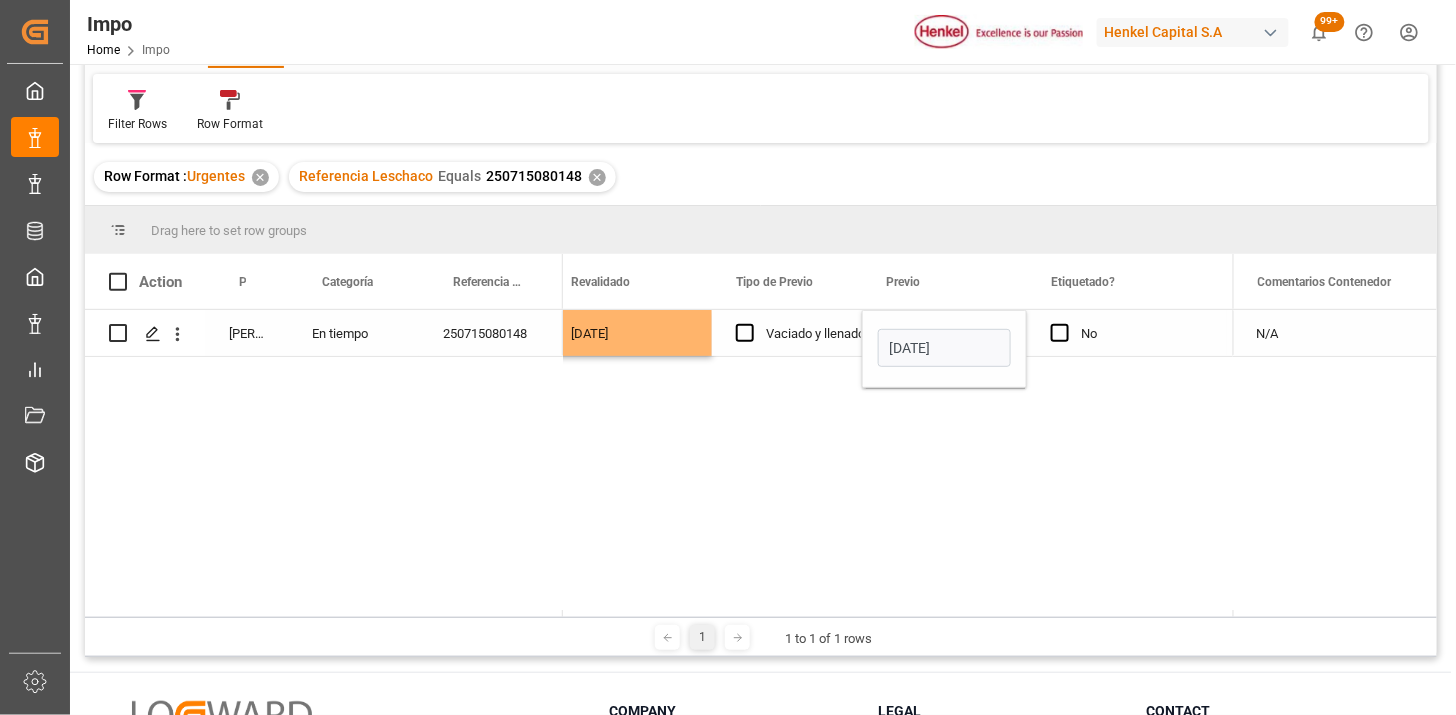 click on "Vaciado y llenado" at bounding box center (815, 334) 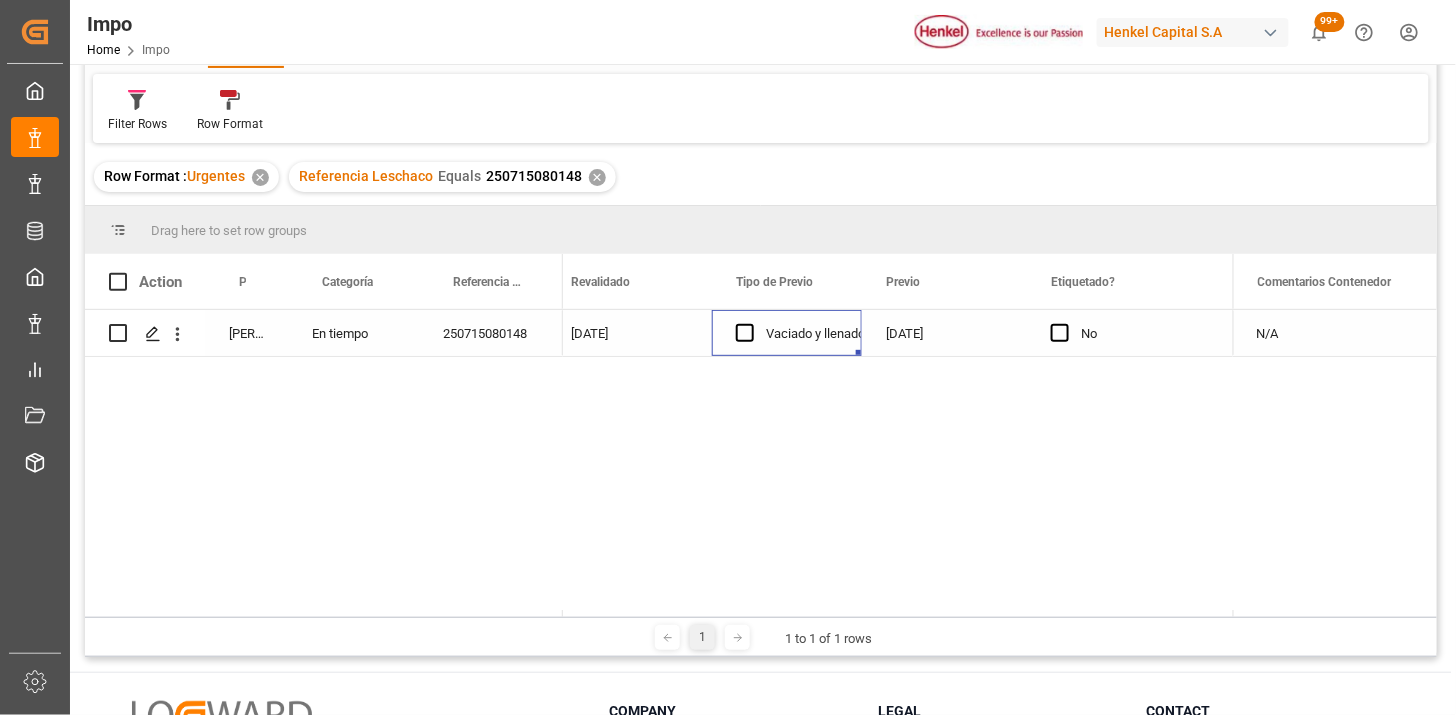 scroll, scrollTop: 0, scrollLeft: 0, axis: both 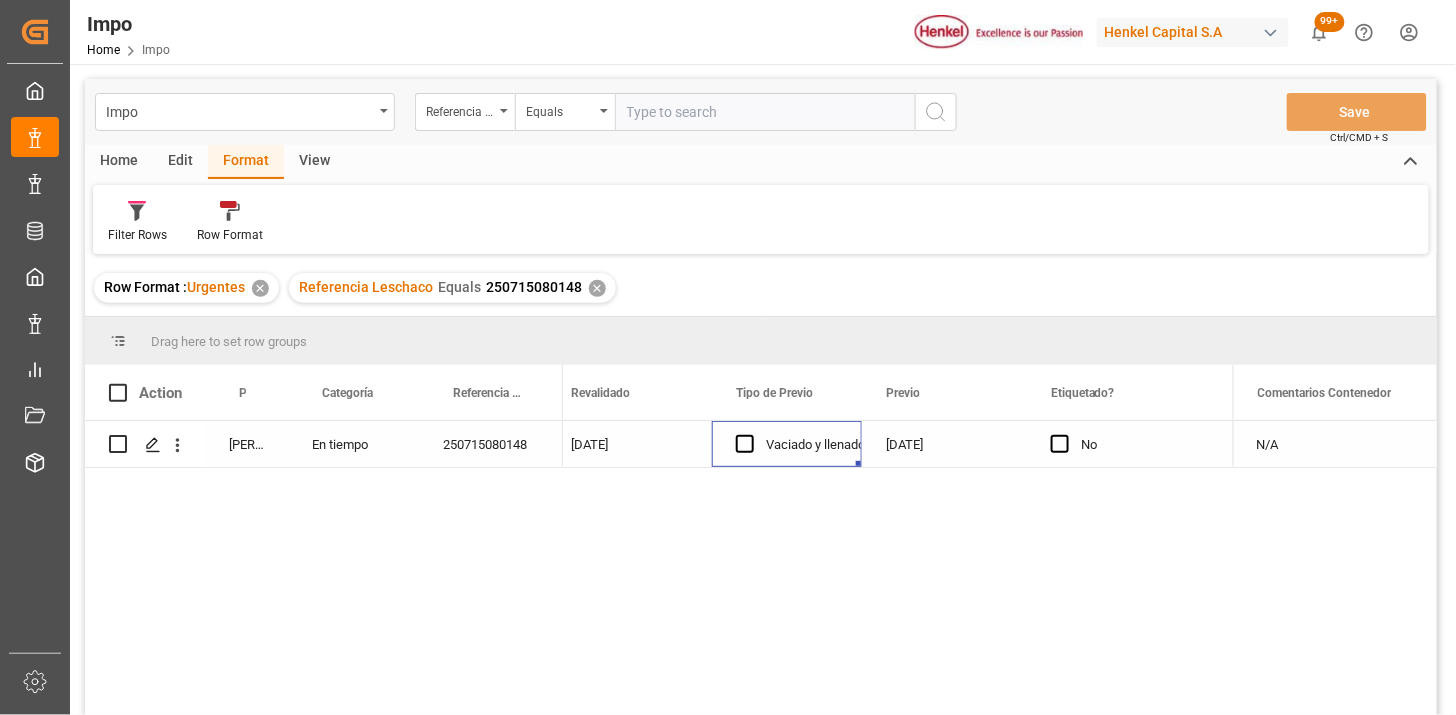 click at bounding box center [765, 112] 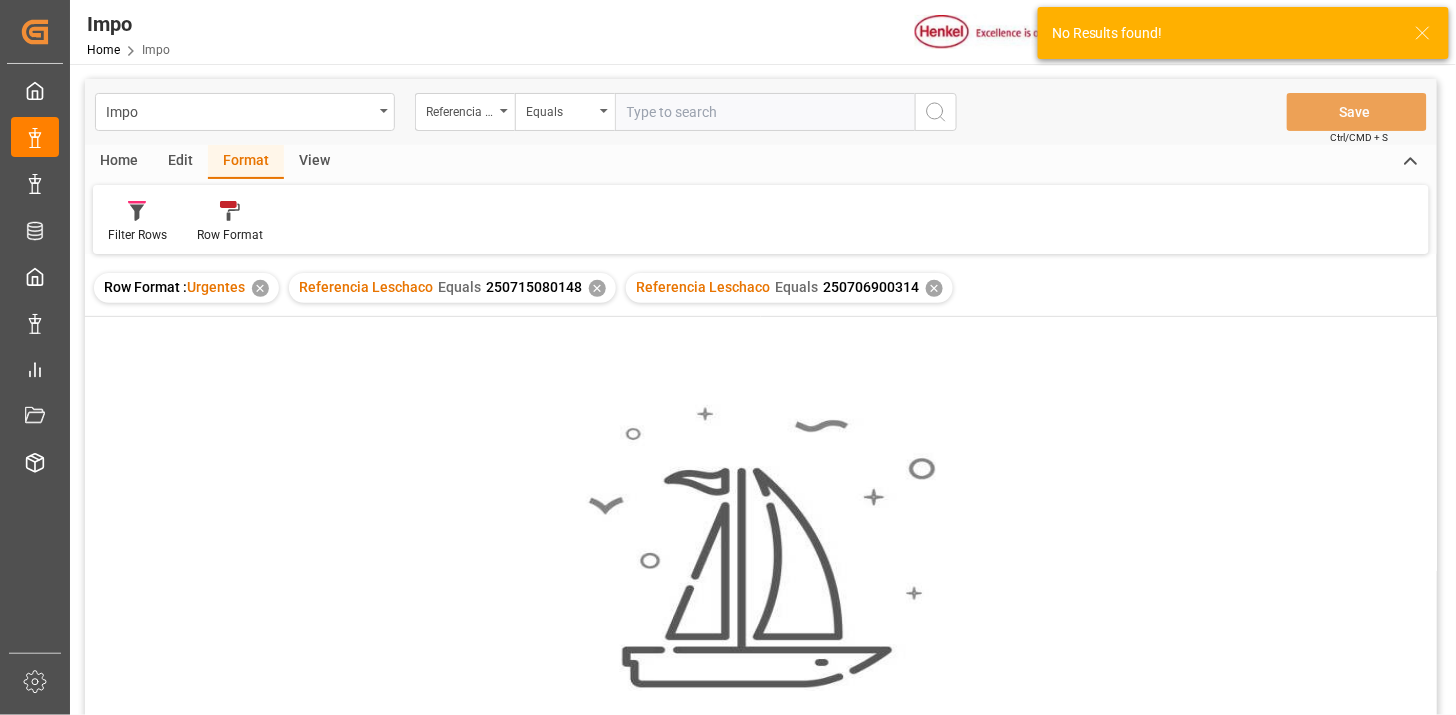 click on "✕" at bounding box center [597, 288] 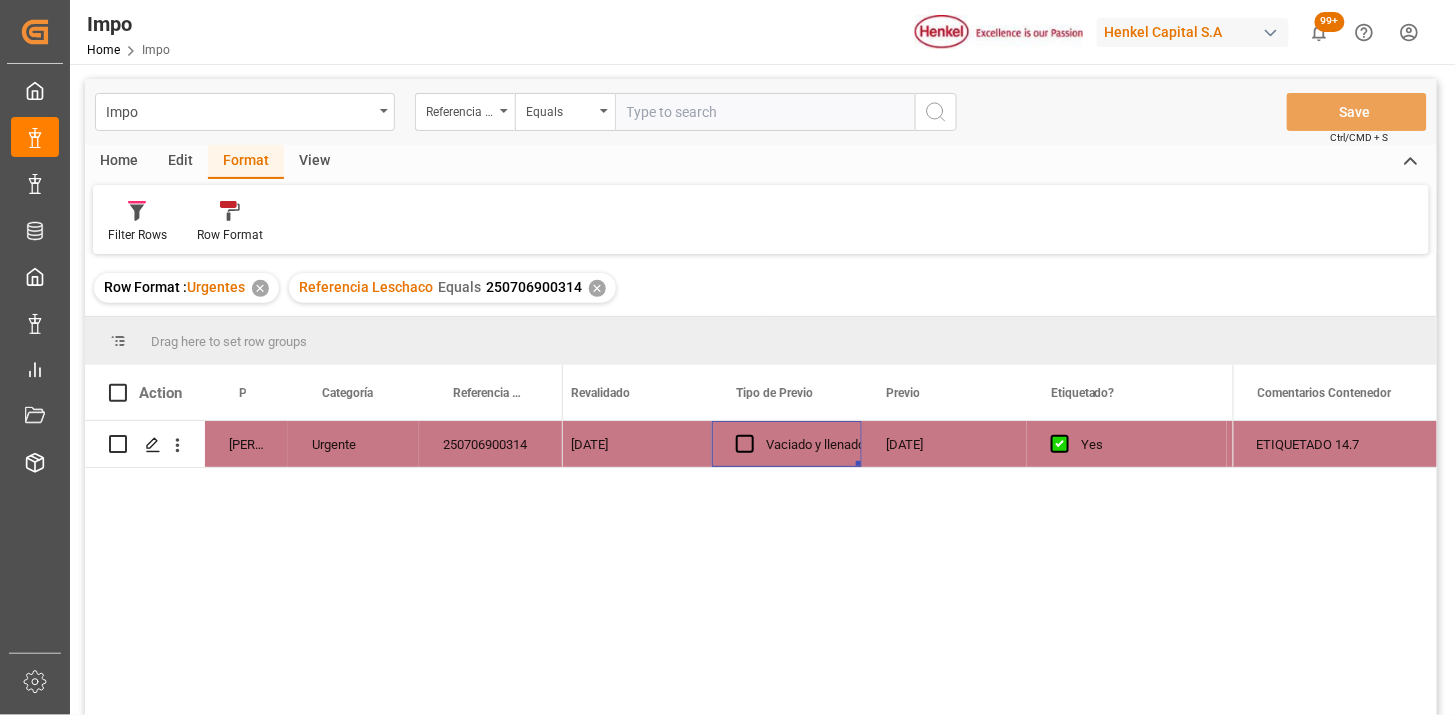 click at bounding box center [765, 112] 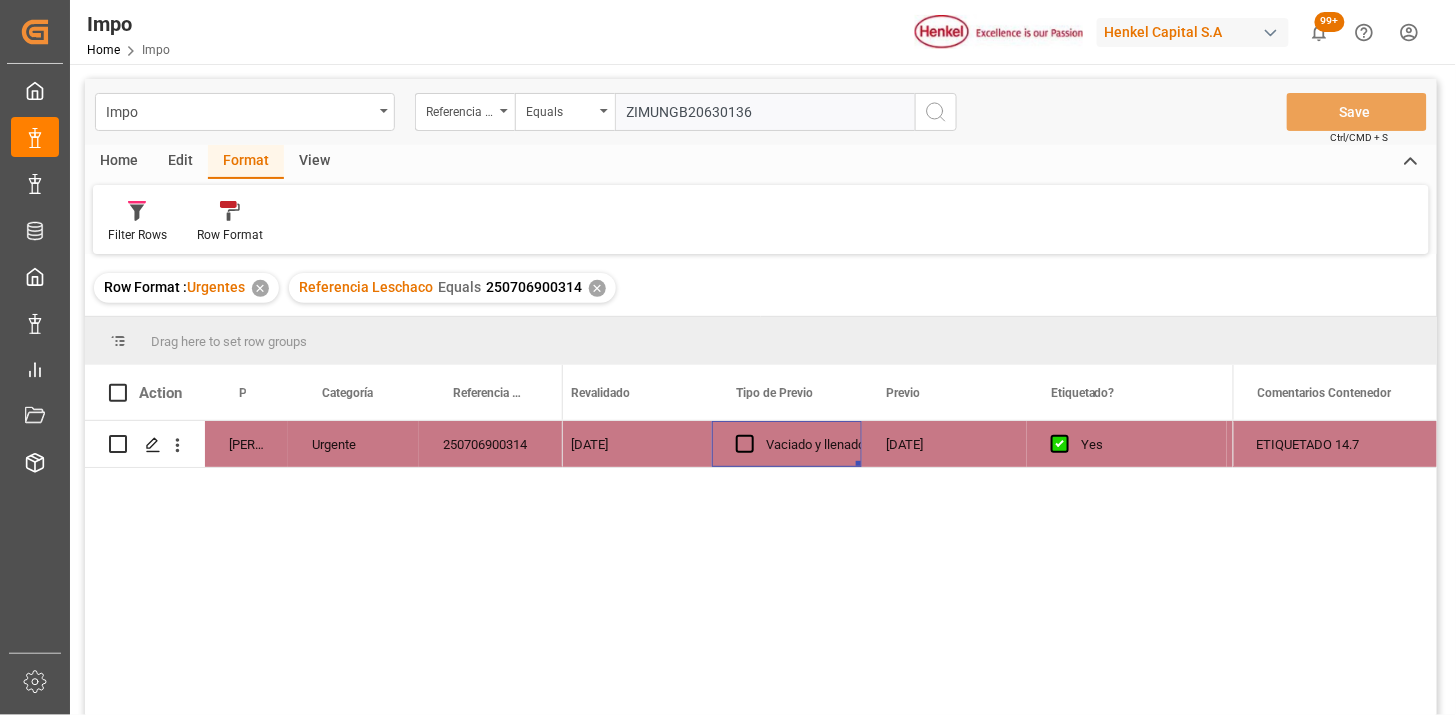type on "ZIMUNGB20630136" 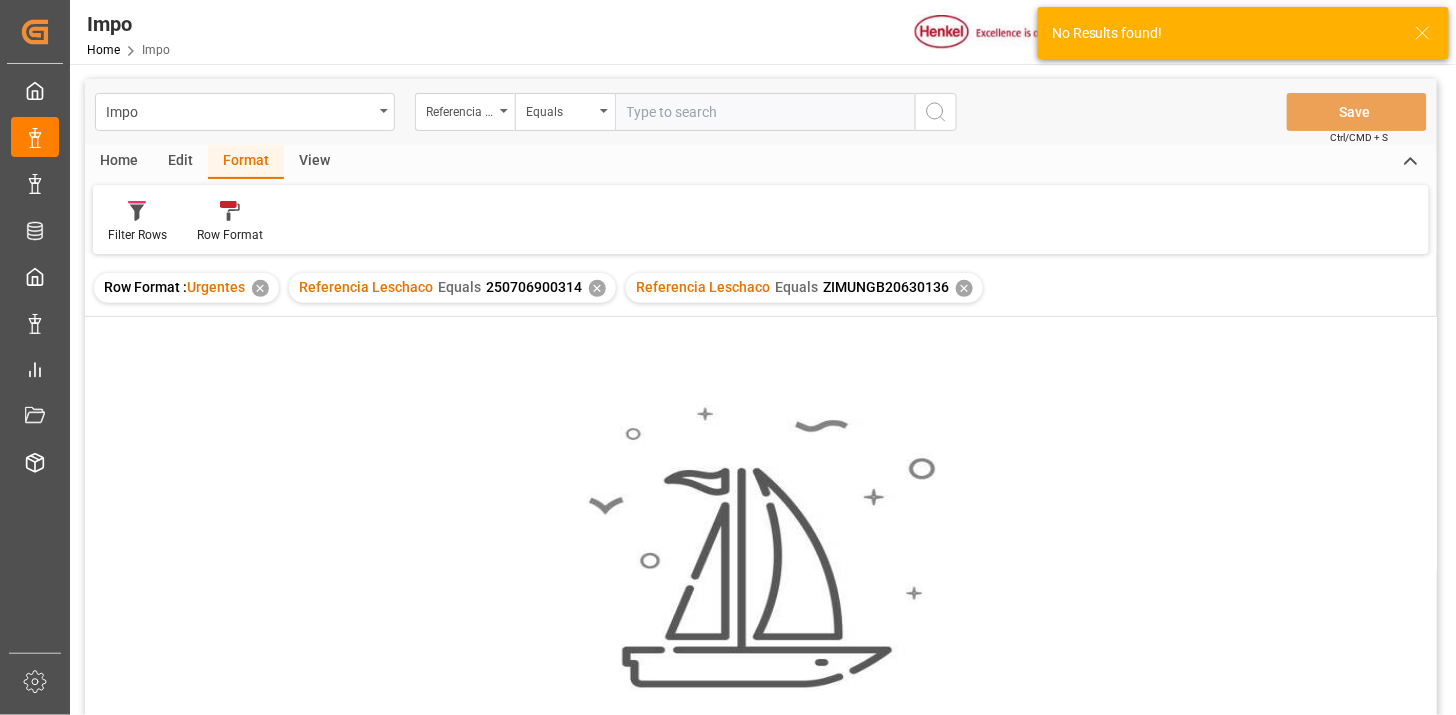 click on "✕" at bounding box center (597, 288) 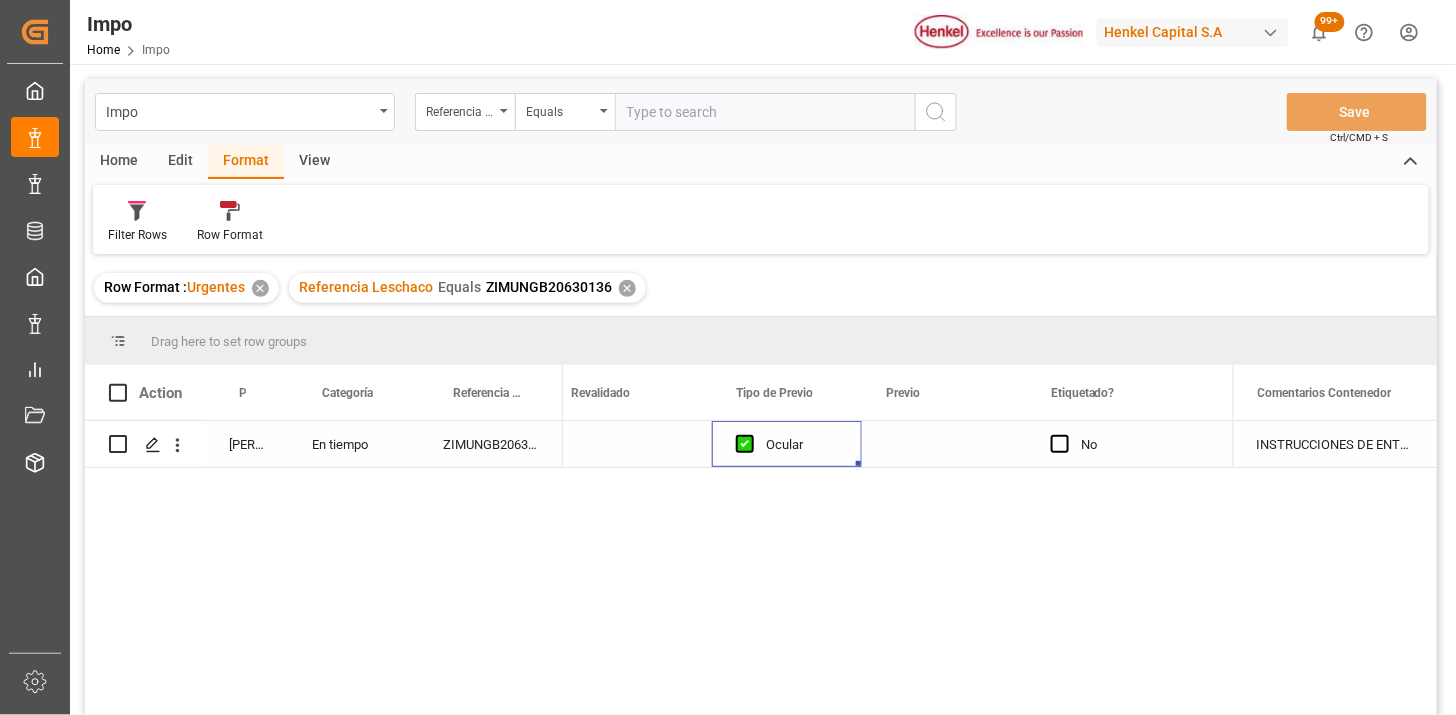 click on "ZIMUNGB20630136" at bounding box center (491, 444) 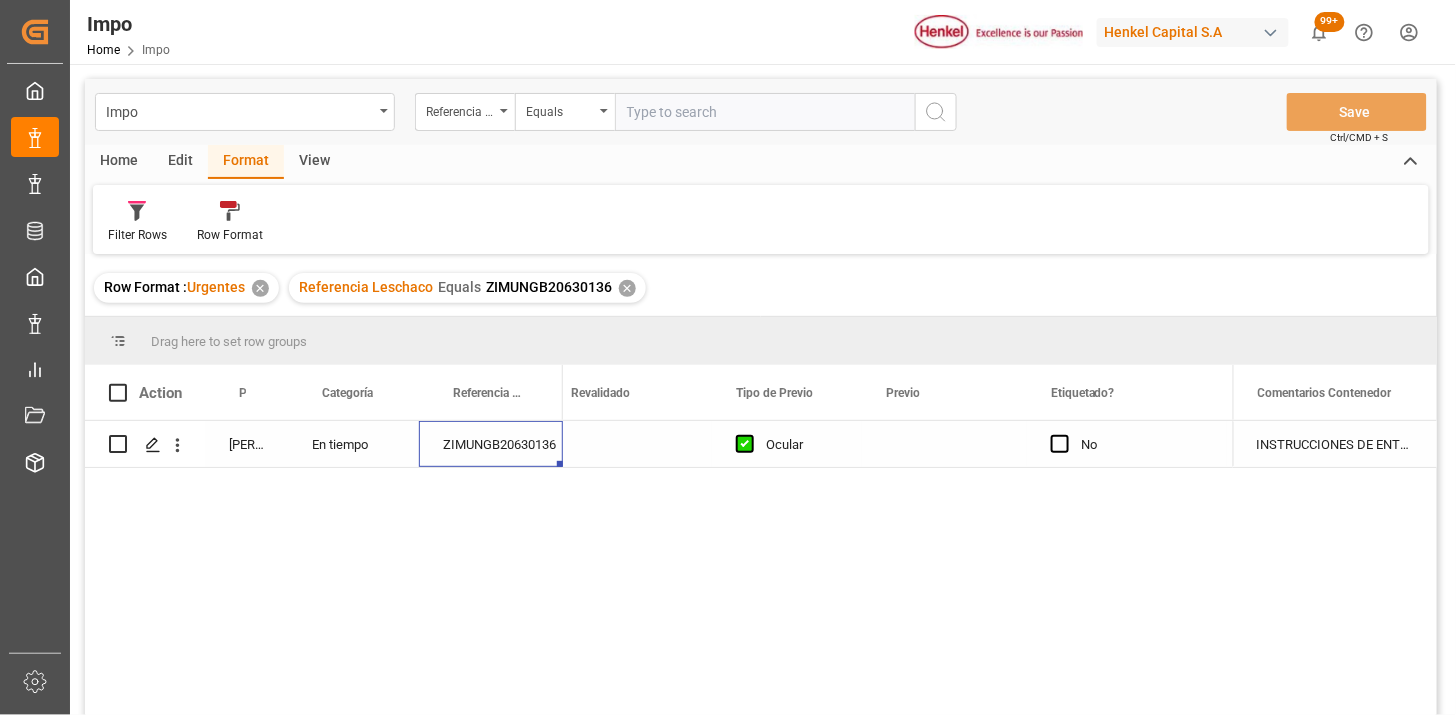 click on "ZIMUNGB20630136" at bounding box center (491, 444) 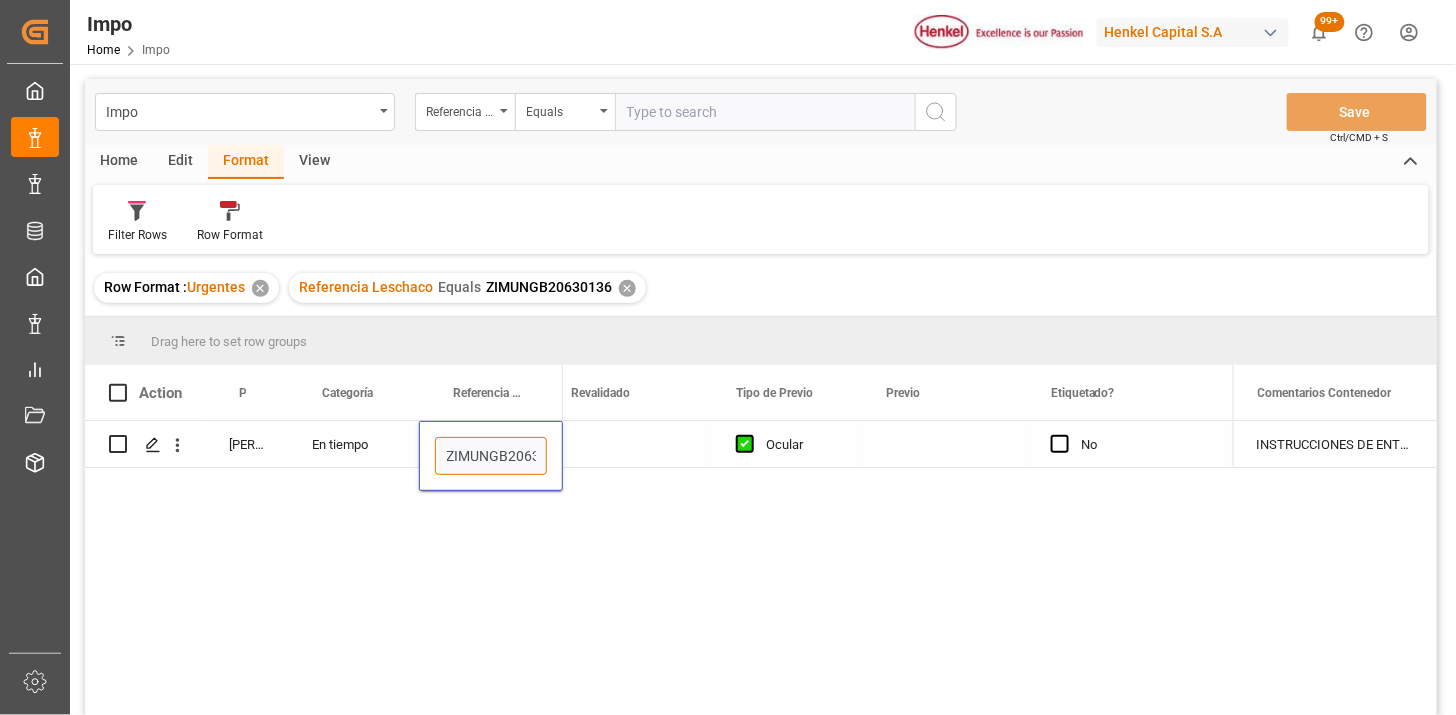 click on "ZIMUNGB20630136" at bounding box center (491, 456) 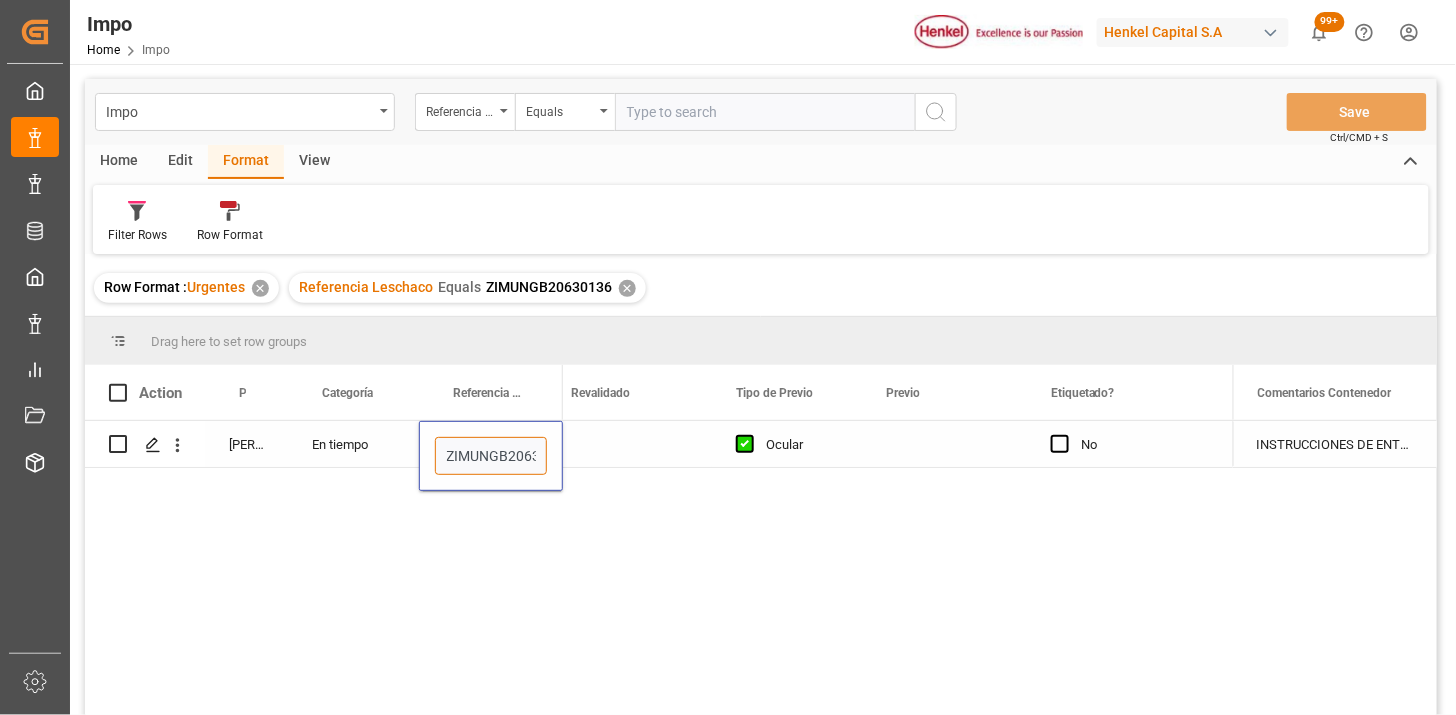 paste on "250706900855" 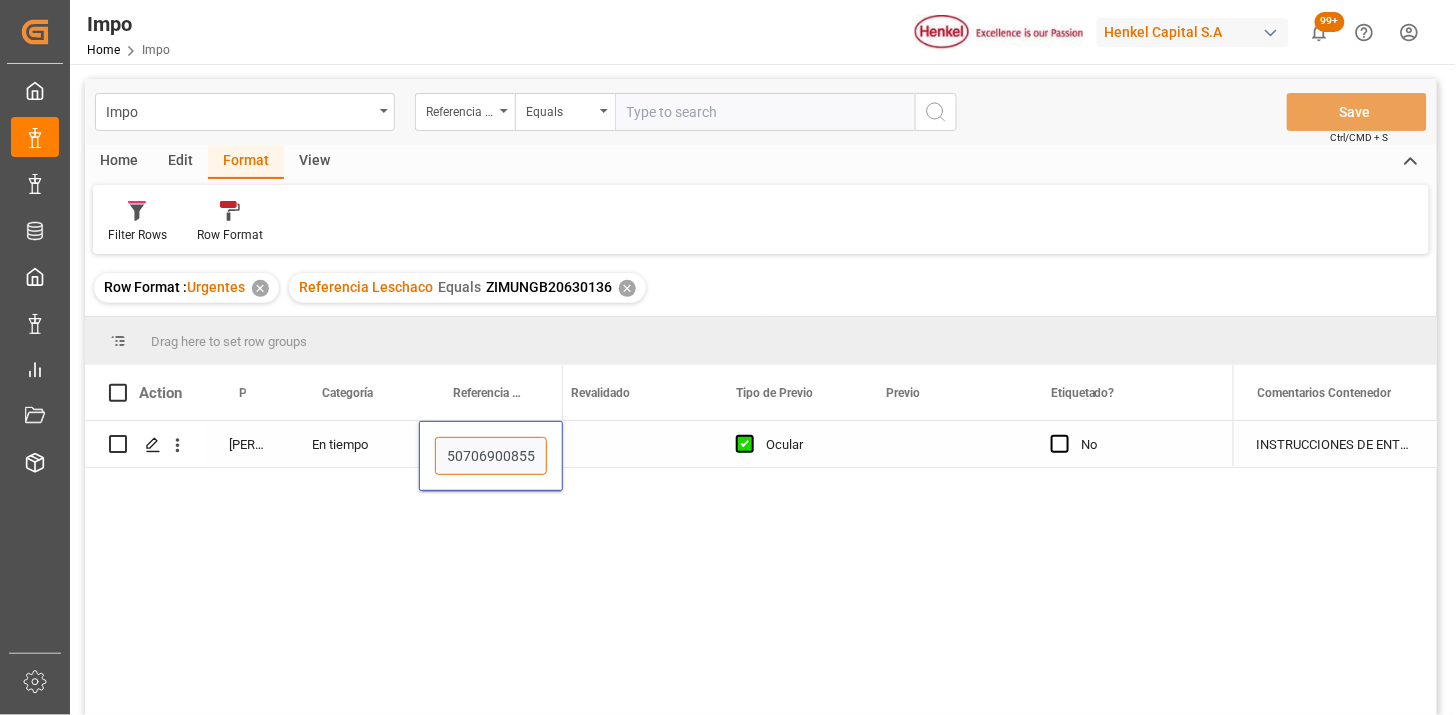 type on "250706900855" 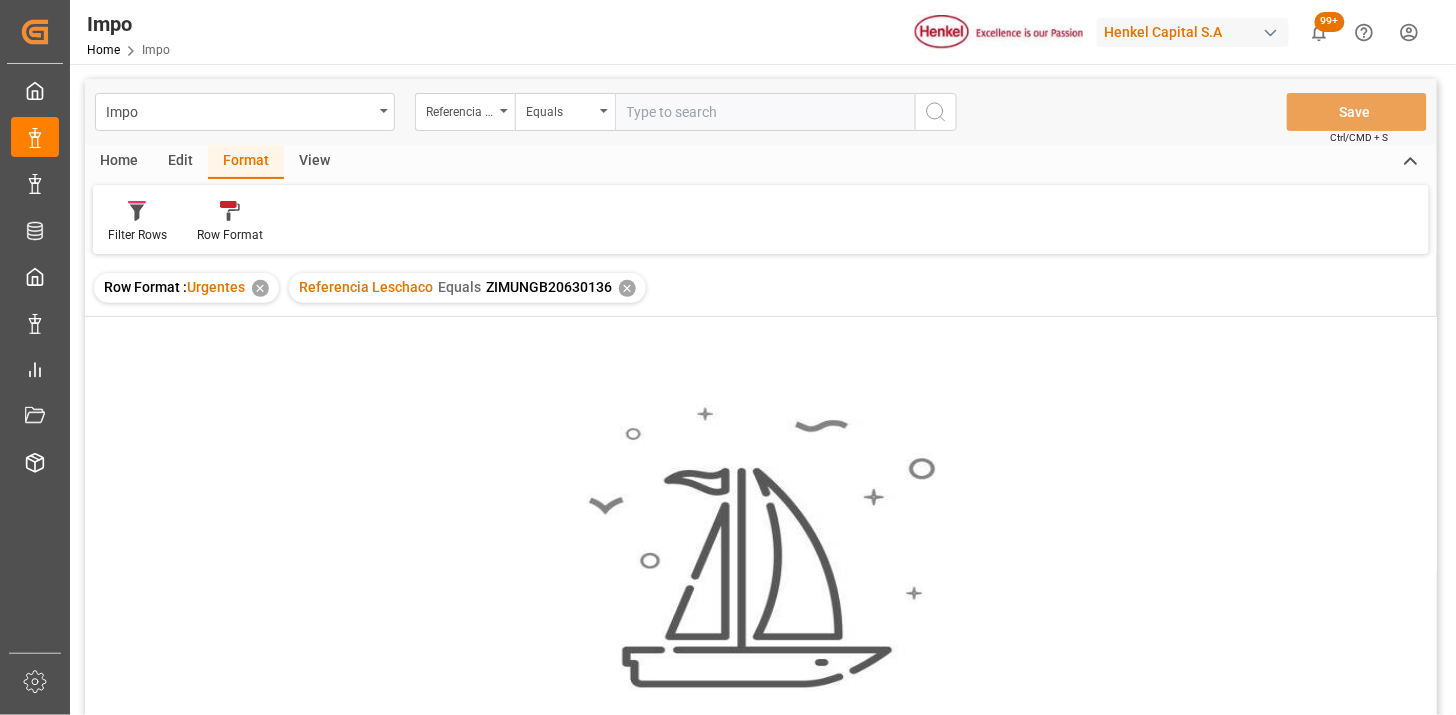 click at bounding box center [765, 112] 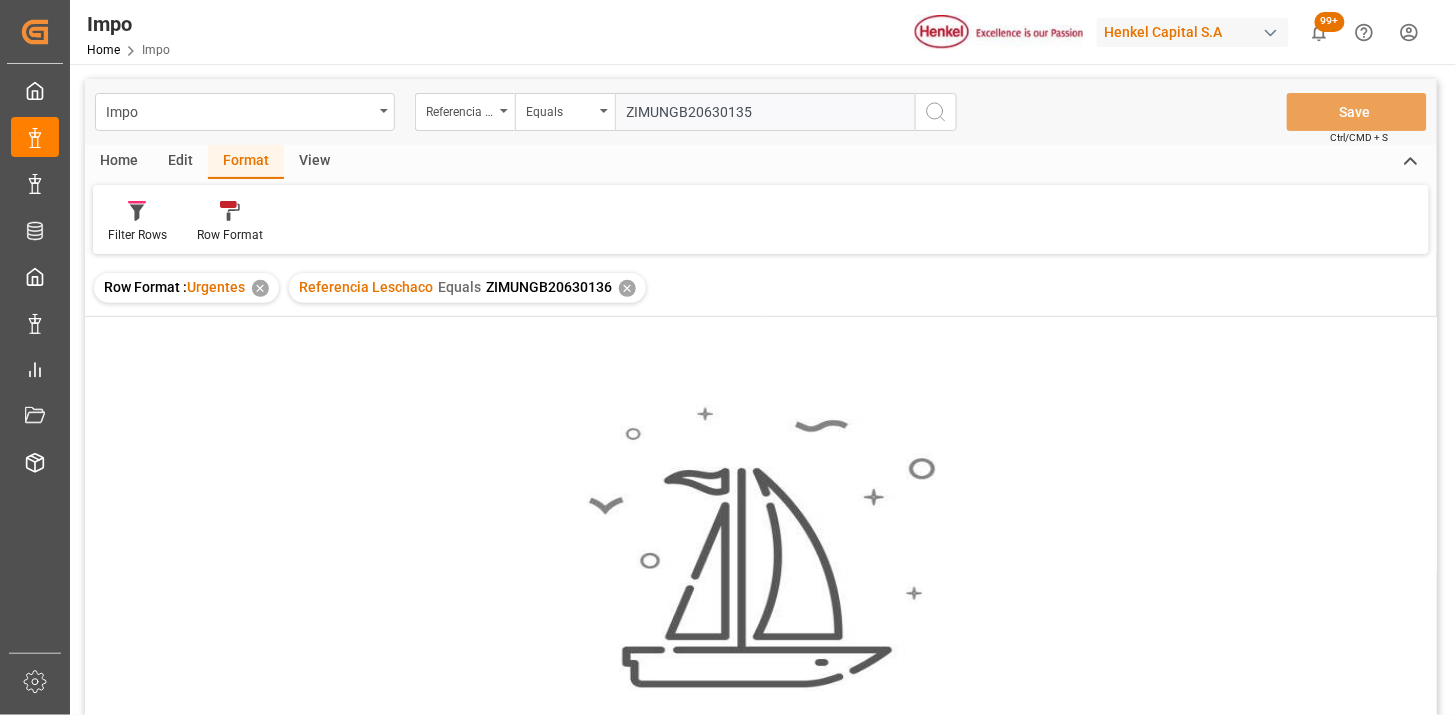 type on "ZIMUNGB20630135" 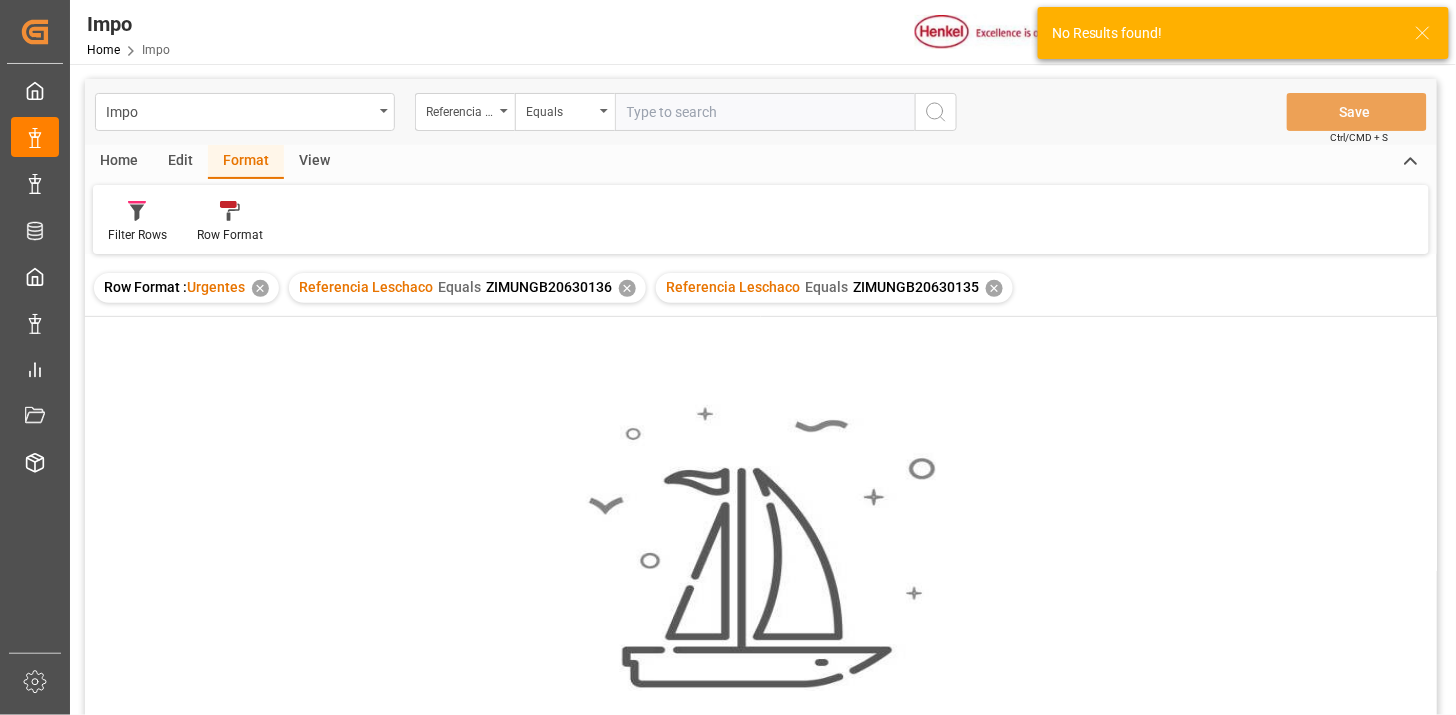 click on "✕" at bounding box center (627, 288) 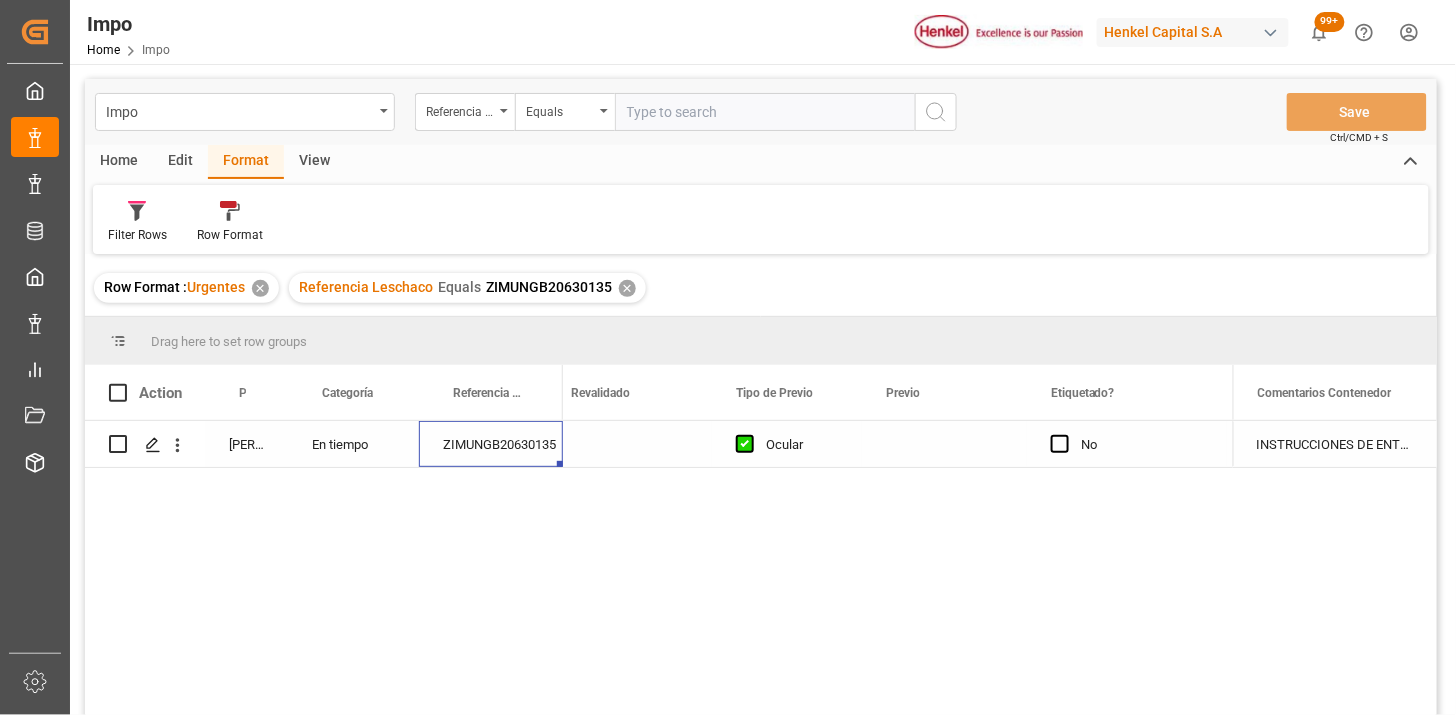 click on "ZIMUNGB20630135" at bounding box center (491, 444) 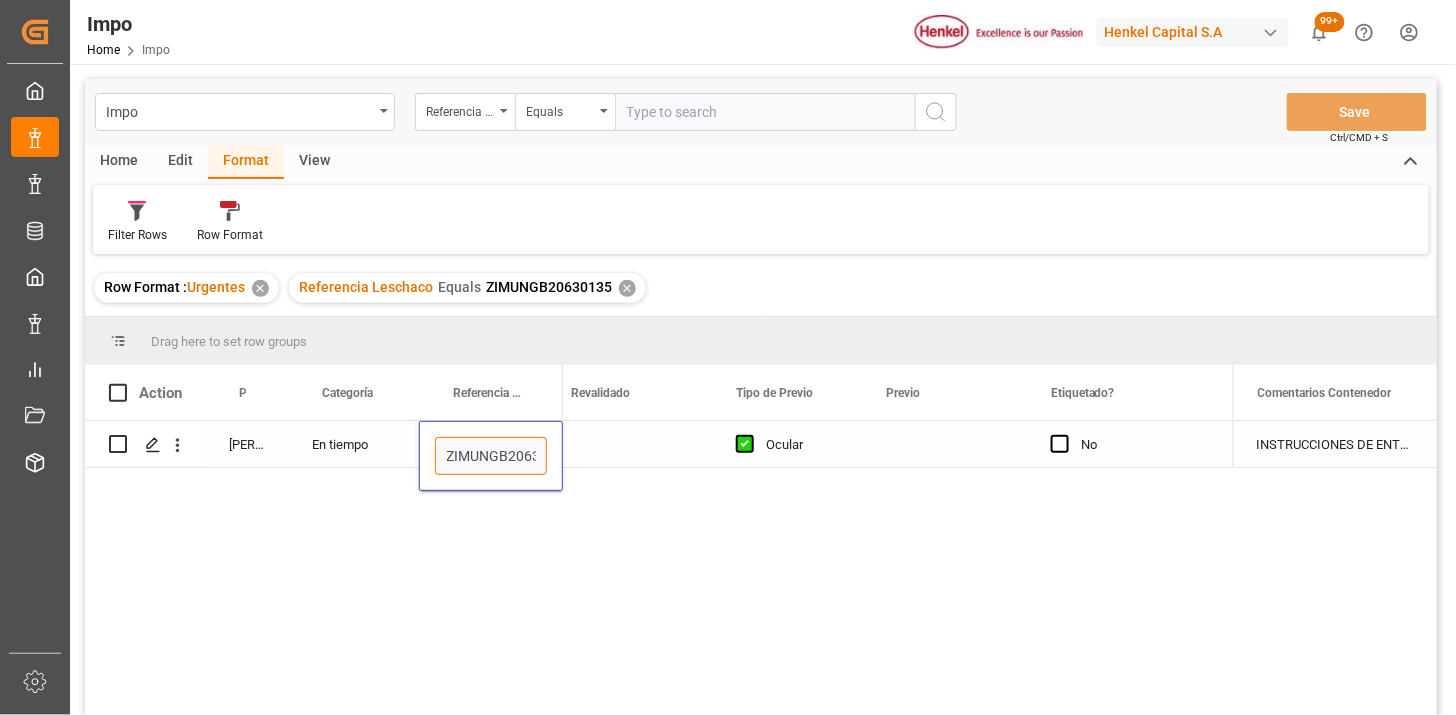 click on "ZIMUNGB20630135" at bounding box center (491, 456) 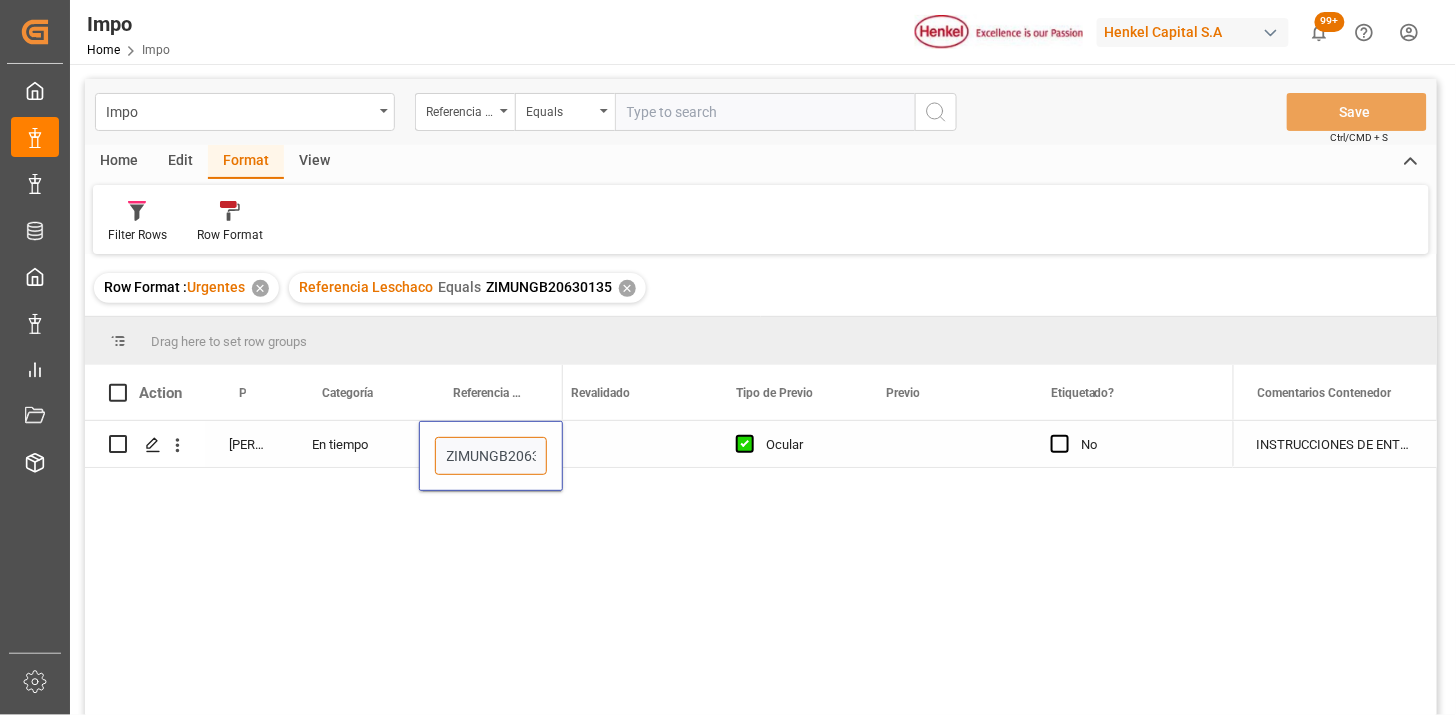 paste on "250706900856" 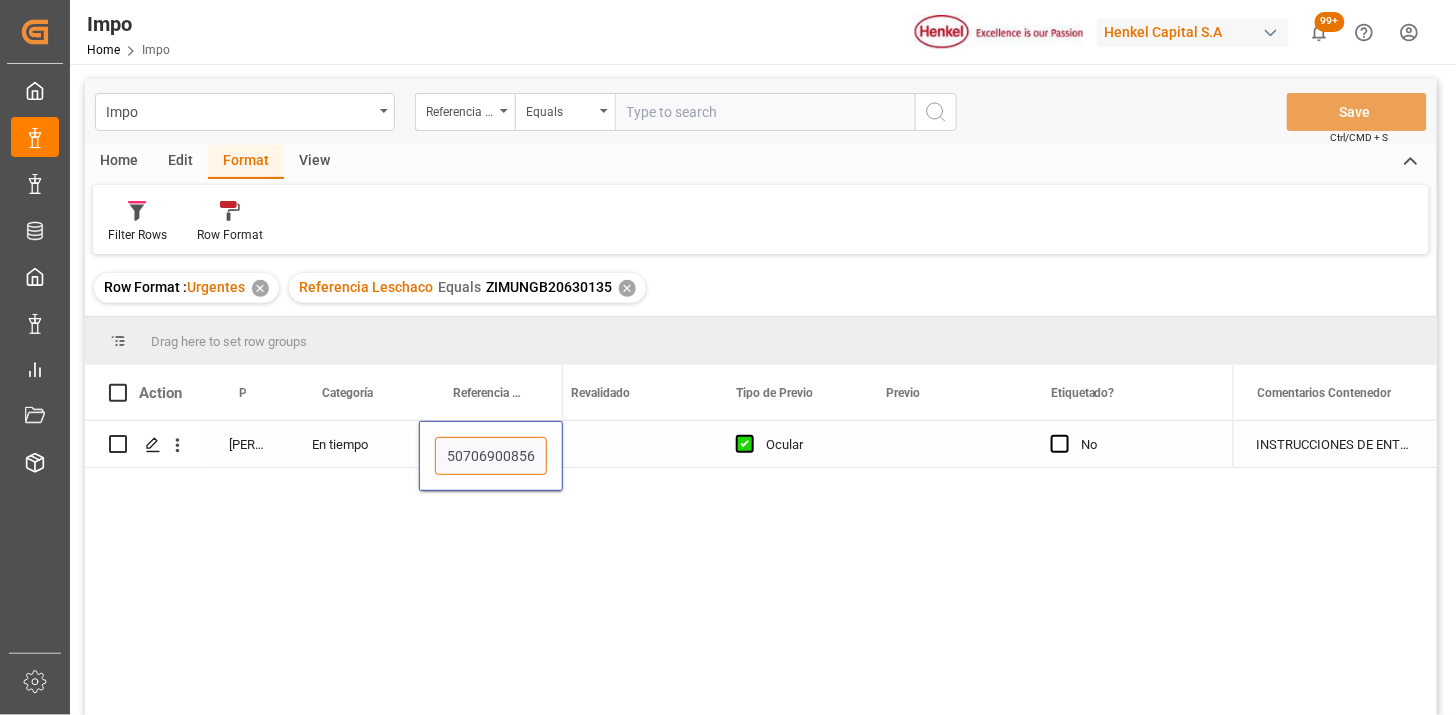 type on "250706900856" 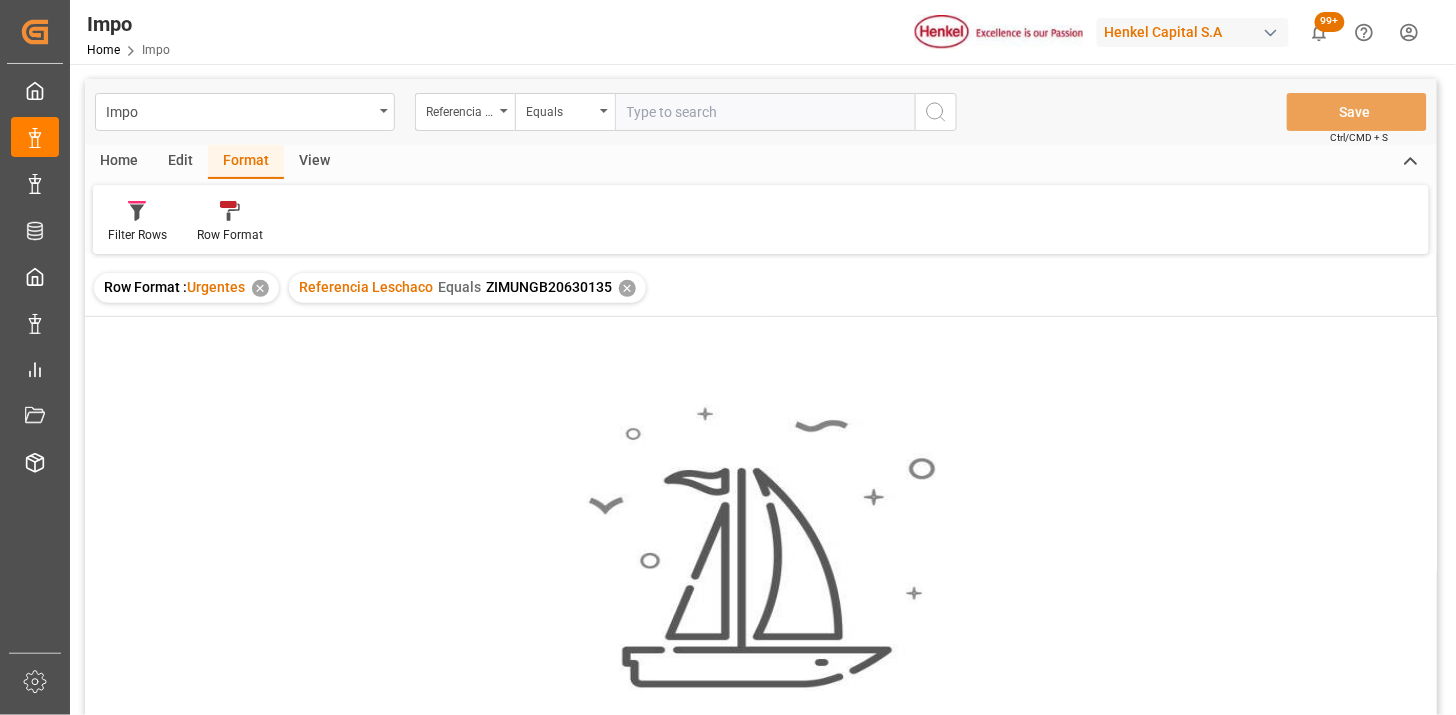 click on "✕" at bounding box center (627, 288) 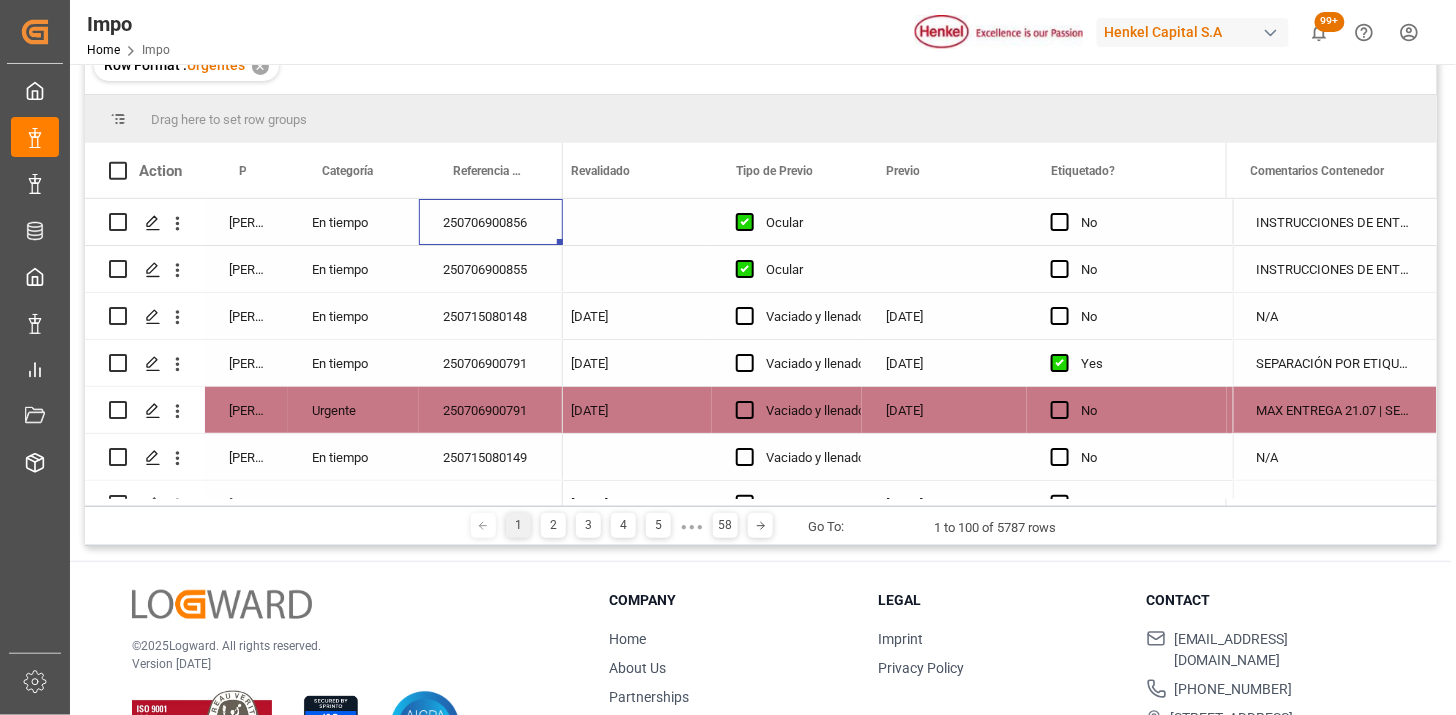 scroll, scrollTop: 111, scrollLeft: 0, axis: vertical 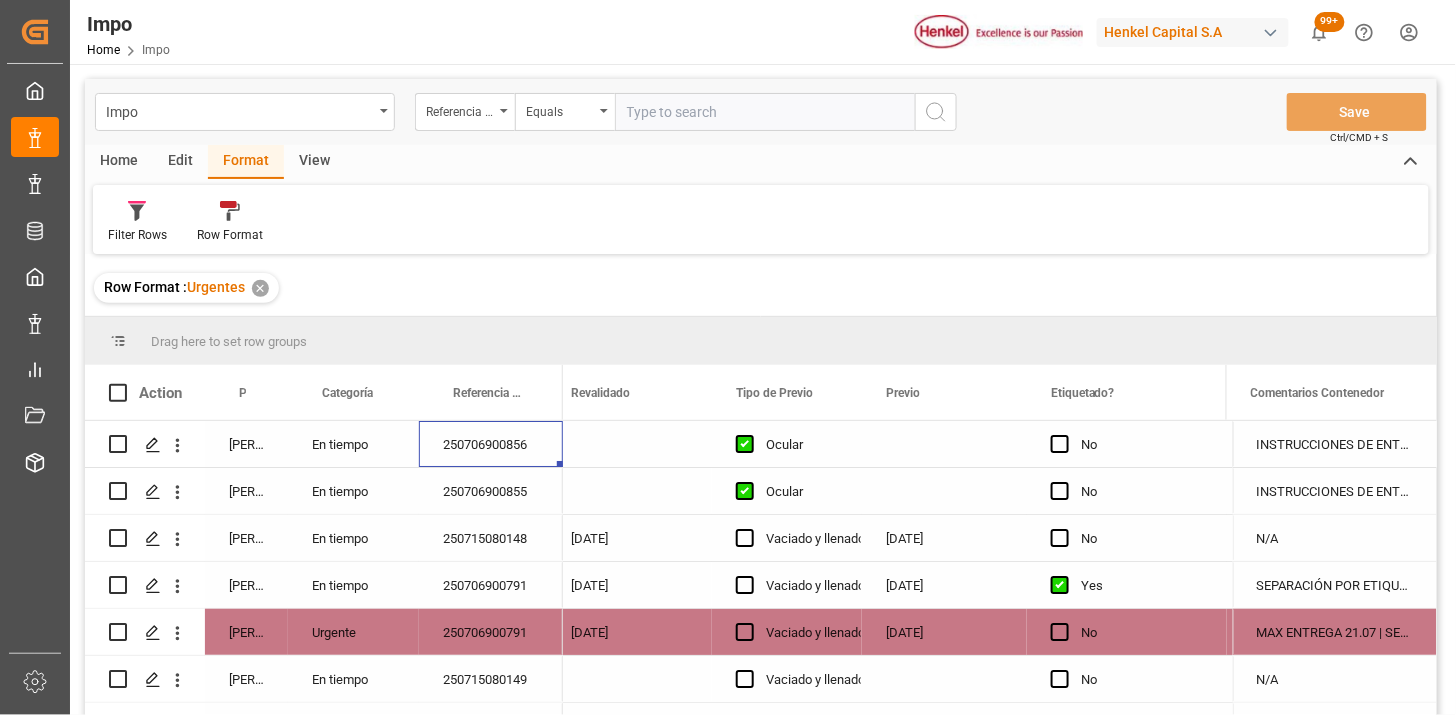 drag, startPoint x: 686, startPoint y: 123, endPoint x: 771, endPoint y: 145, distance: 87.80091 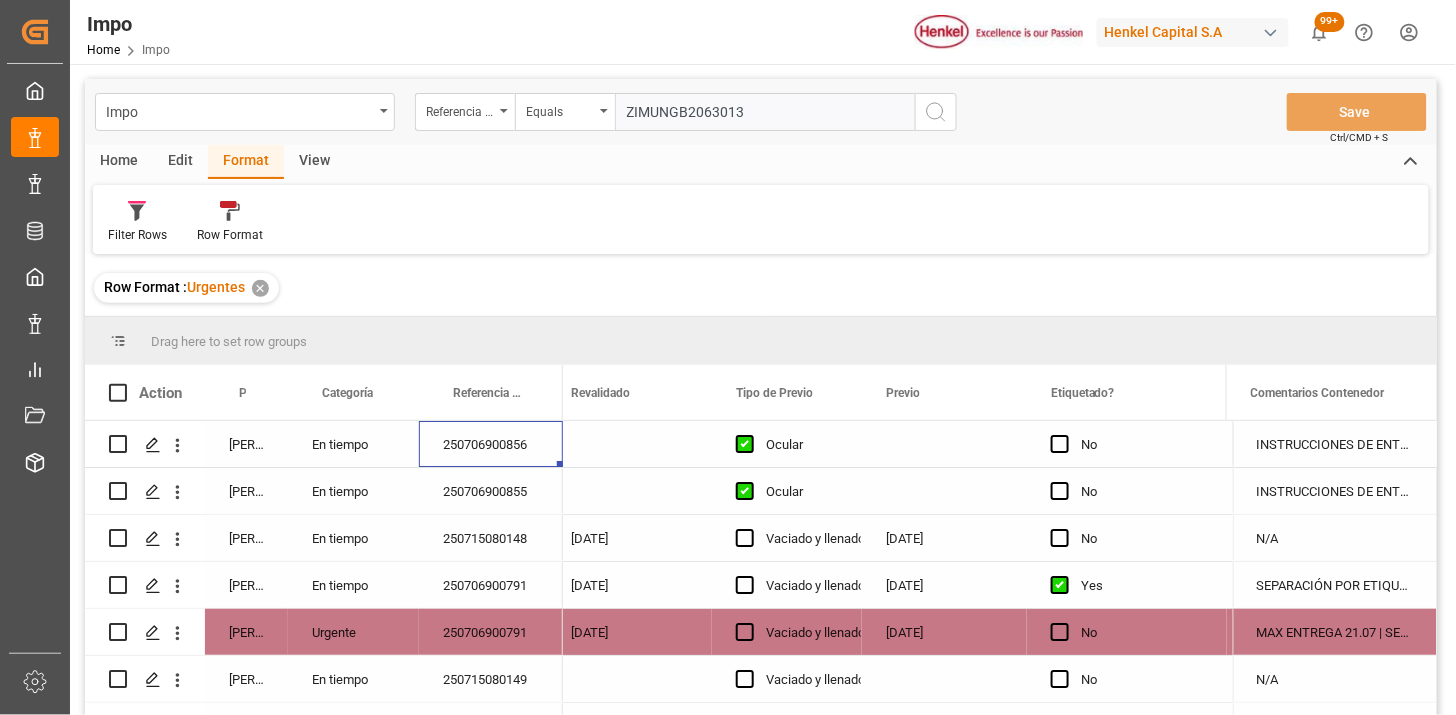 type on "ZIMUNGB20630137" 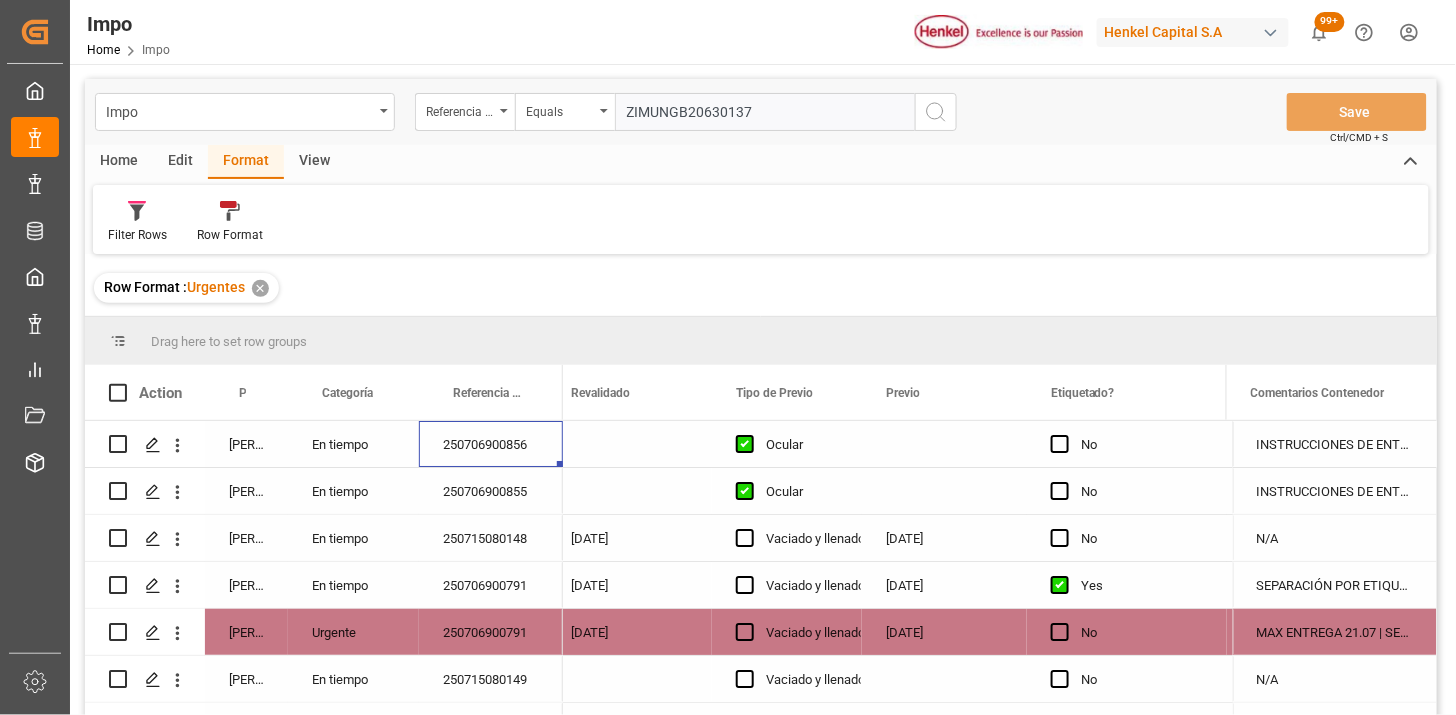 type 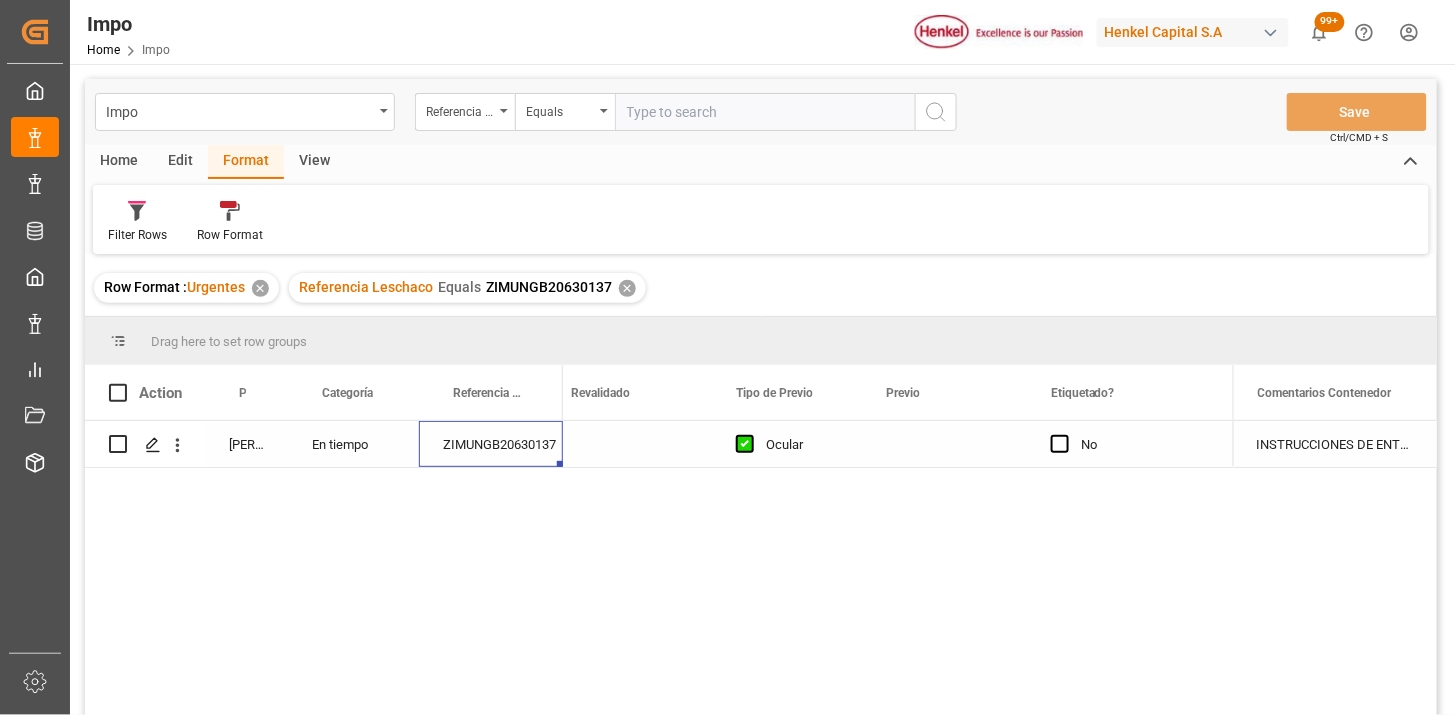 click on "ZIMUNGB20630137" at bounding box center (491, 444) 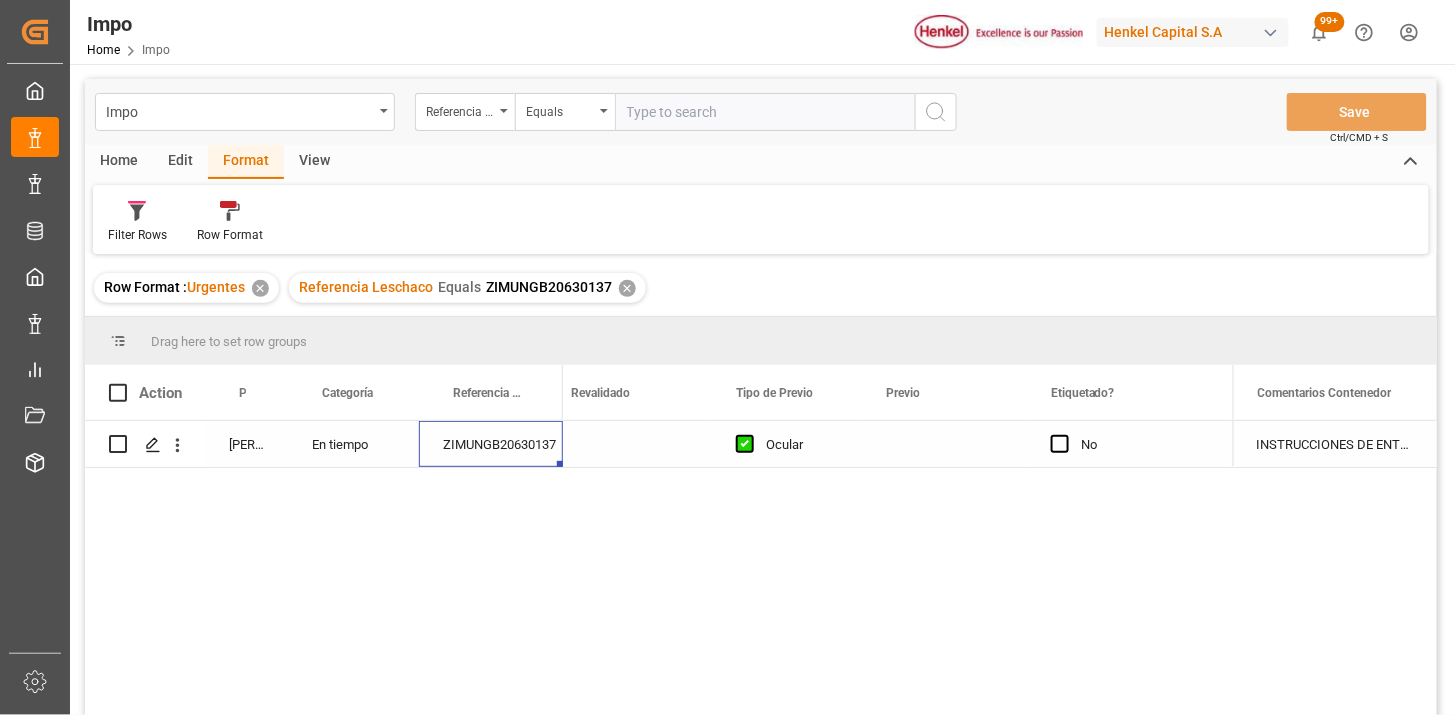 click on "ZIMUNGB20630137" at bounding box center [491, 444] 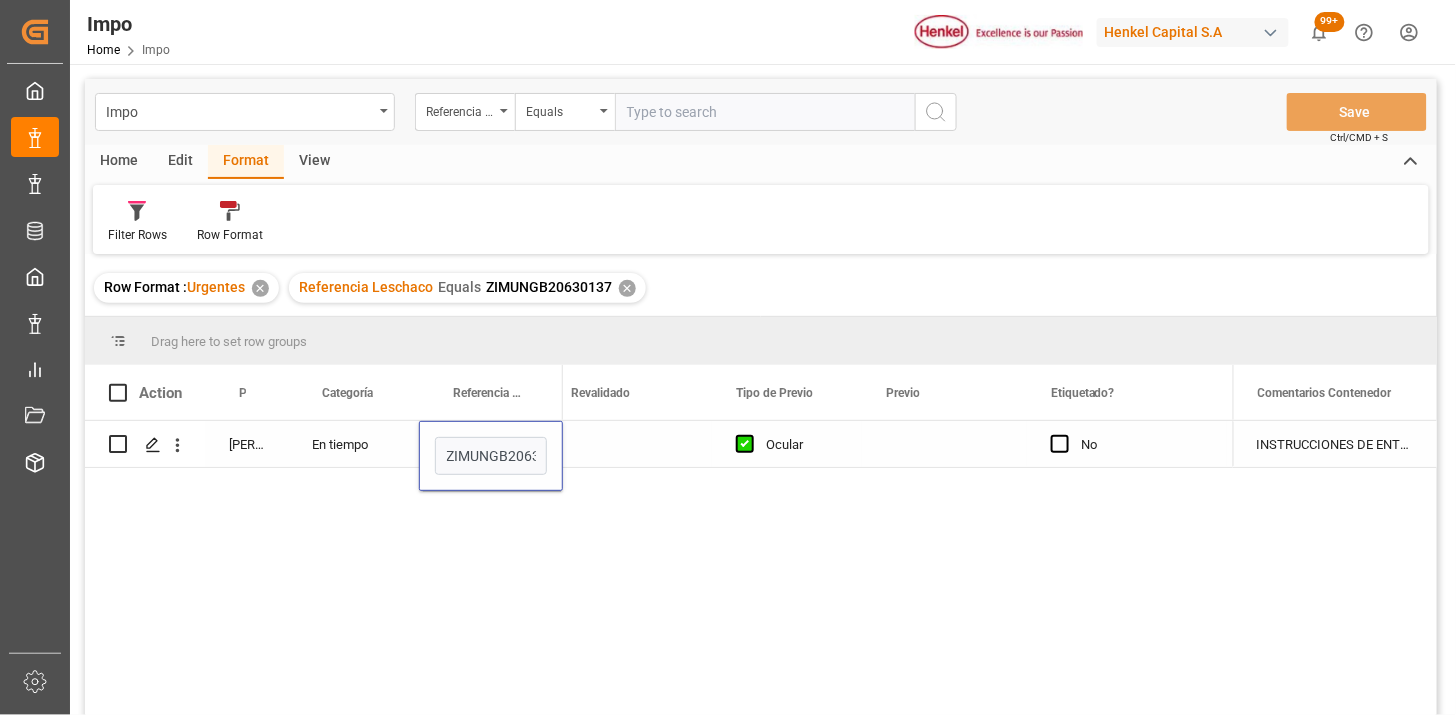 click on "ZIMUNGB20630137" at bounding box center [491, 456] 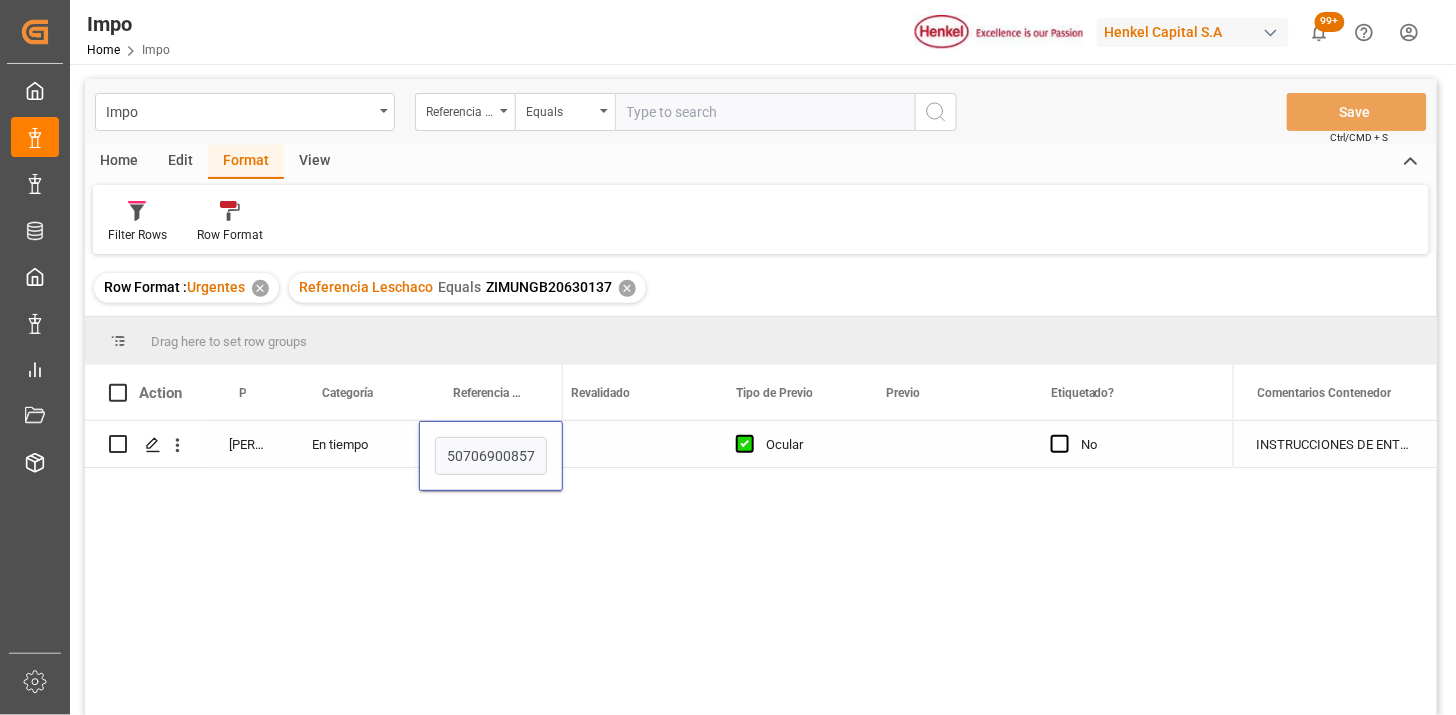 type on "250706900857" 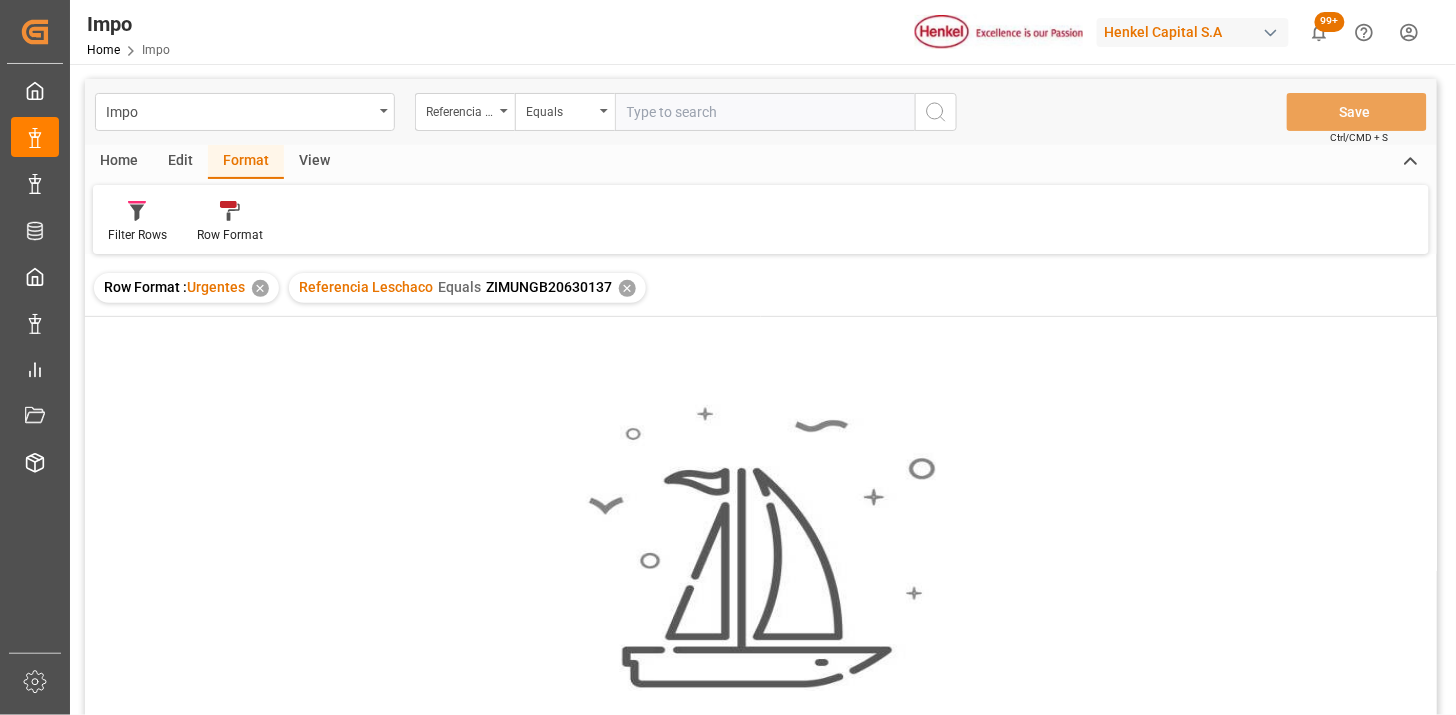 click on "✕" at bounding box center (627, 288) 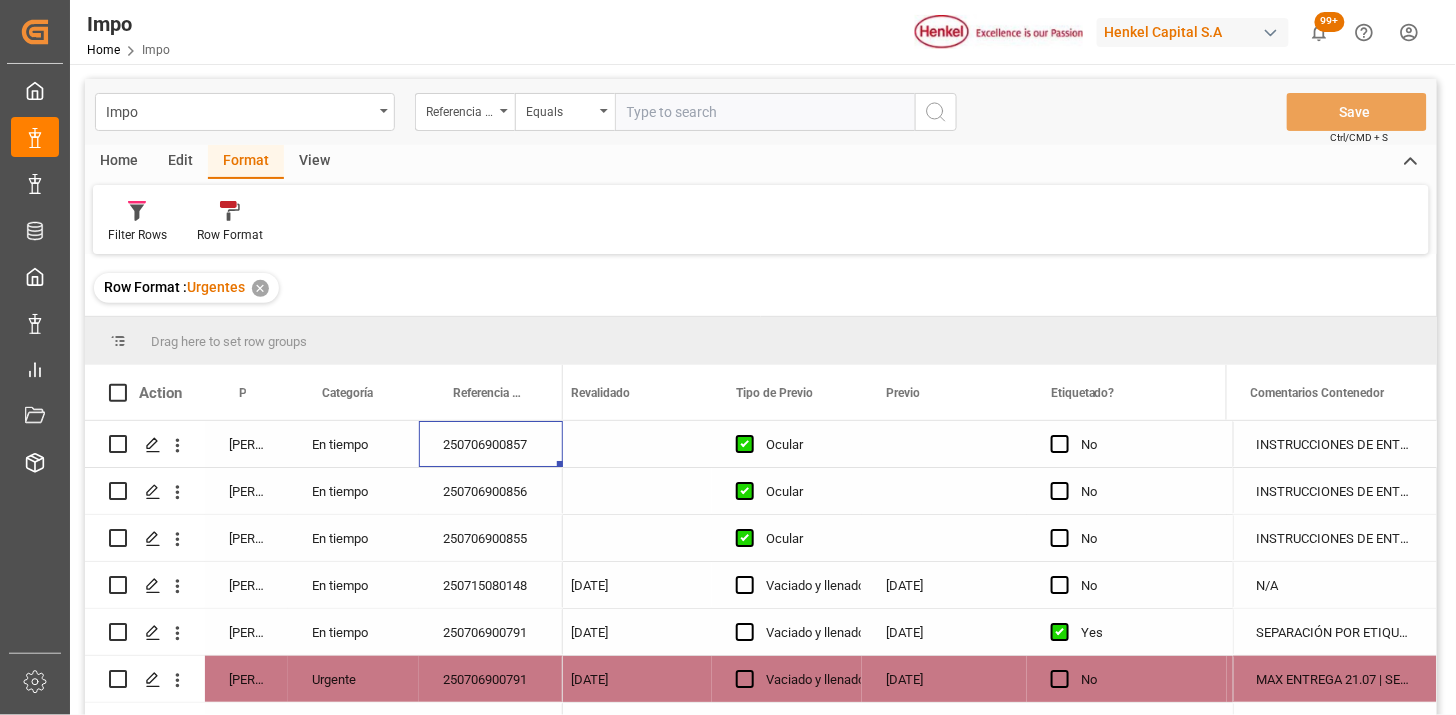 click on "View" at bounding box center (314, 162) 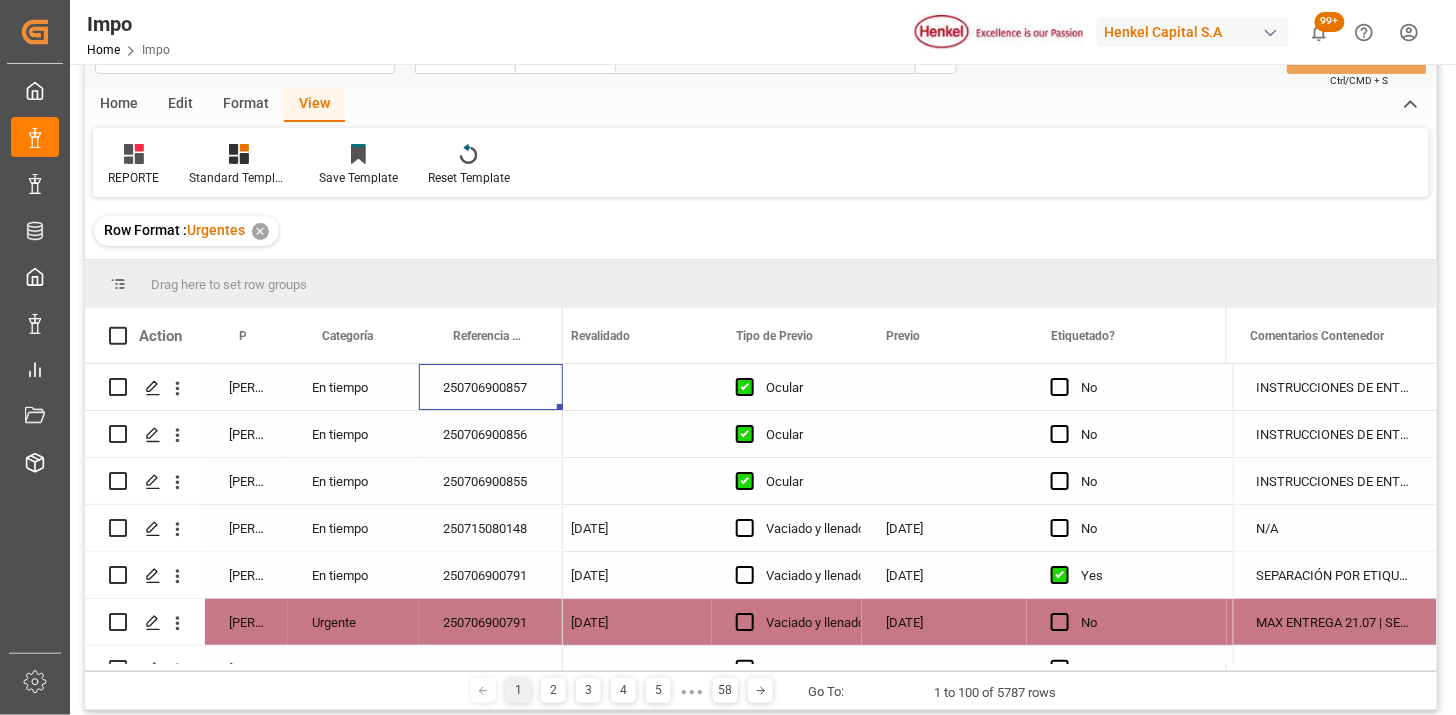 scroll, scrollTop: 111, scrollLeft: 0, axis: vertical 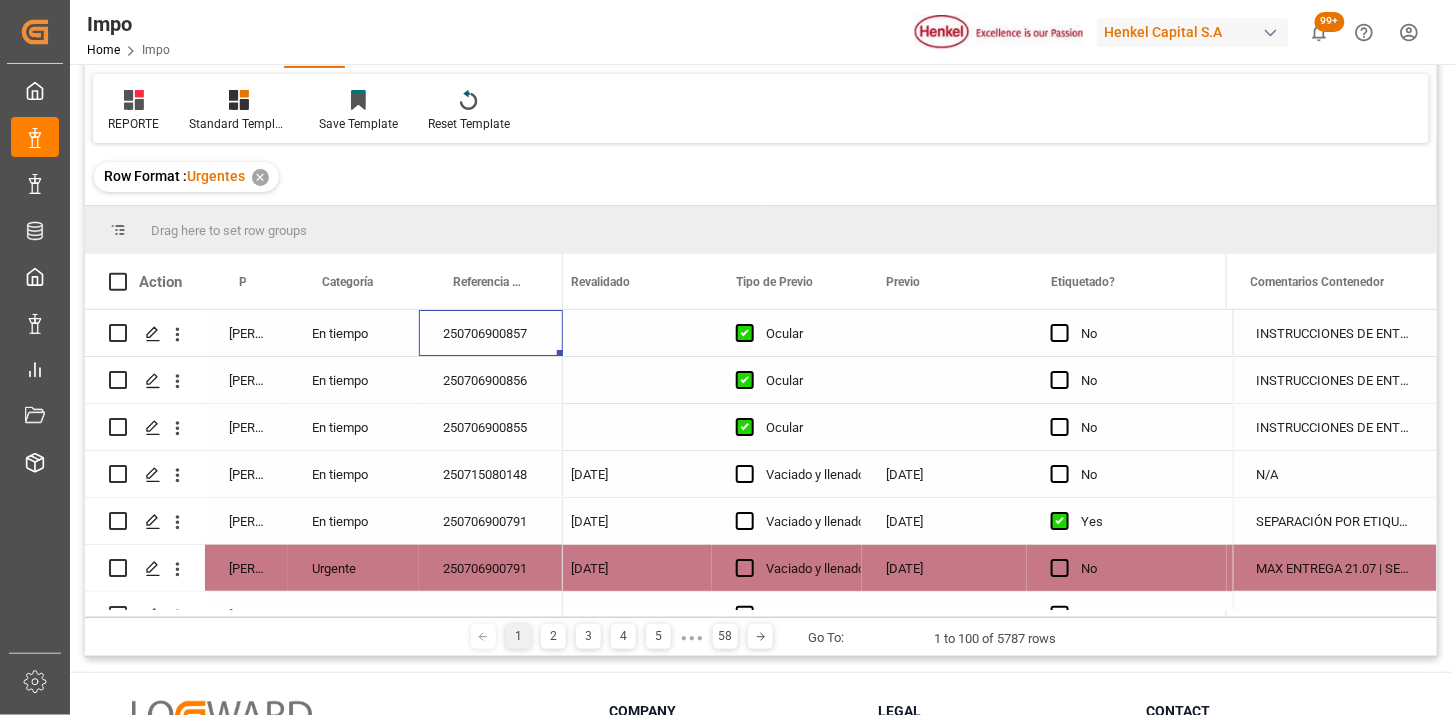 click on "[PERSON_NAME]" at bounding box center [246, 333] 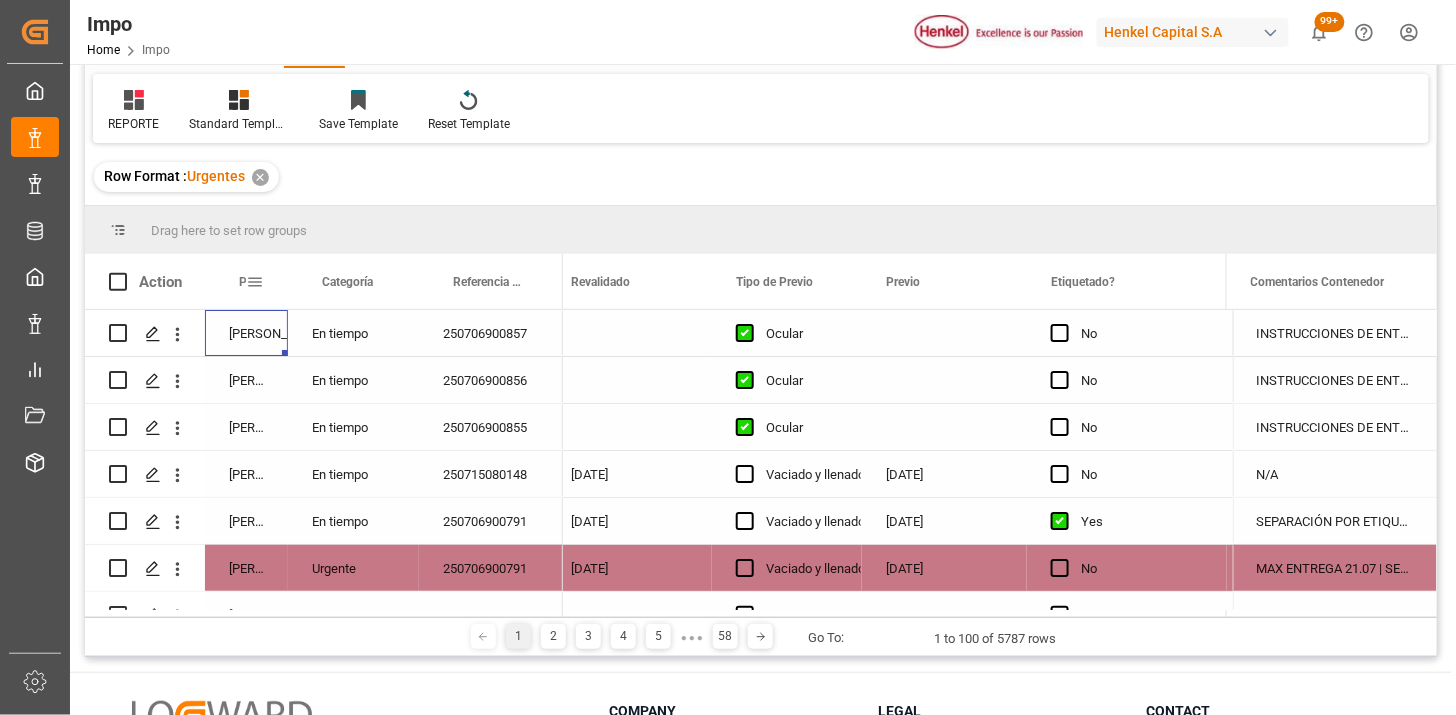 click at bounding box center [255, 282] 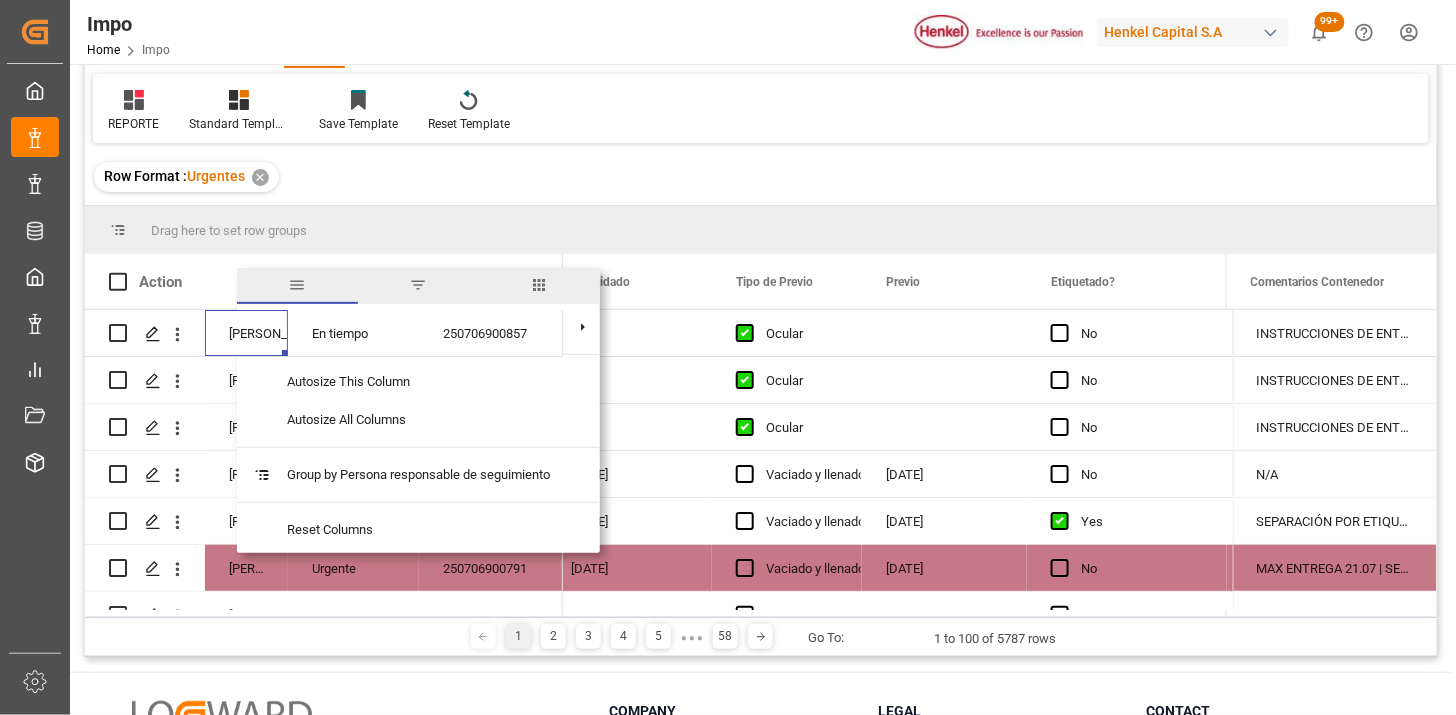 click at bounding box center [418, 285] 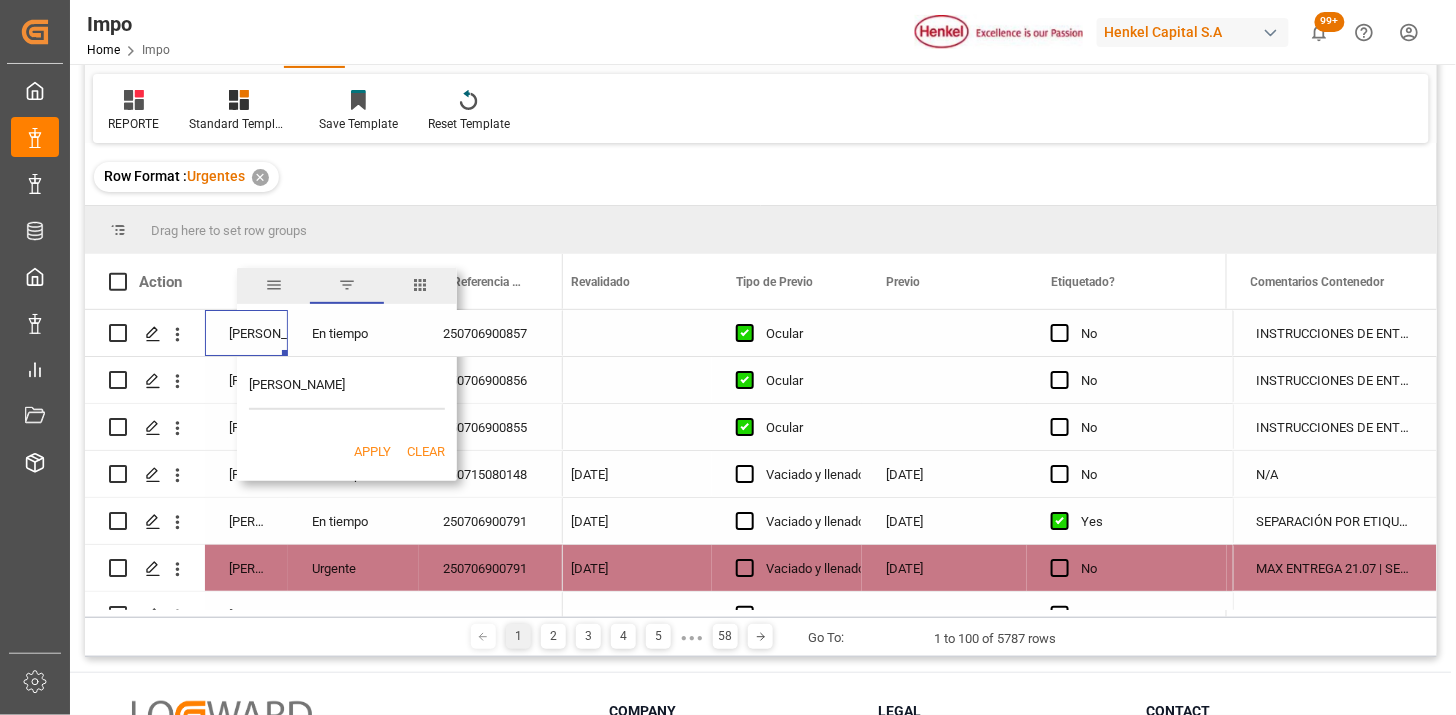 type on "[PERSON_NAME]" 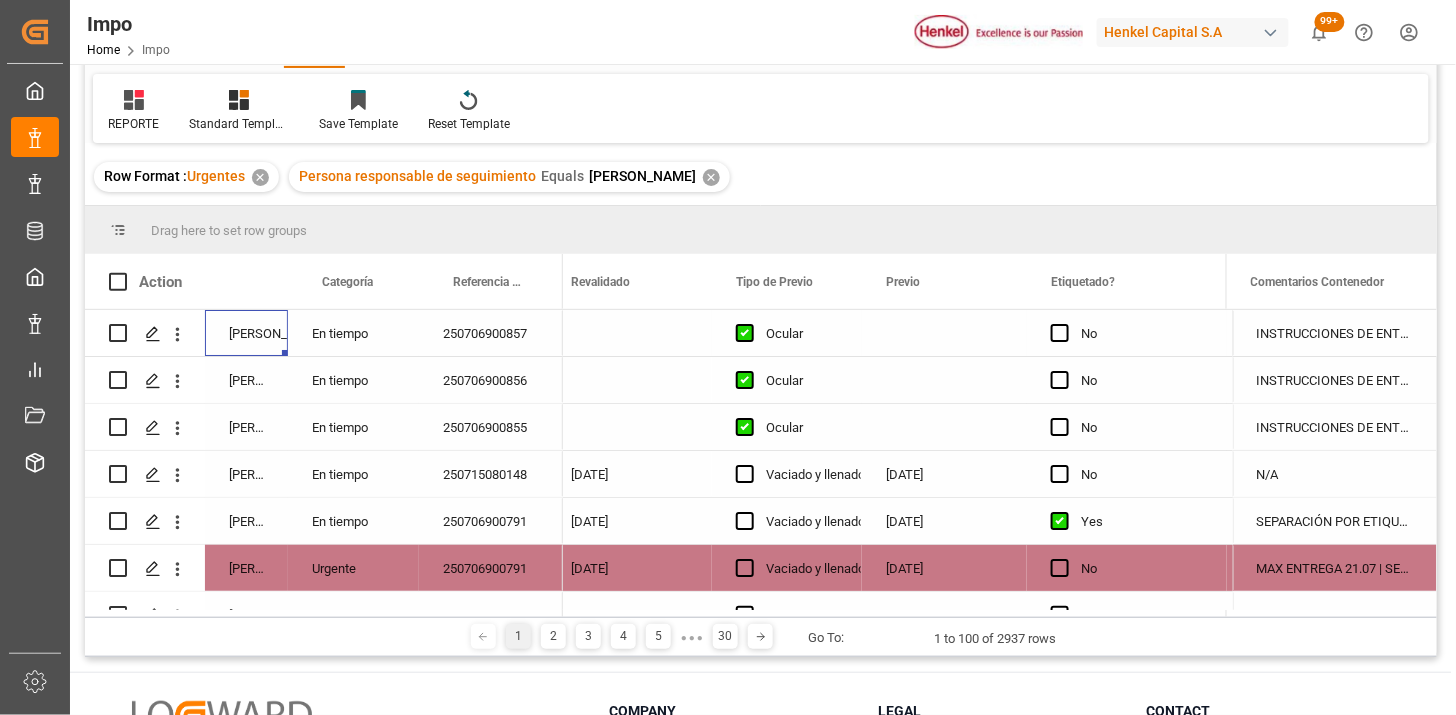 click on "250706900857" at bounding box center (491, 333) 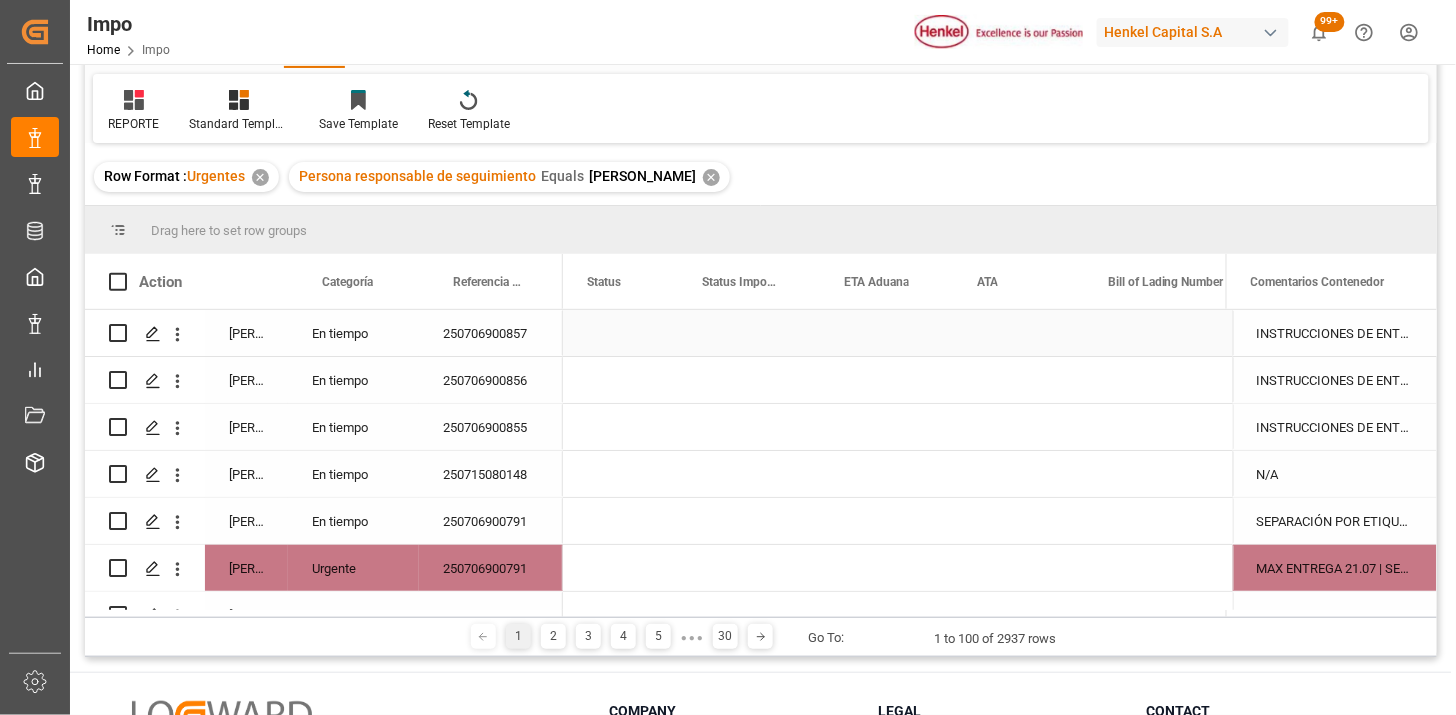 scroll, scrollTop: 0, scrollLeft: 0, axis: both 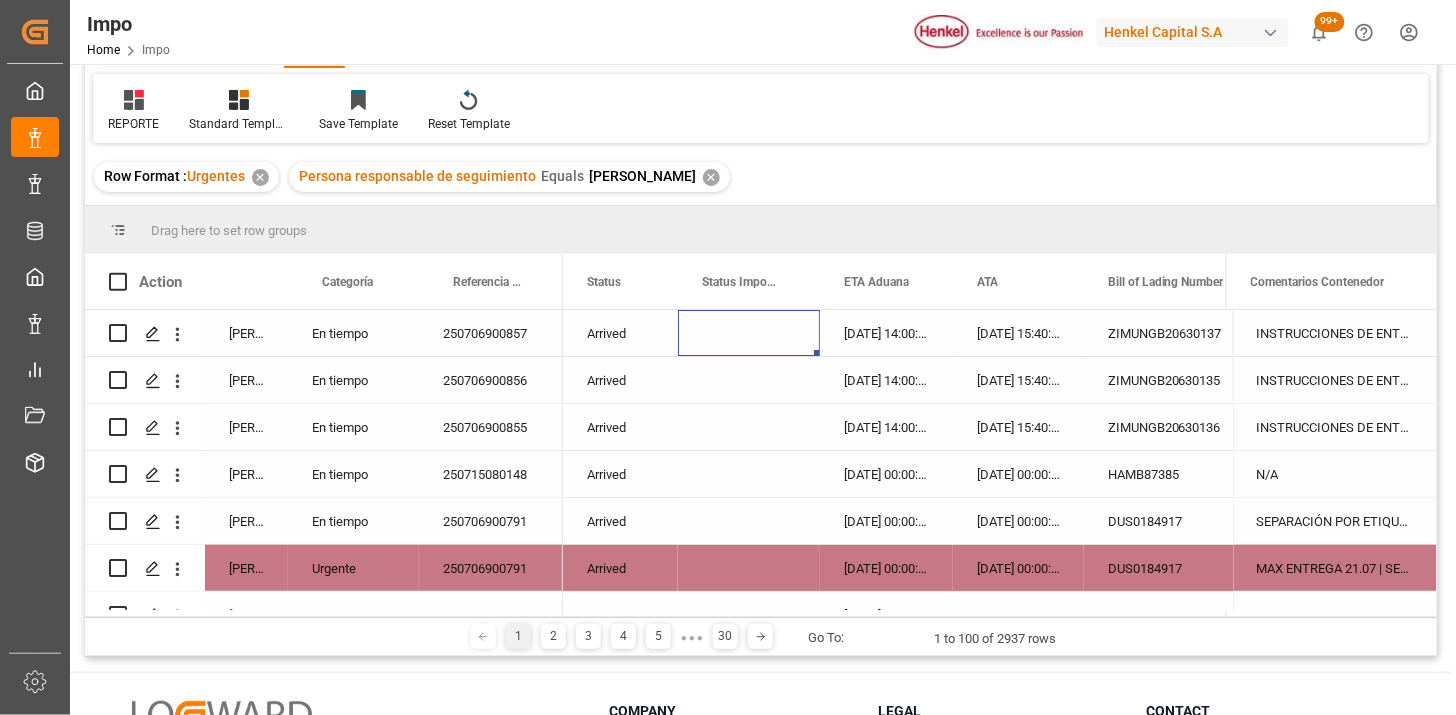 click on "Arrived" at bounding box center [620, 333] 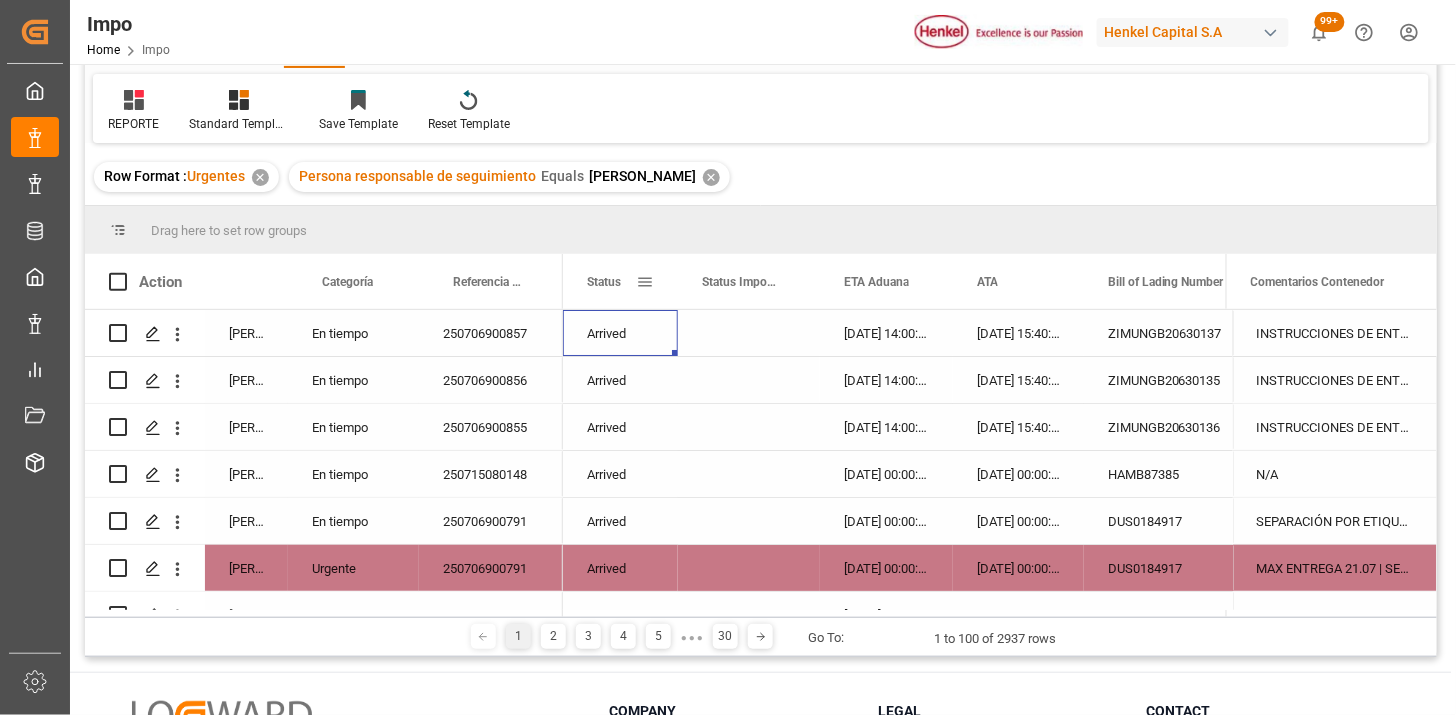 click at bounding box center [645, 282] 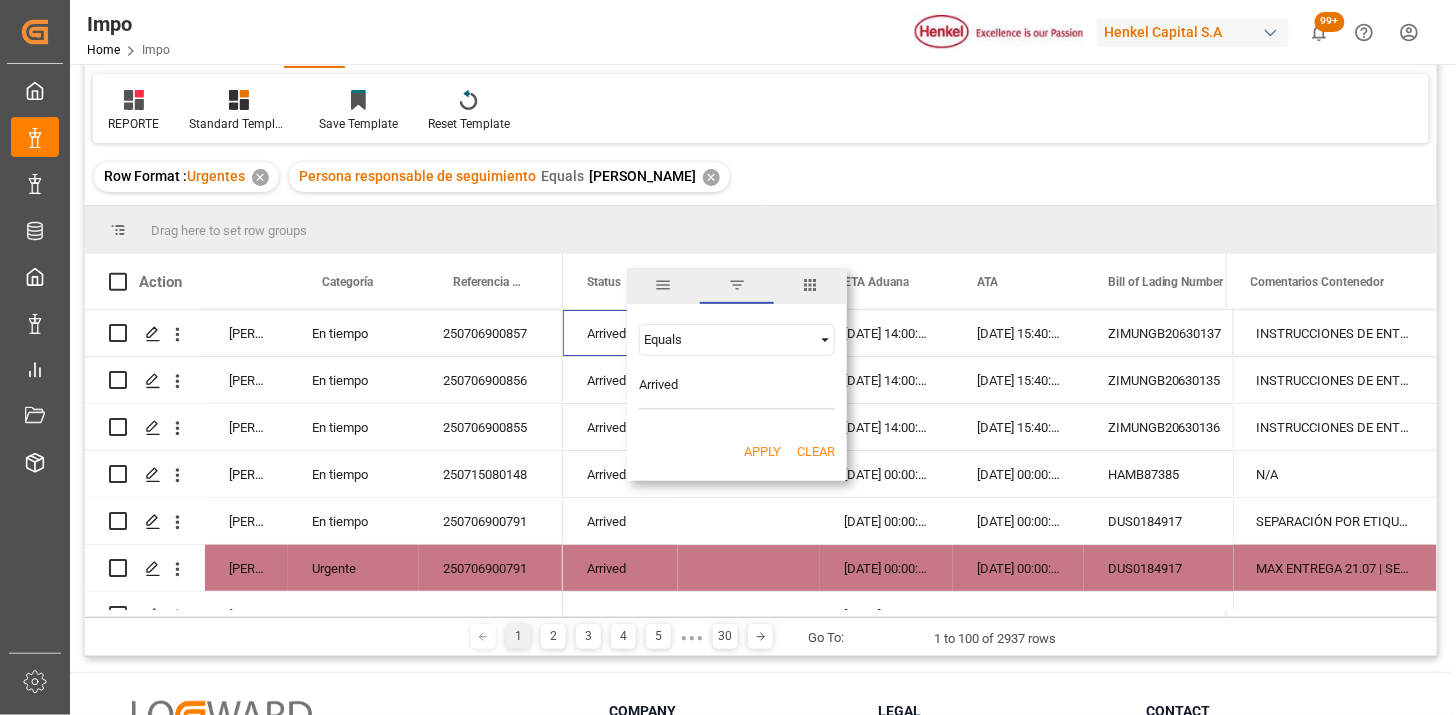 type on "Arrived" 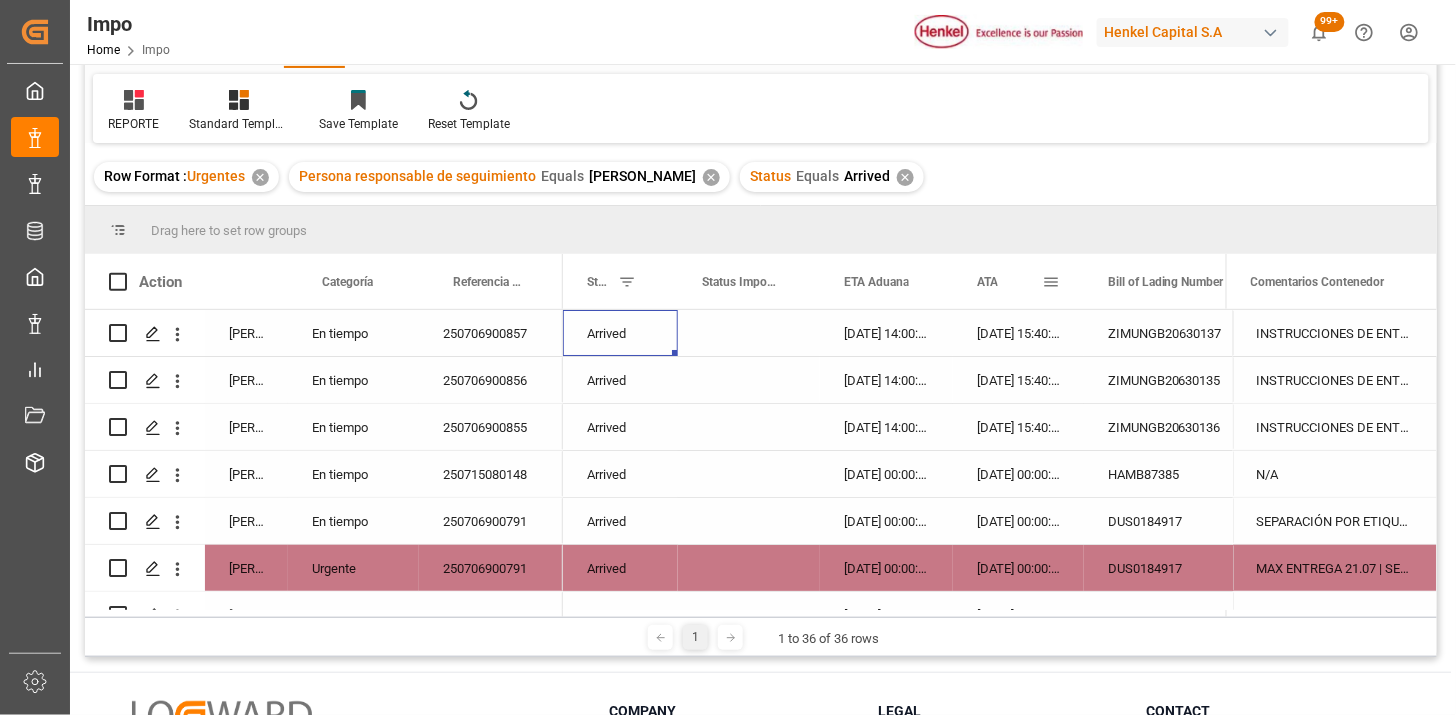 click on "ATA" at bounding box center [987, 282] 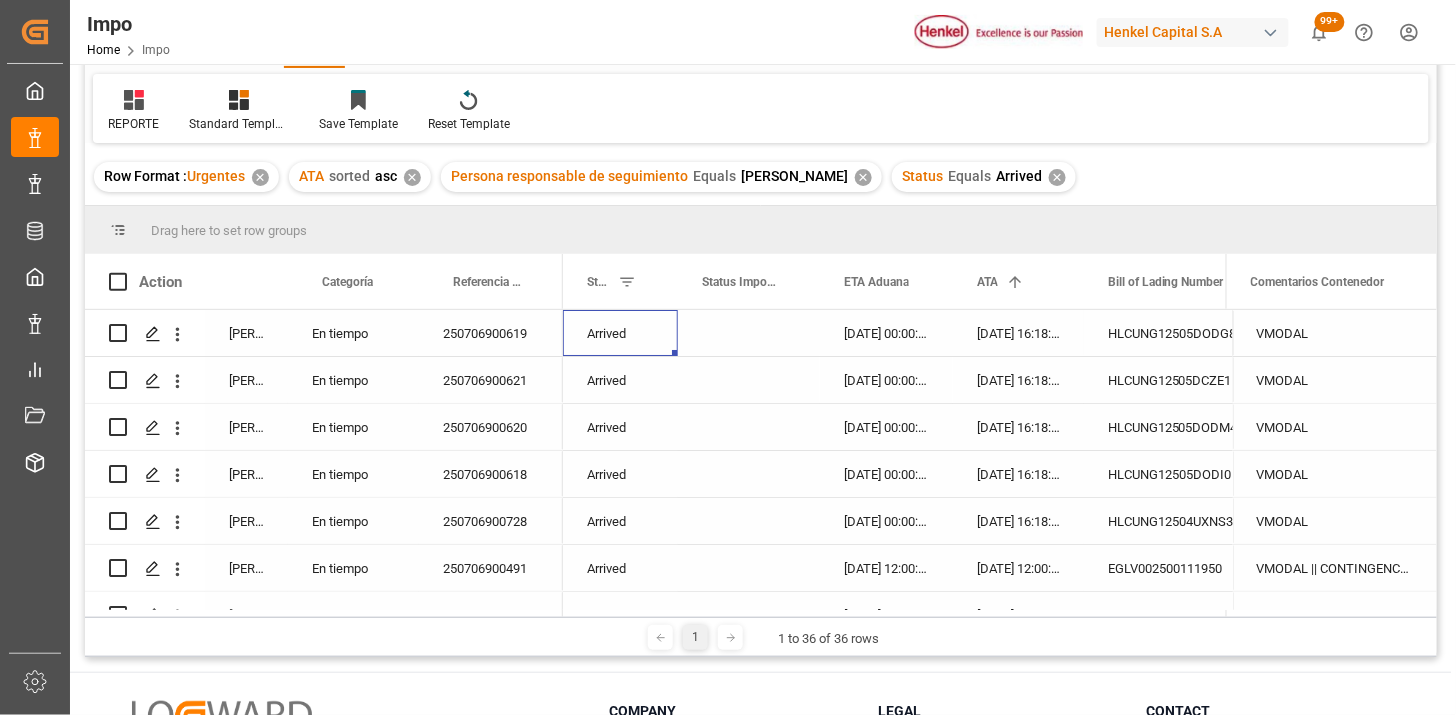 click on "En tiempo" at bounding box center (353, 333) 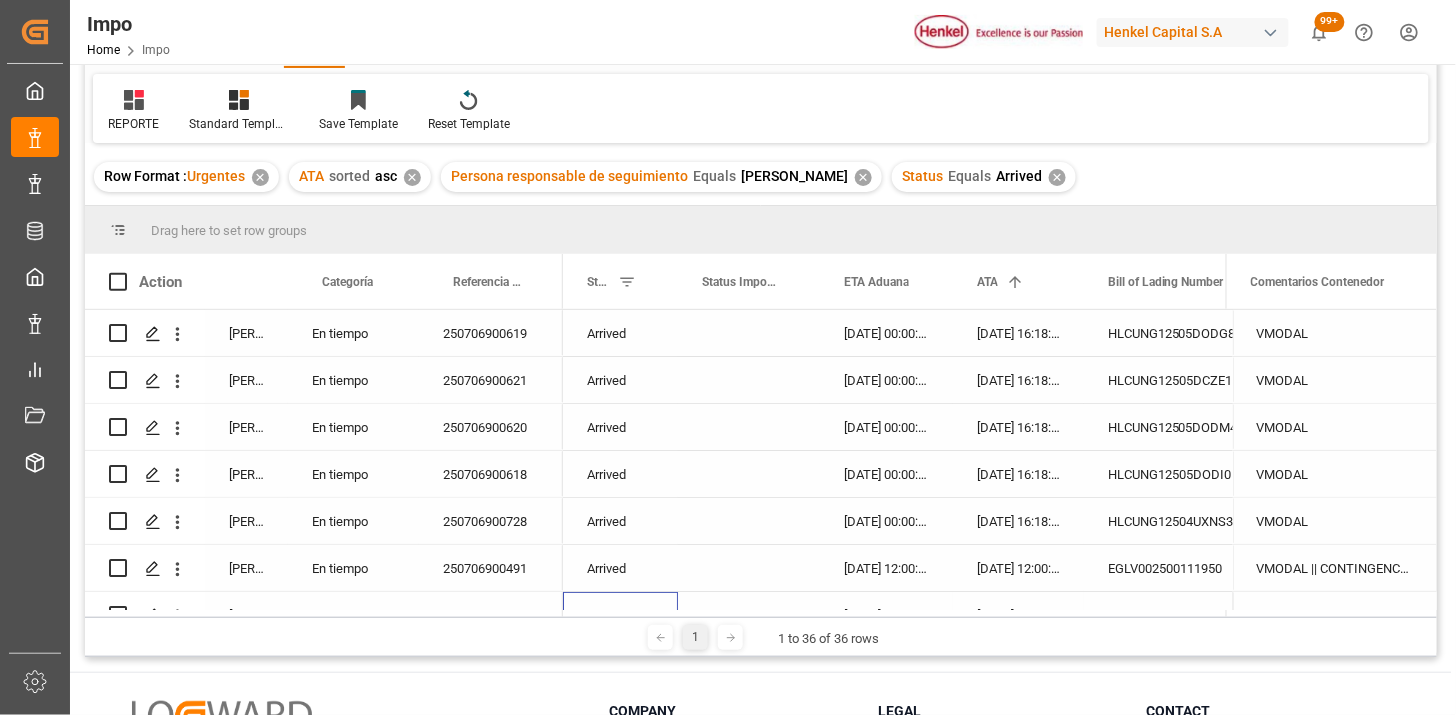 scroll, scrollTop: 282, scrollLeft: 0, axis: vertical 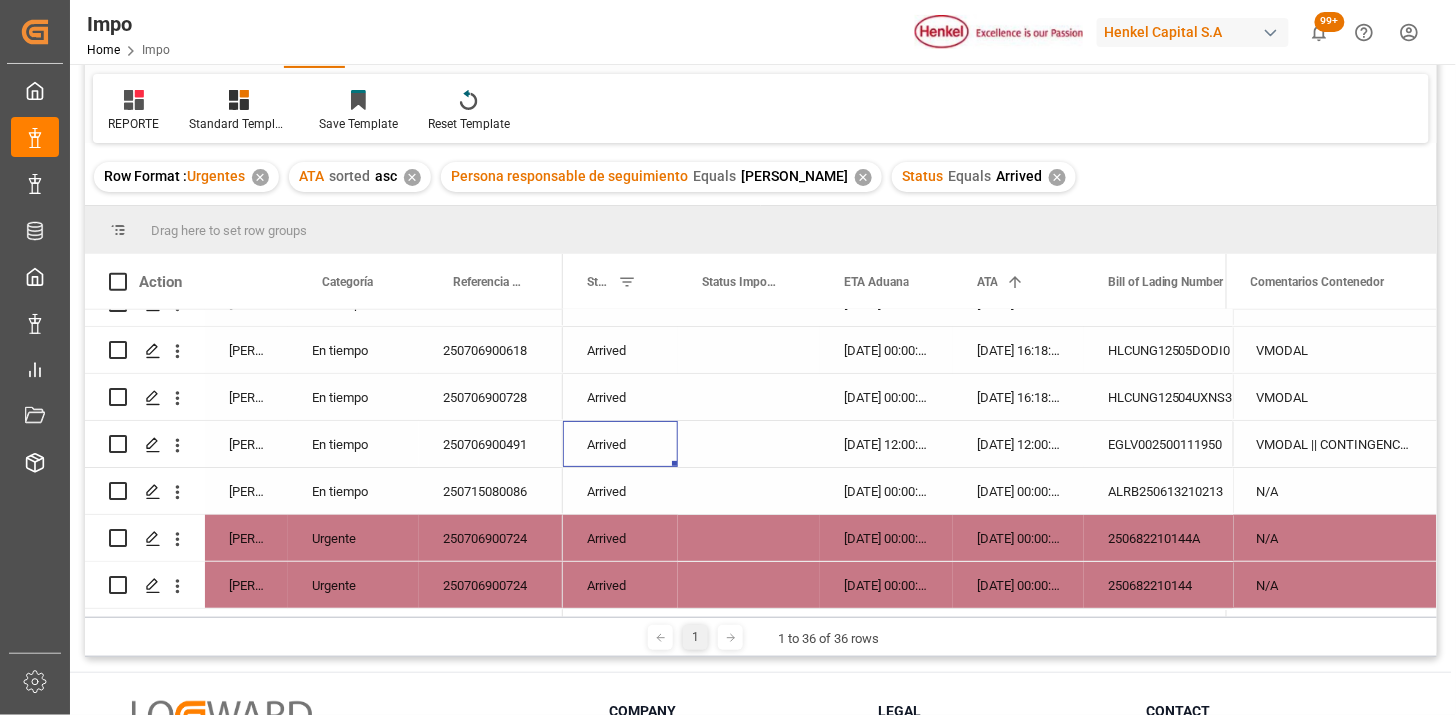 click on "250706900618" at bounding box center [491, 350] 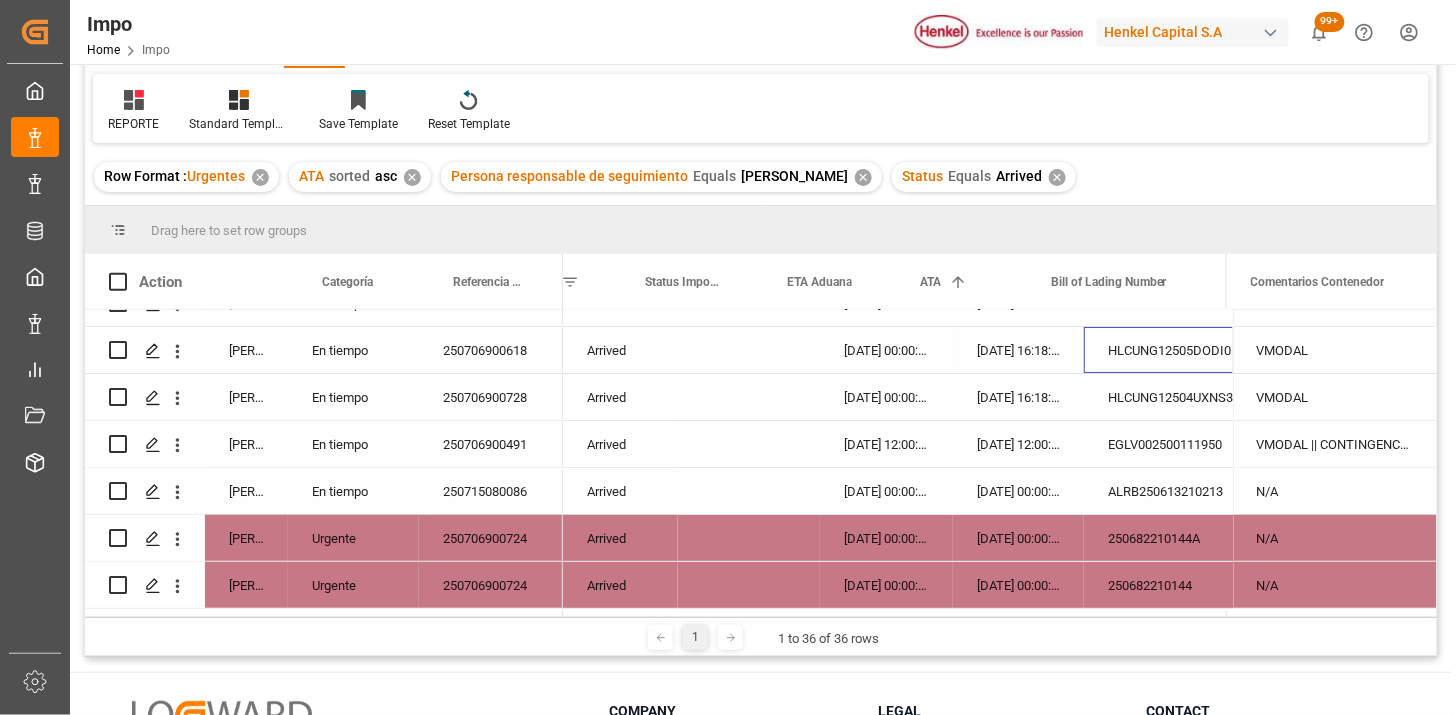 scroll, scrollTop: 0, scrollLeft: 56, axis: horizontal 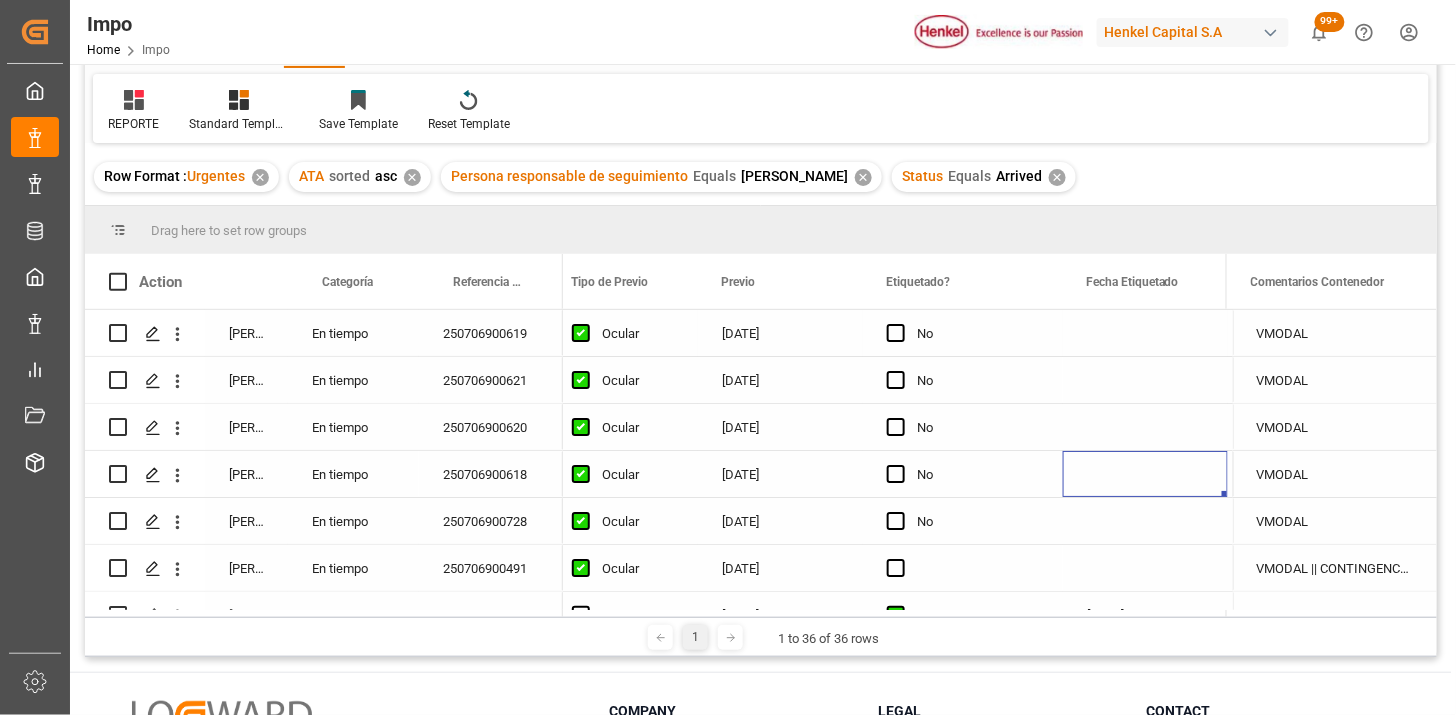 click on "250706900619" at bounding box center (491, 333) 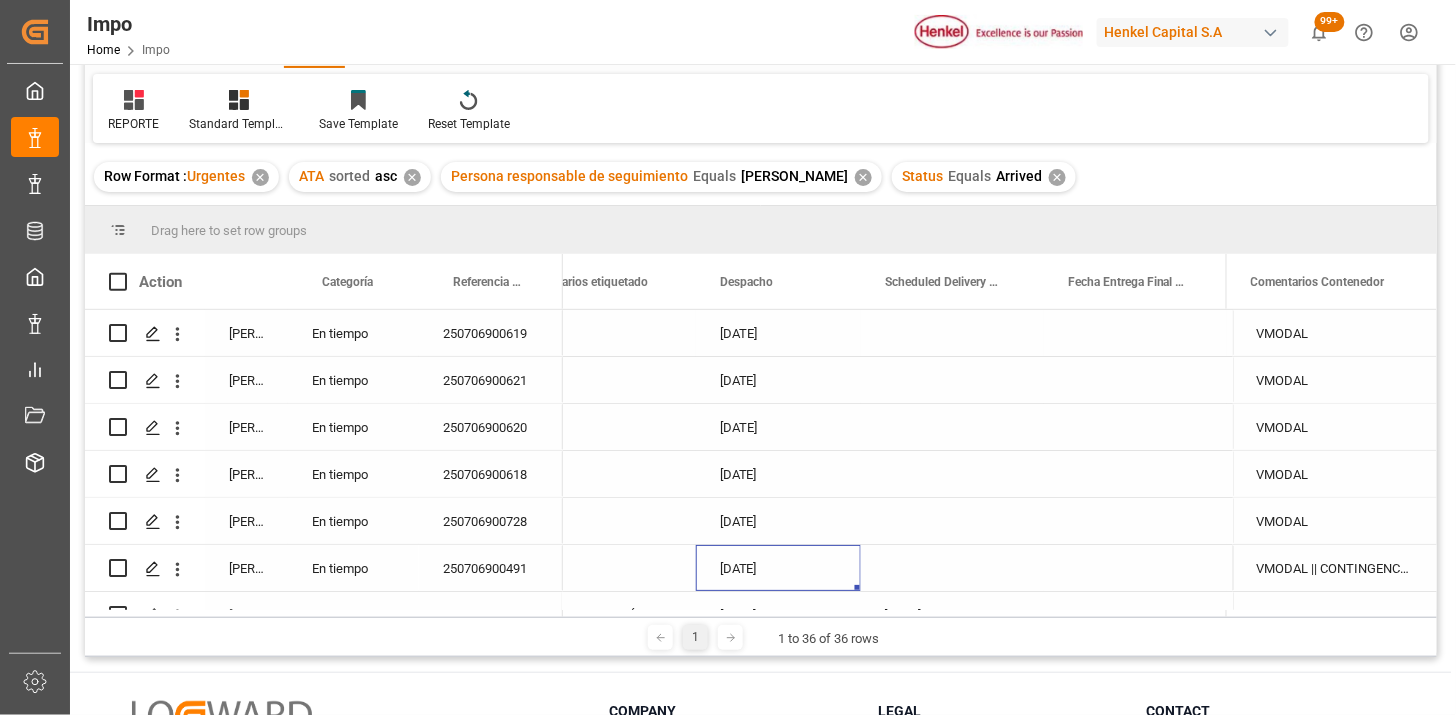 click on "[DATE]" at bounding box center (778, 333) 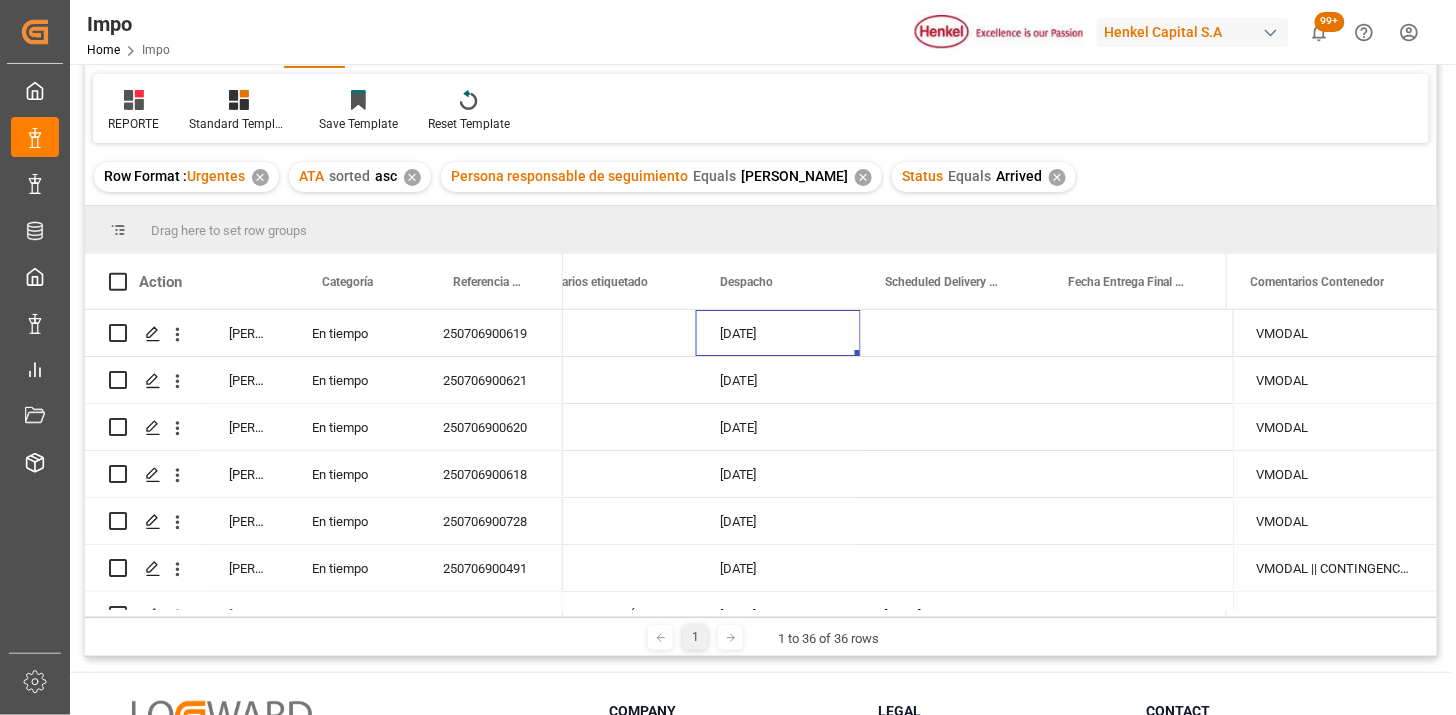 click at bounding box center [952, 333] 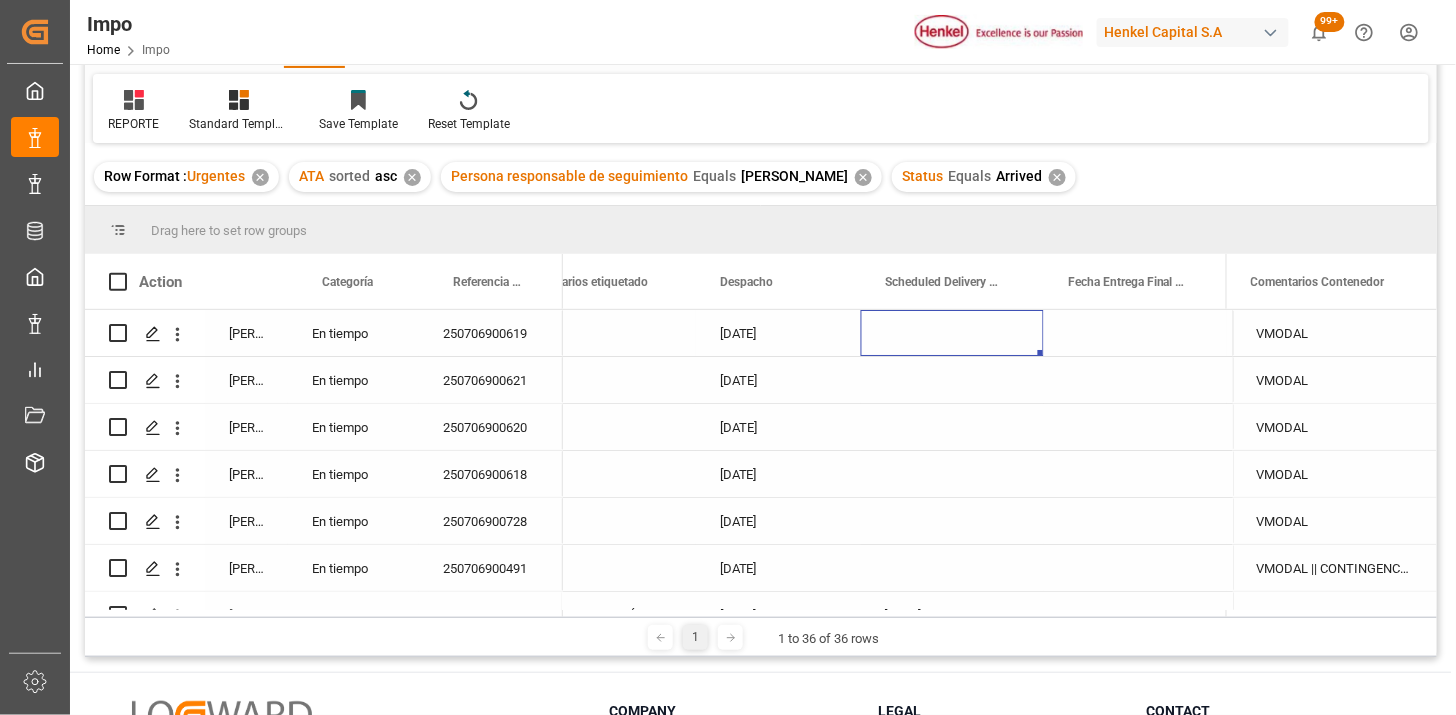 click at bounding box center [952, 333] 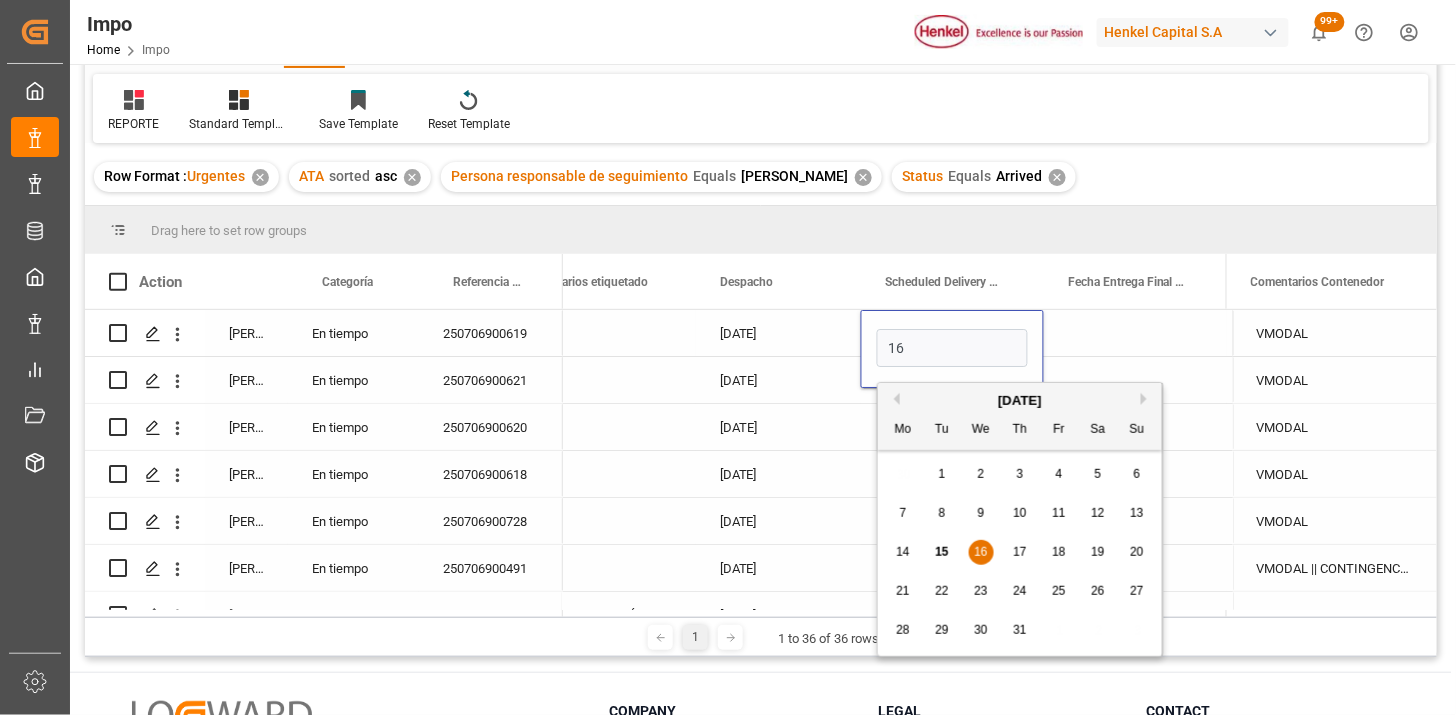 type on "[DATE]" 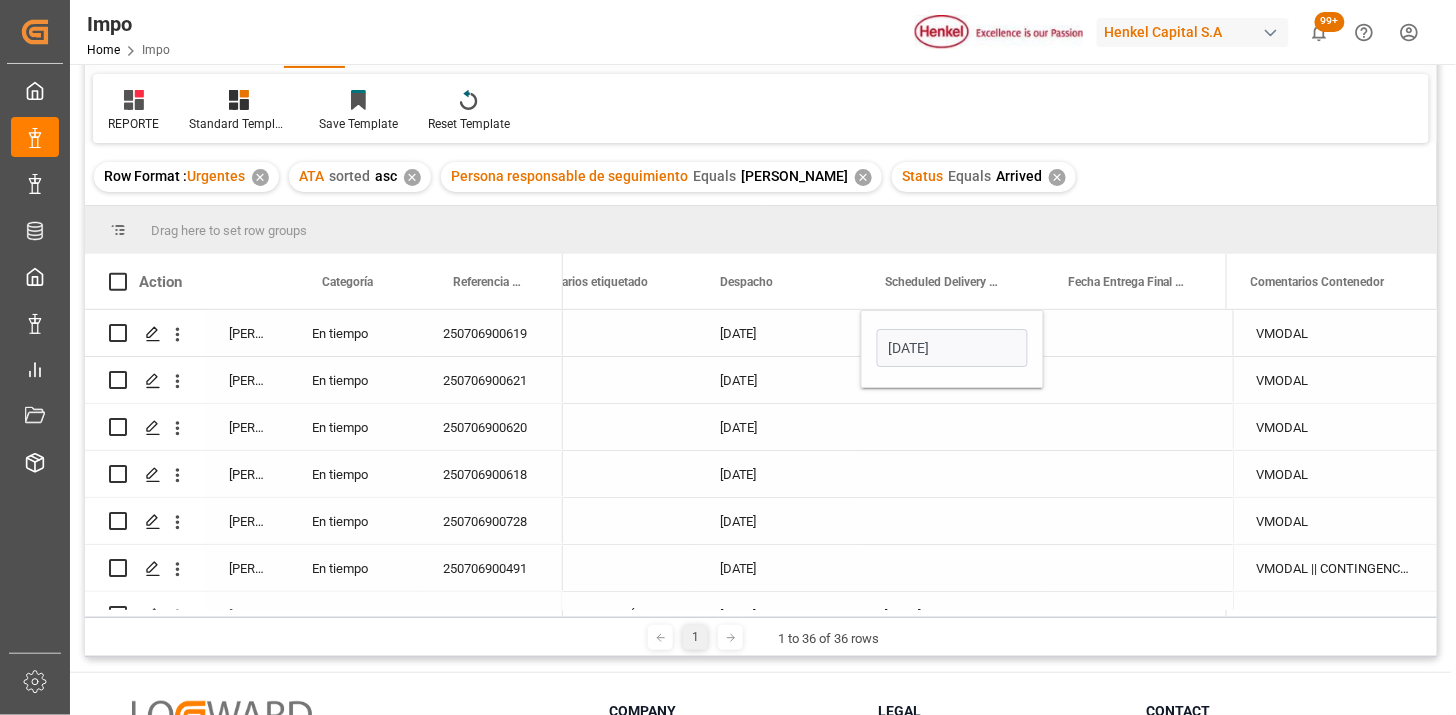 click on "[DATE]" at bounding box center [778, 333] 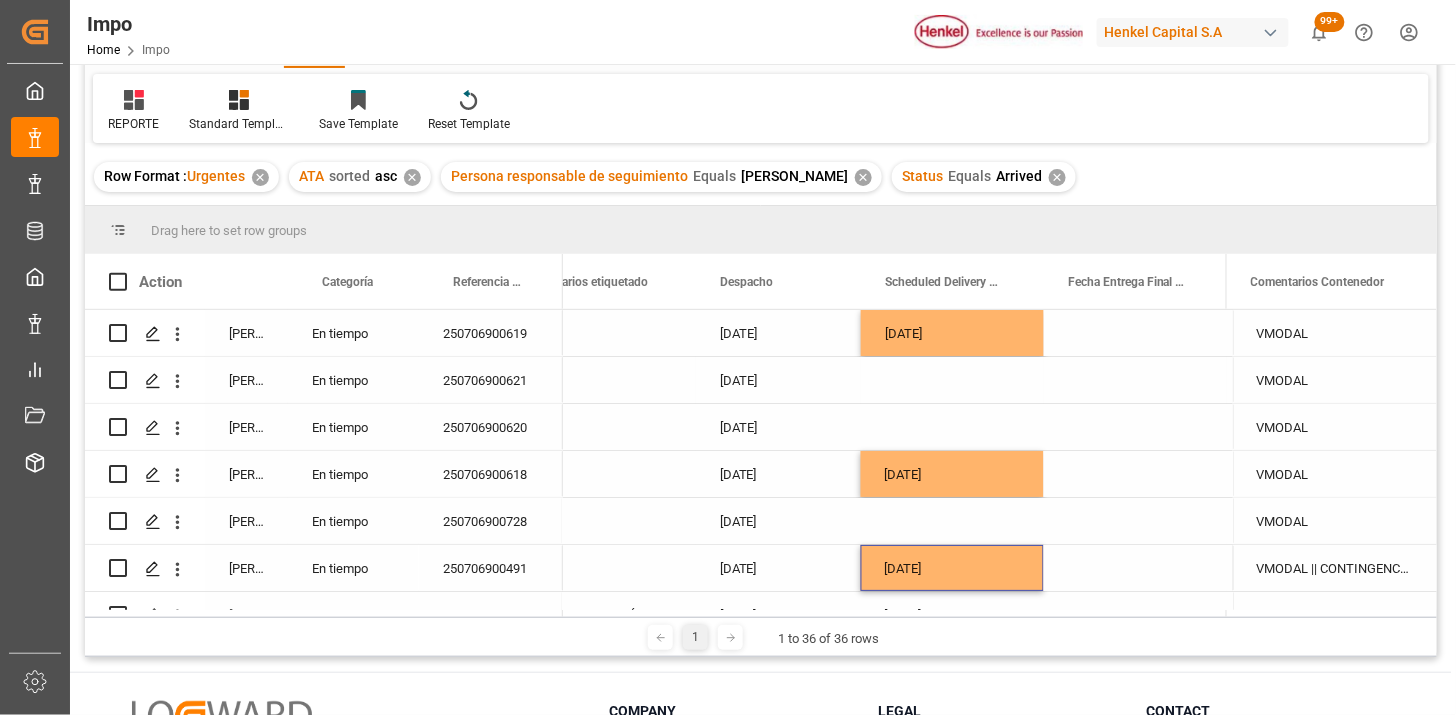 click at bounding box center (952, 380) 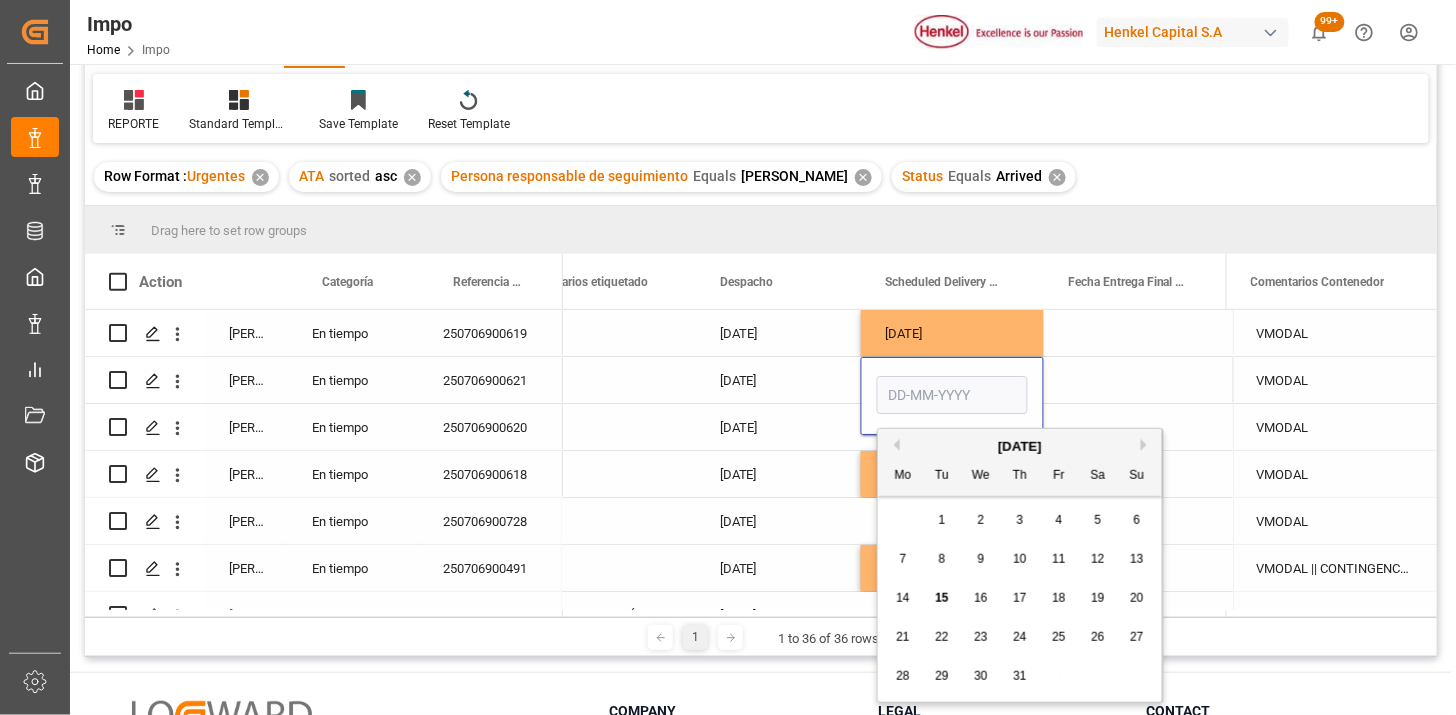 click on "19" at bounding box center [1097, 598] 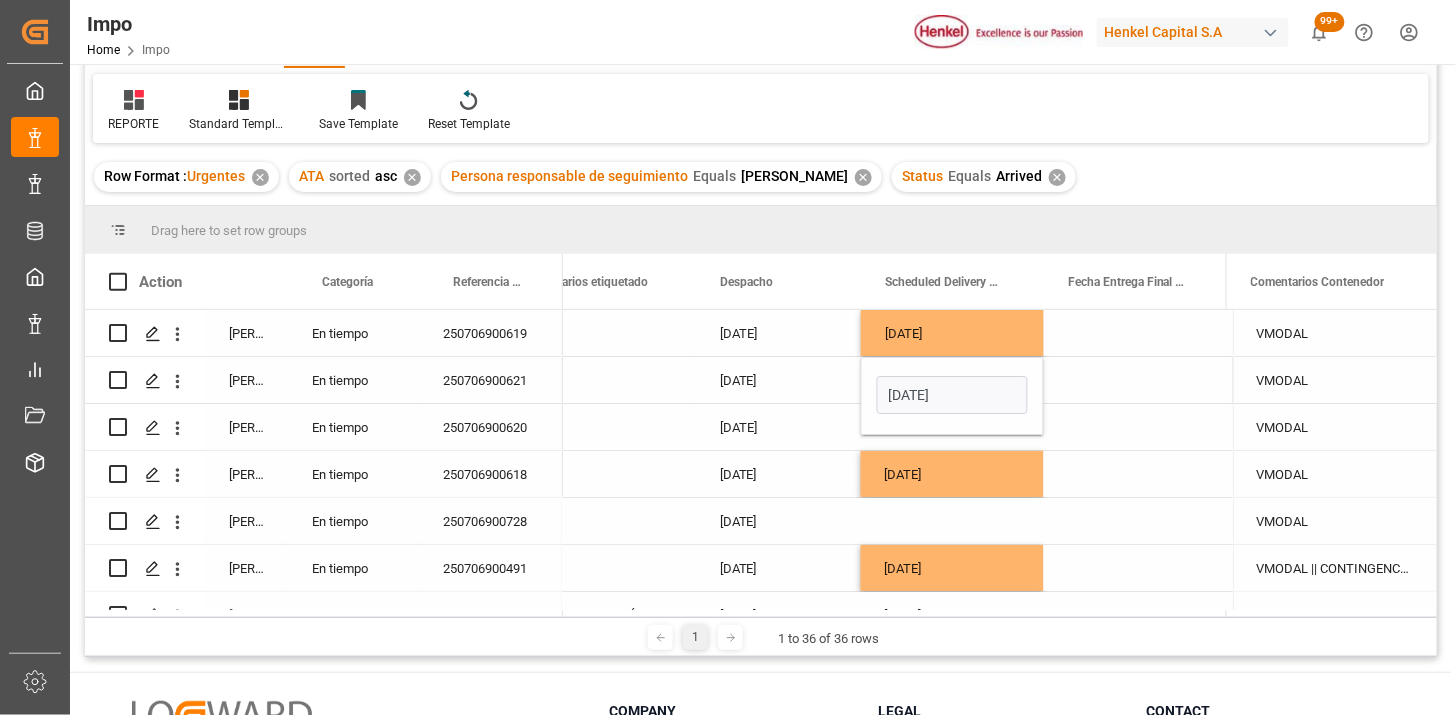 click on "[DATE]" at bounding box center (952, 395) 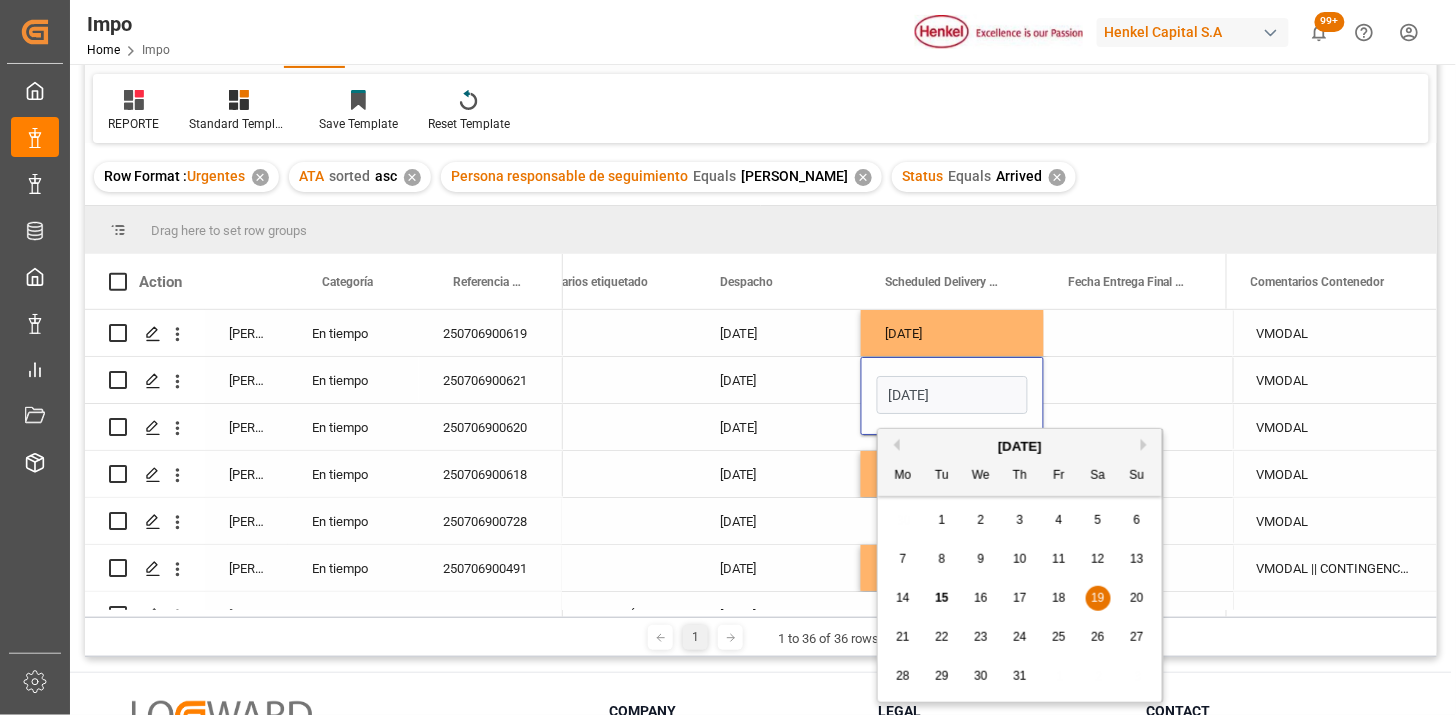 click on "18" at bounding box center [1059, 599] 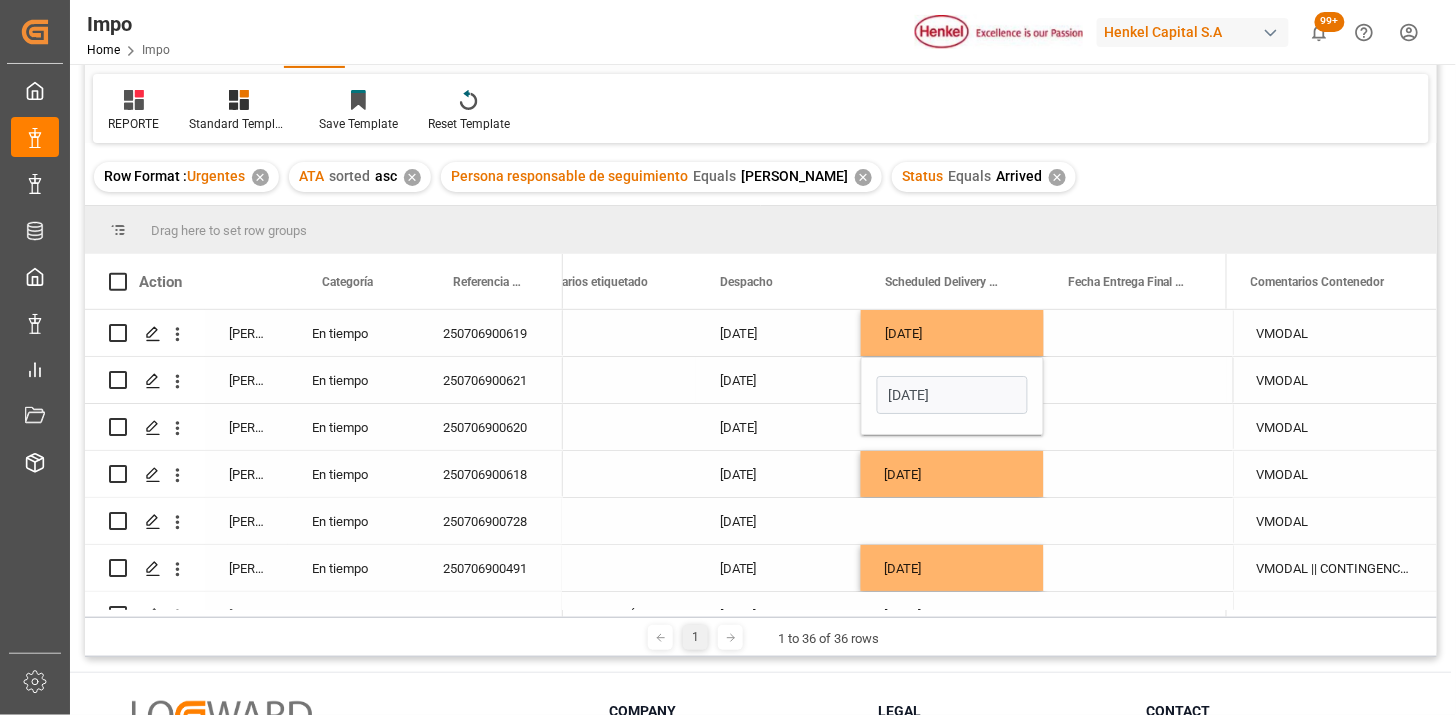 click on "[DATE]" at bounding box center [778, 380] 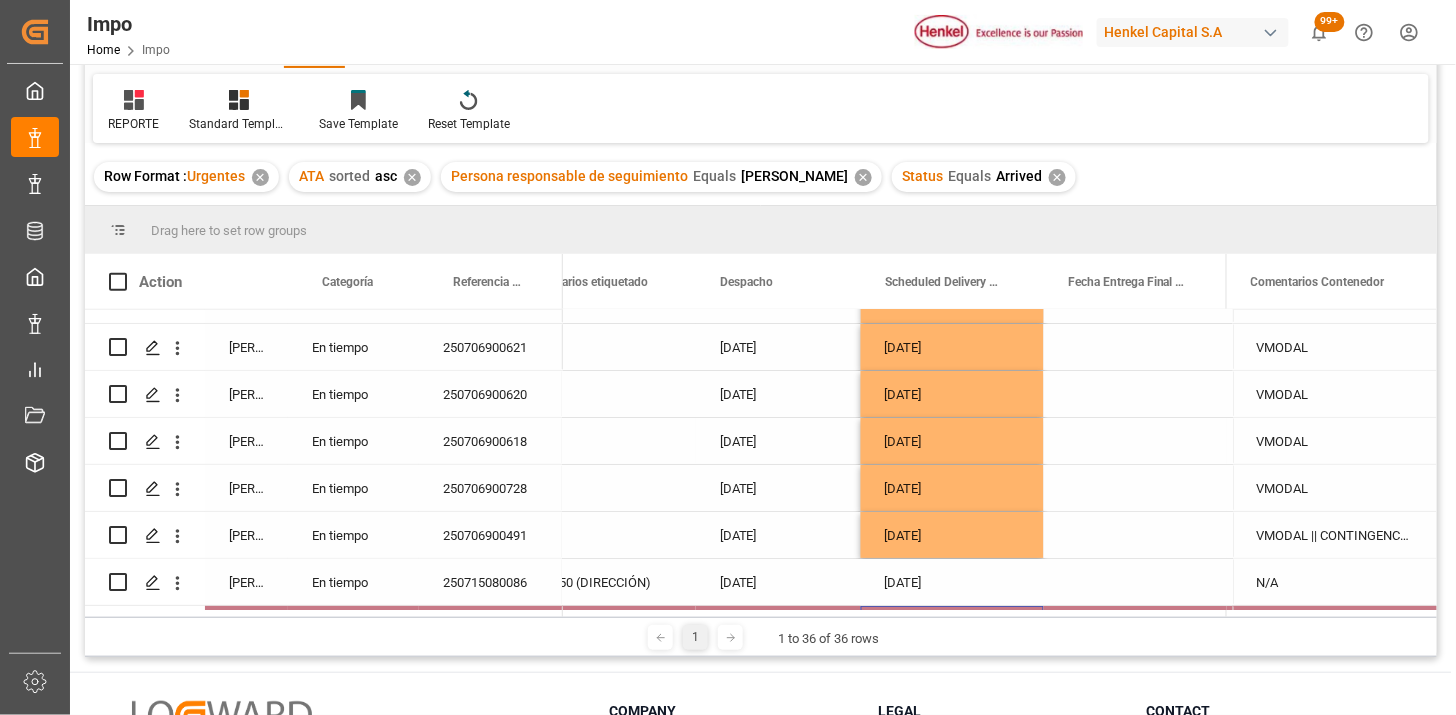 scroll, scrollTop: 80, scrollLeft: 0, axis: vertical 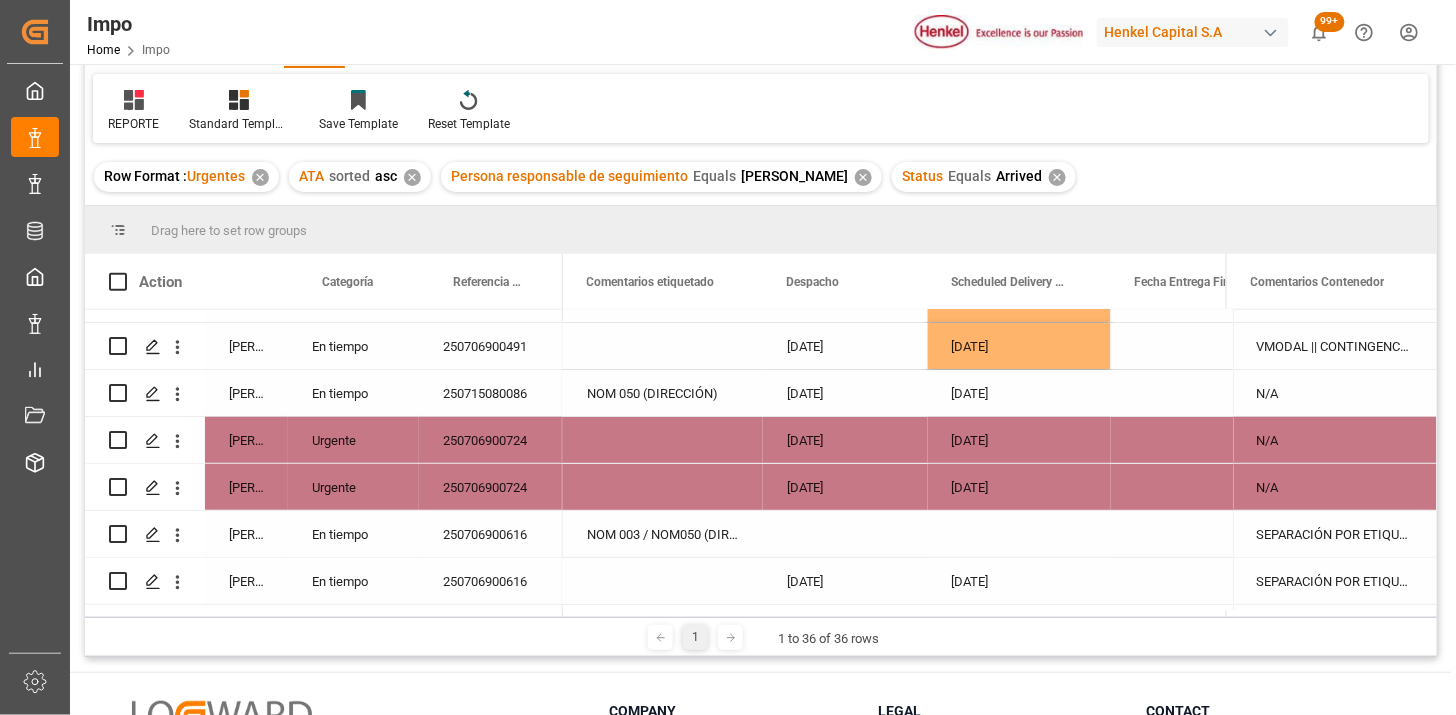click on "[DATE]" at bounding box center (1019, 393) 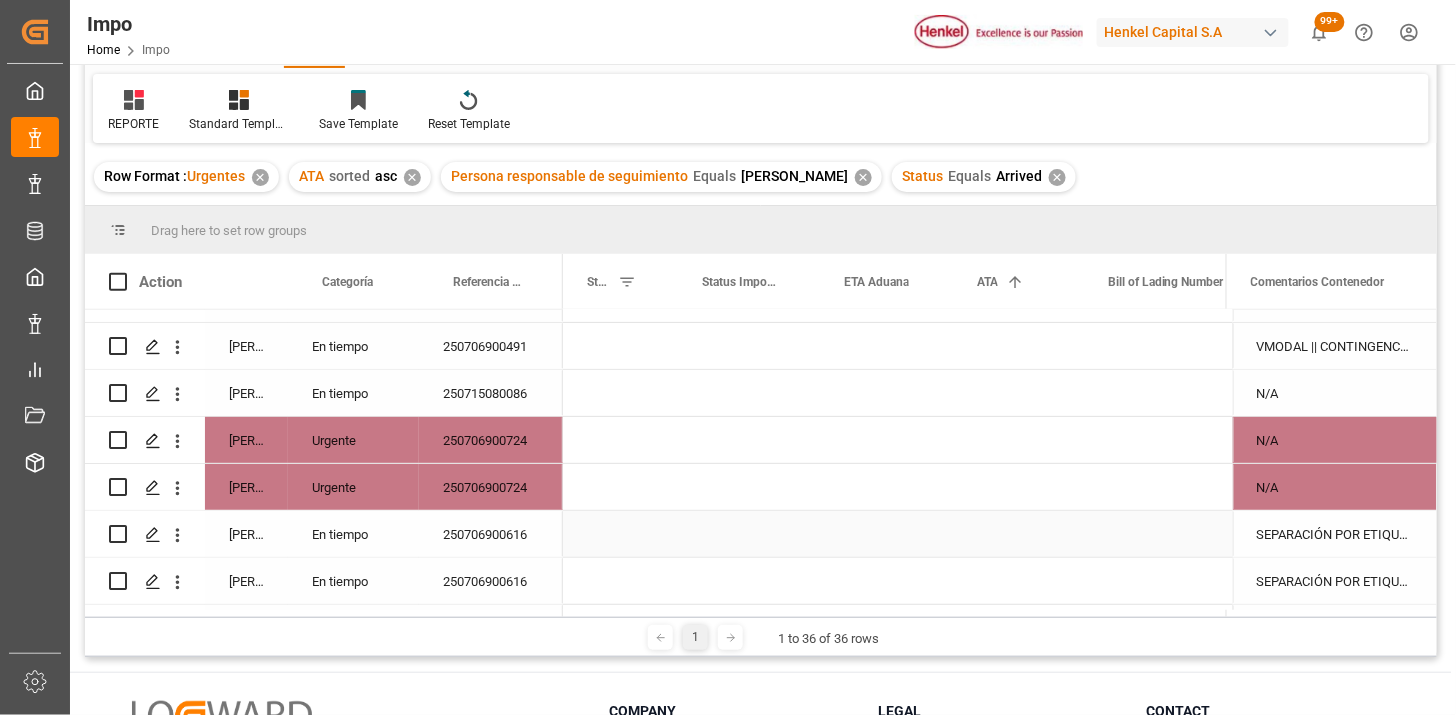 scroll, scrollTop: 0, scrollLeft: 0, axis: both 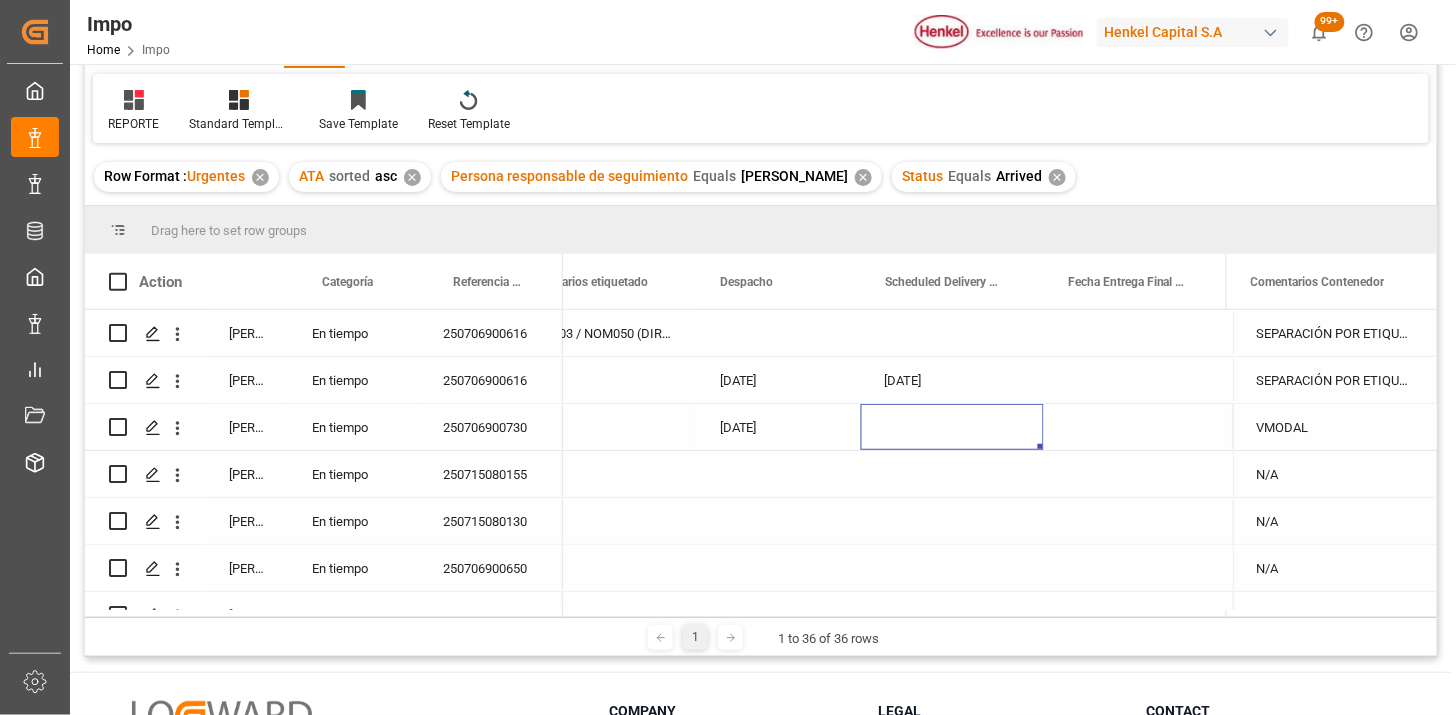 click at bounding box center (952, 427) 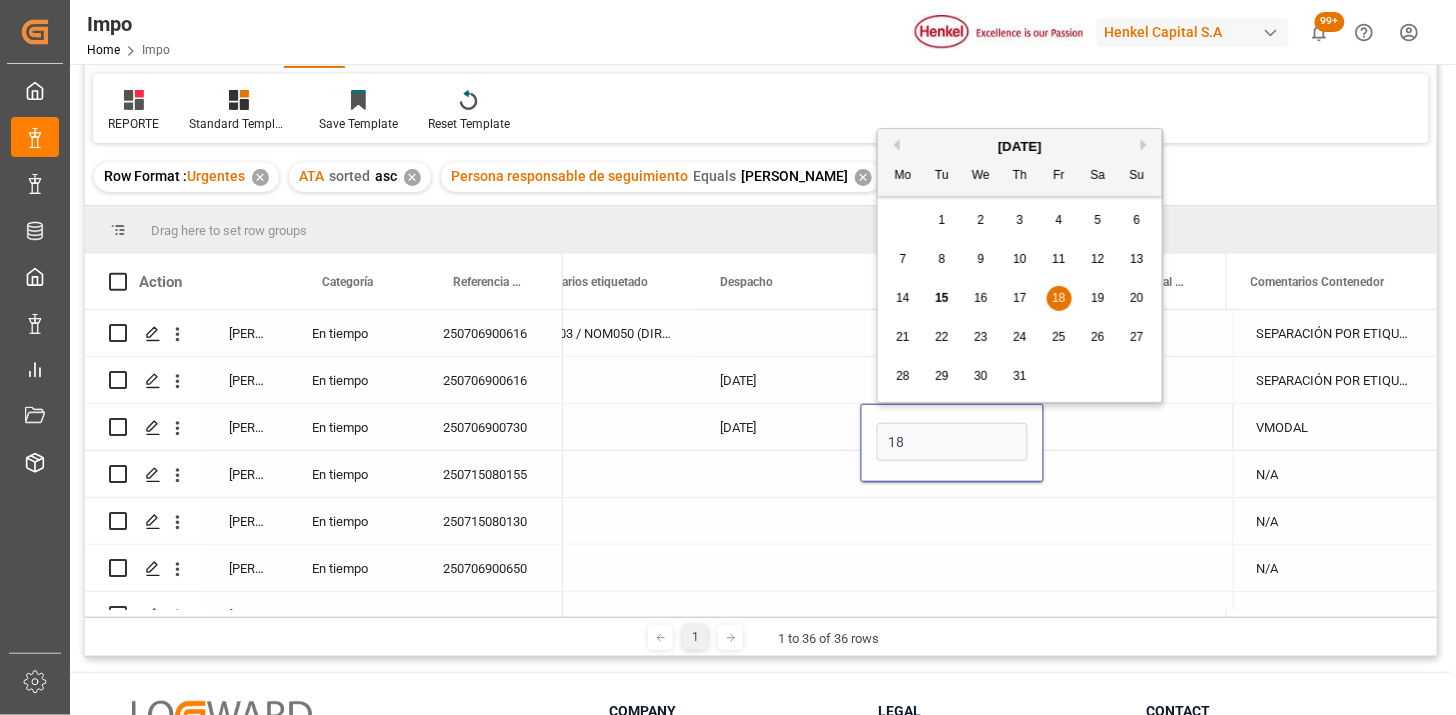 type on "[DATE]" 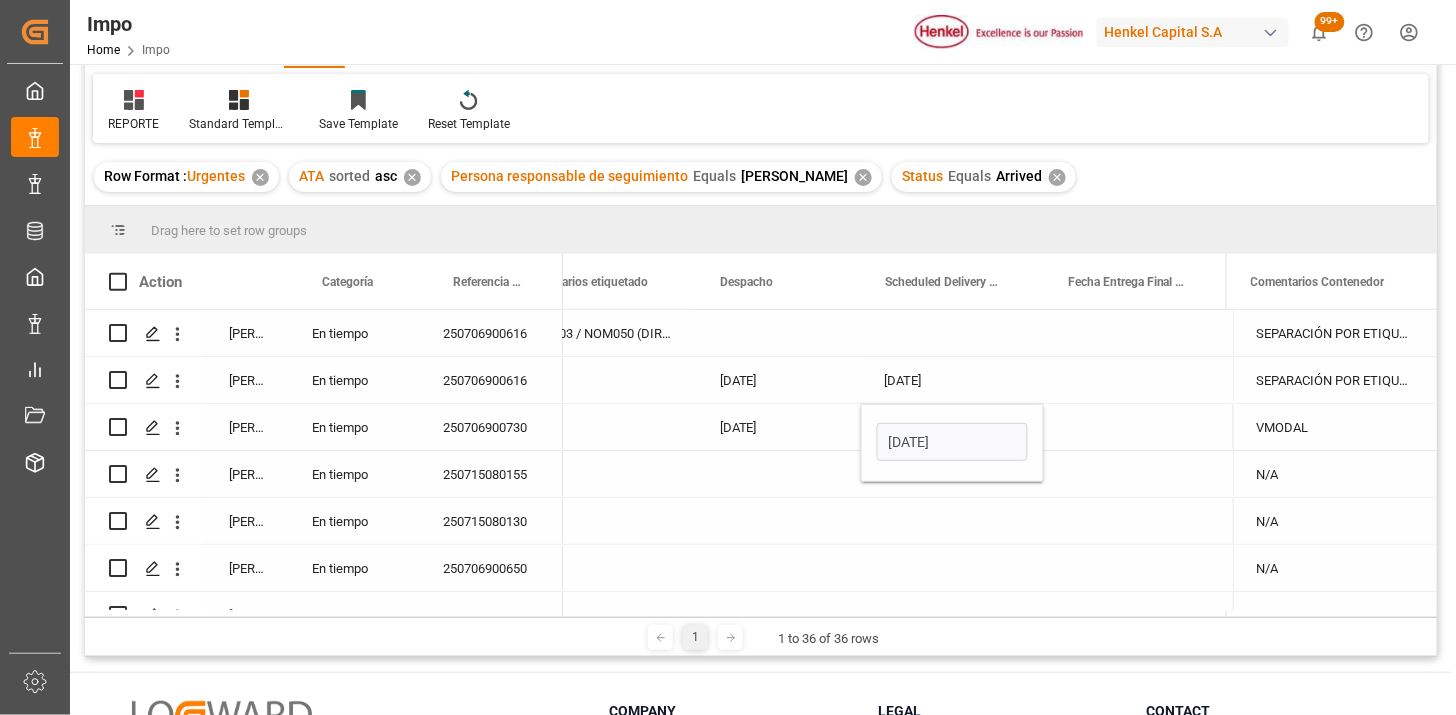 click on "[DATE]" at bounding box center [778, 427] 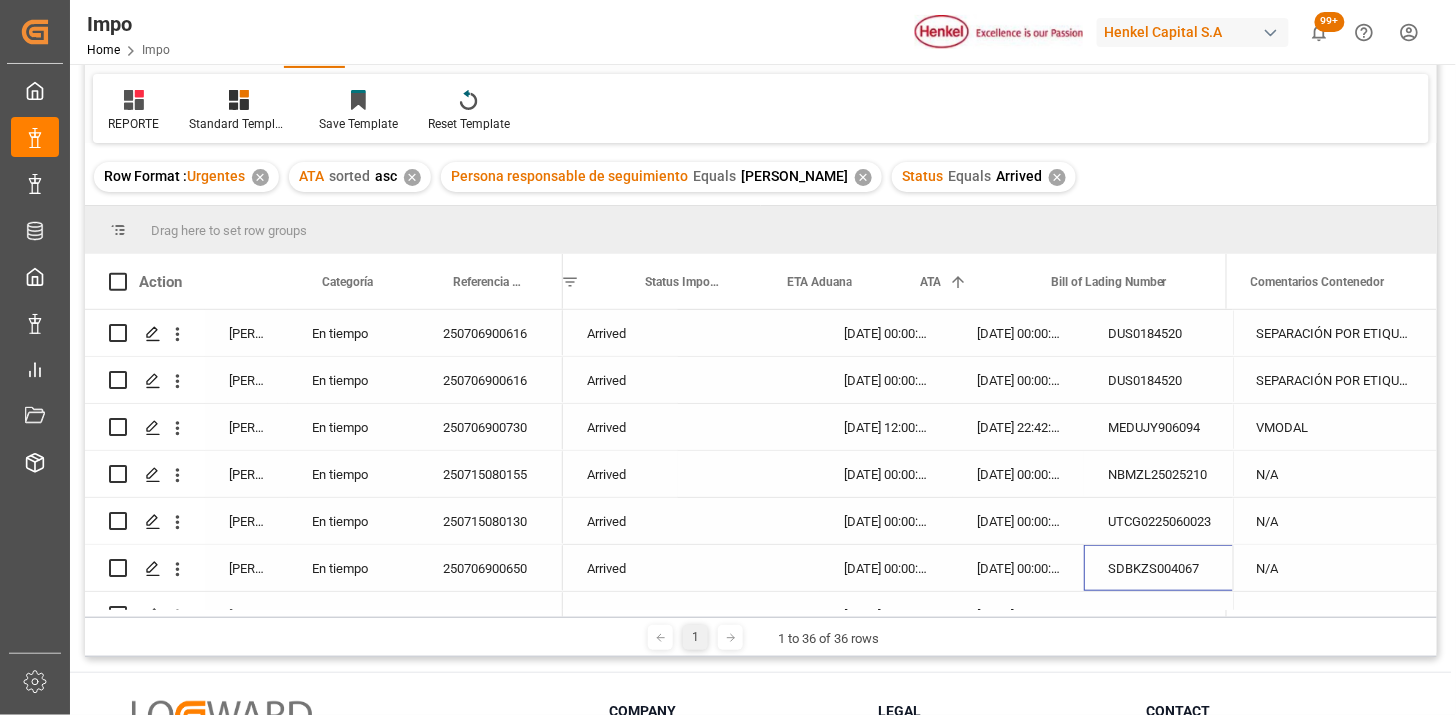 scroll, scrollTop: 0, scrollLeft: 56, axis: horizontal 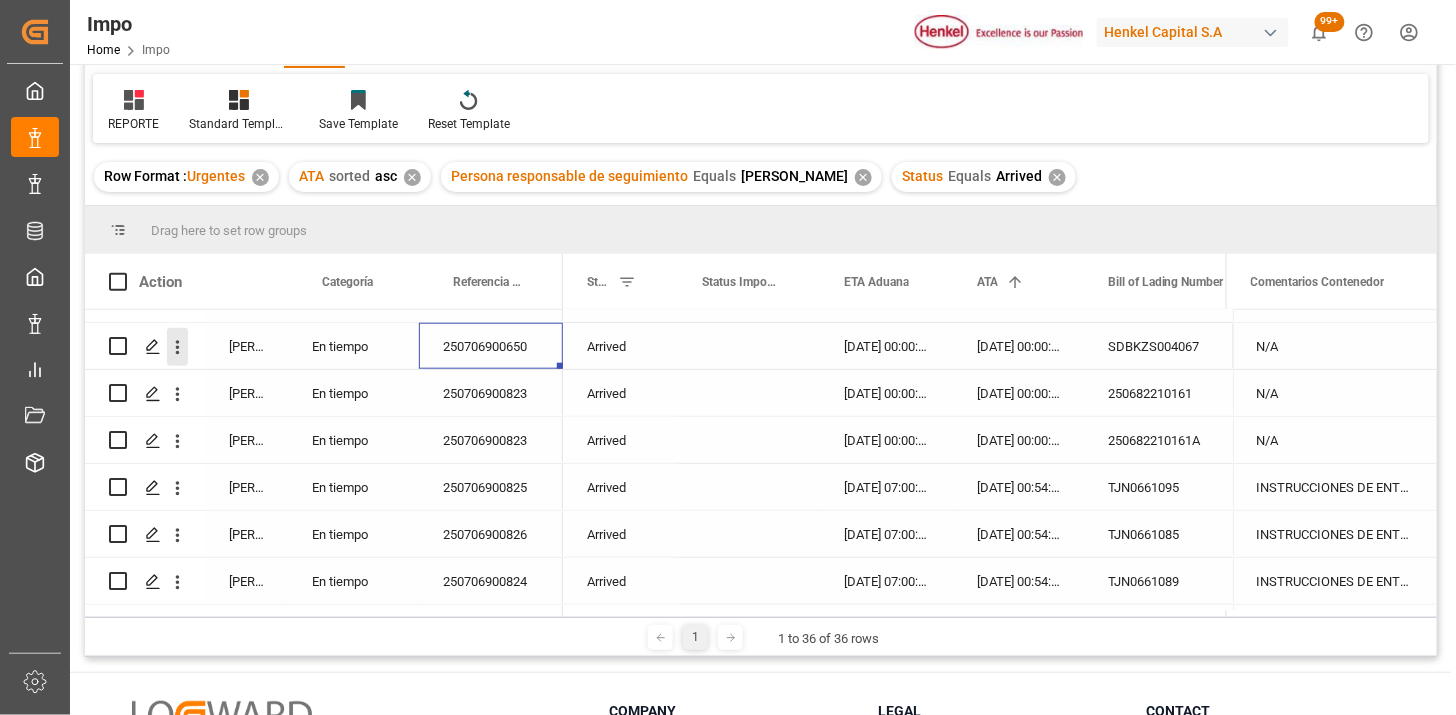 click 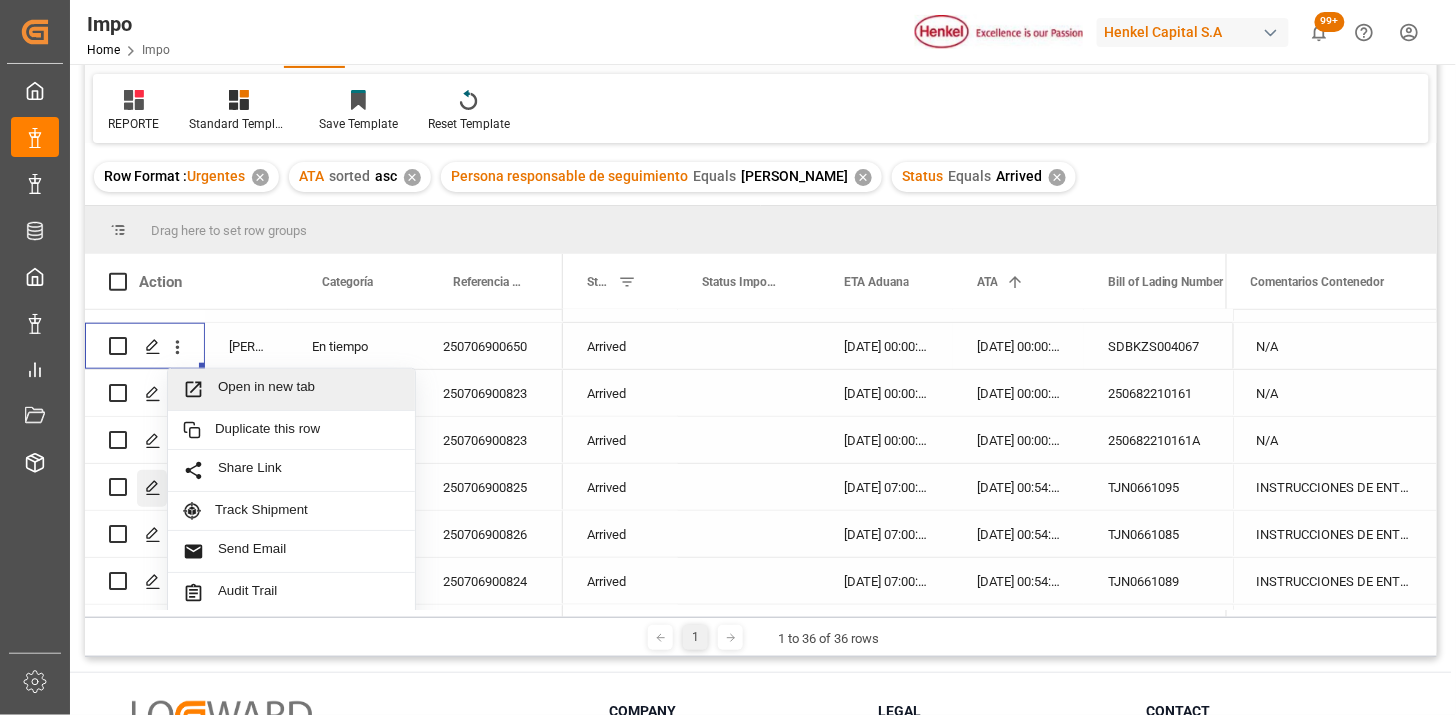 click on "Open in new tab" at bounding box center (309, 389) 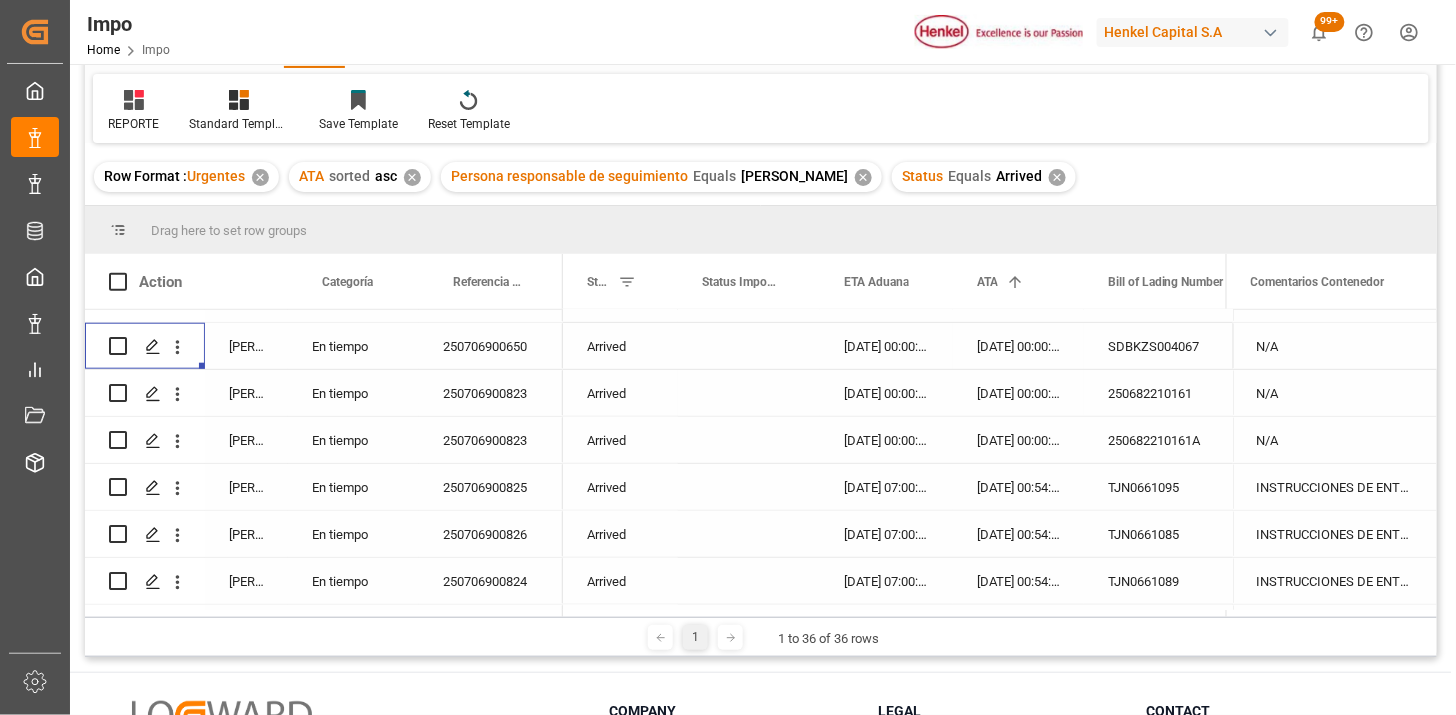 click on "250706900823" at bounding box center [491, 393] 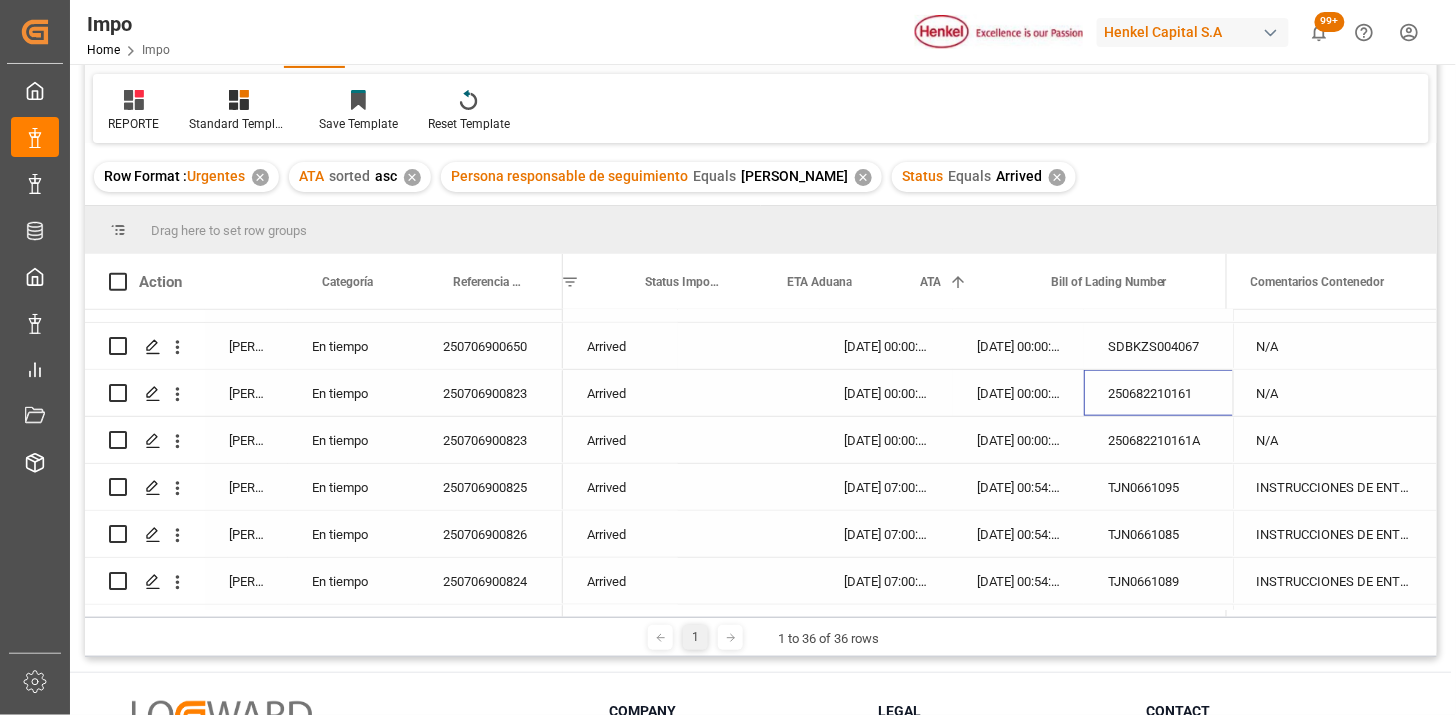 scroll, scrollTop: 0, scrollLeft: 56, axis: horizontal 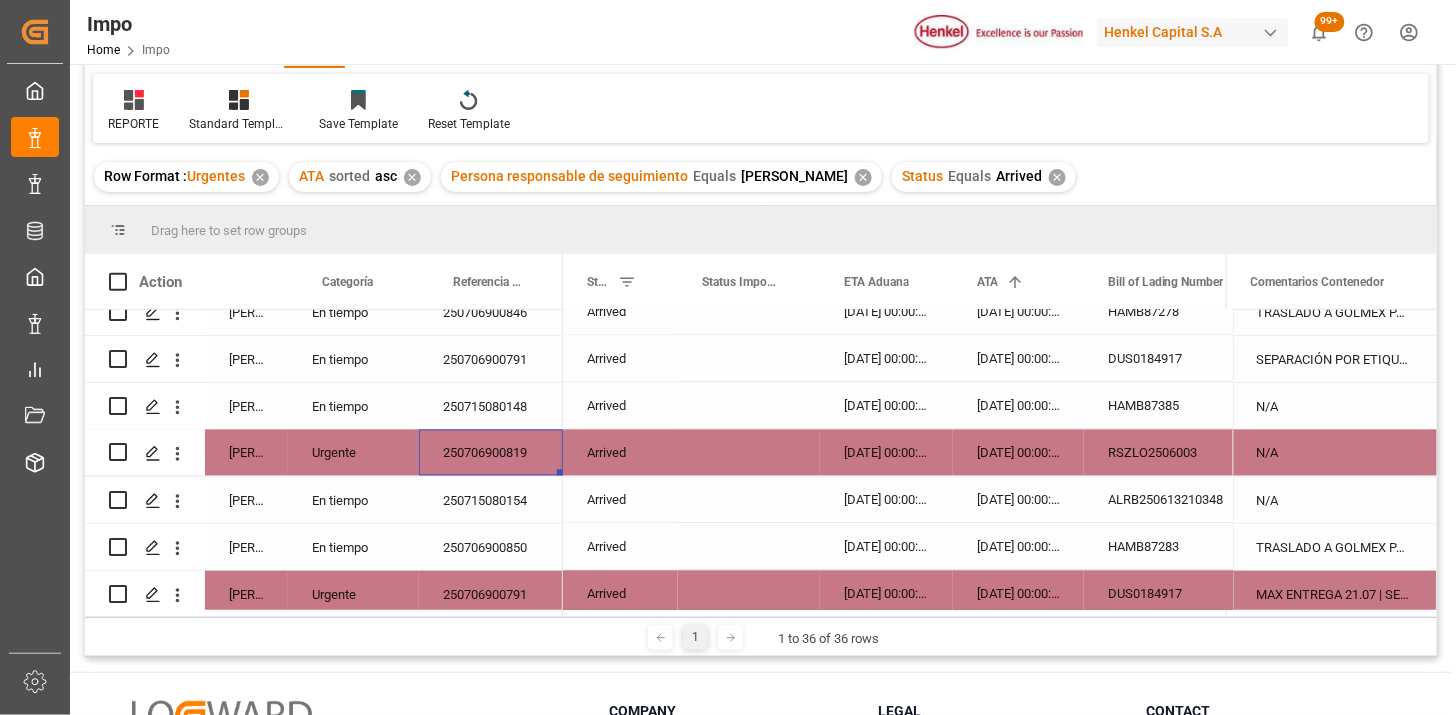 click on "[DATE] 00:00:00" at bounding box center (1018, 453) 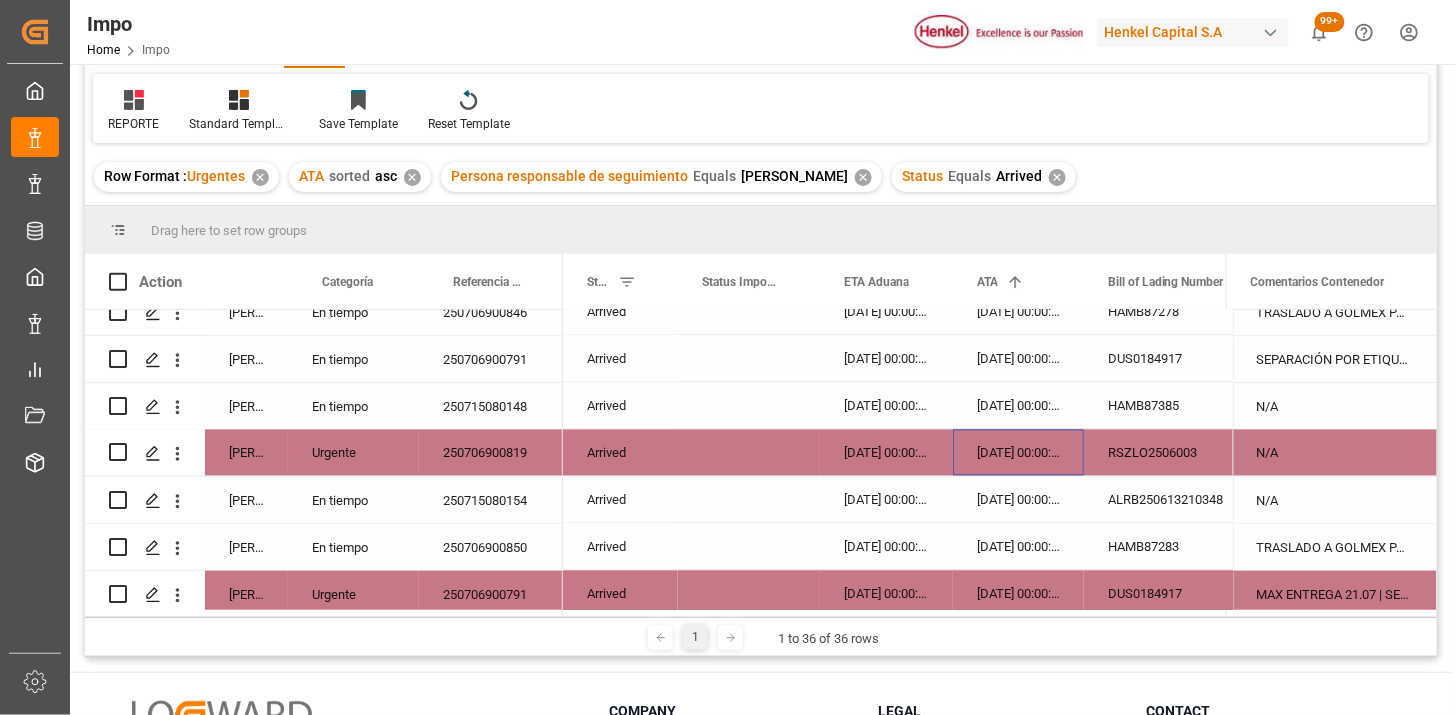 click on "[DATE] 00:00:00" at bounding box center (1018, 453) 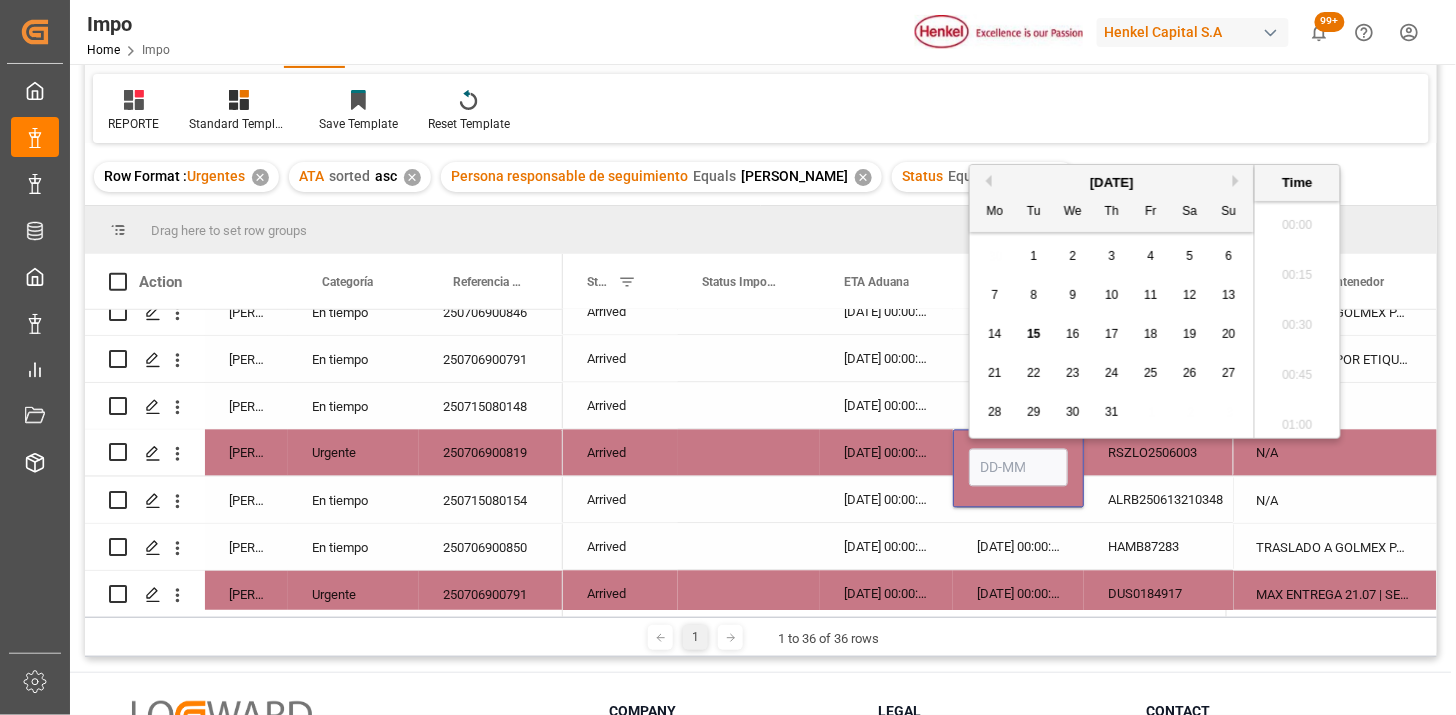 type on "[DATE] 00:00" 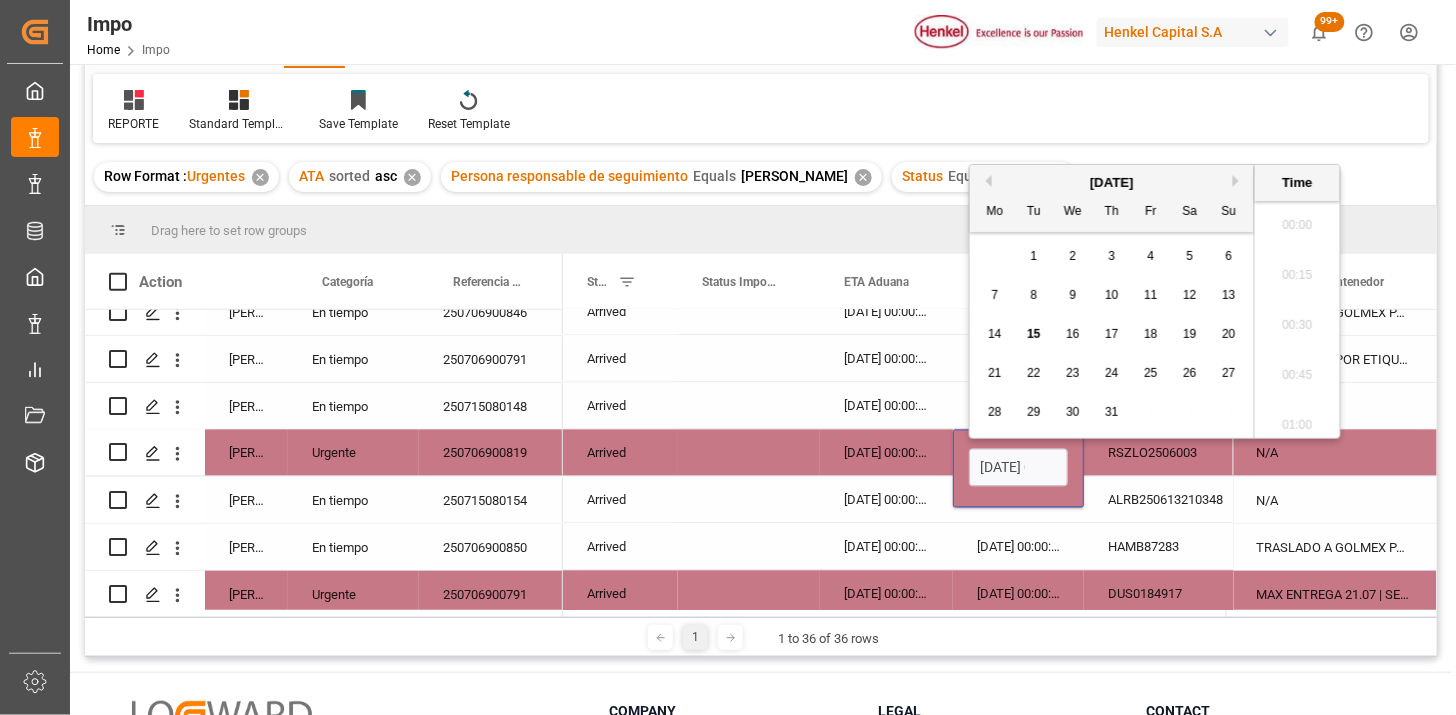 scroll, scrollTop: 2556, scrollLeft: 0, axis: vertical 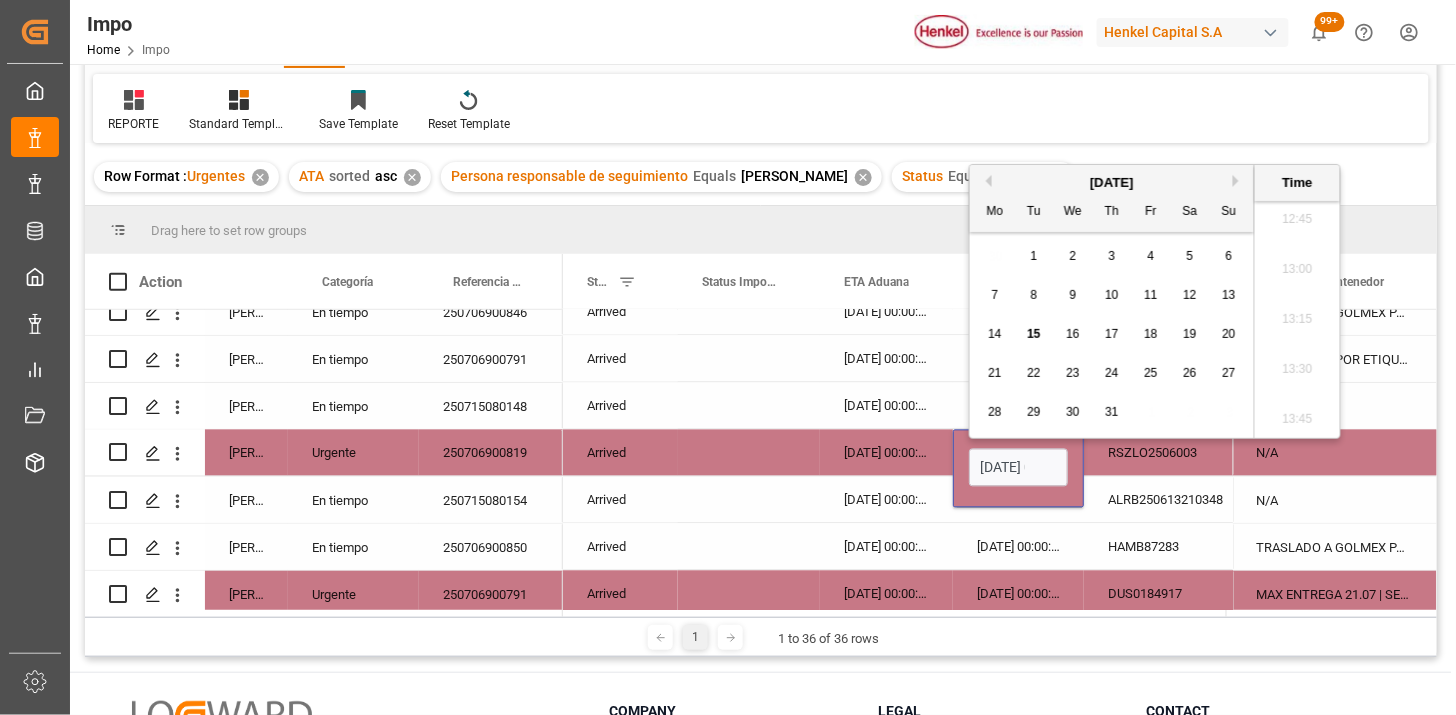 click on "[DATE] 00:00" at bounding box center (1018, 468) 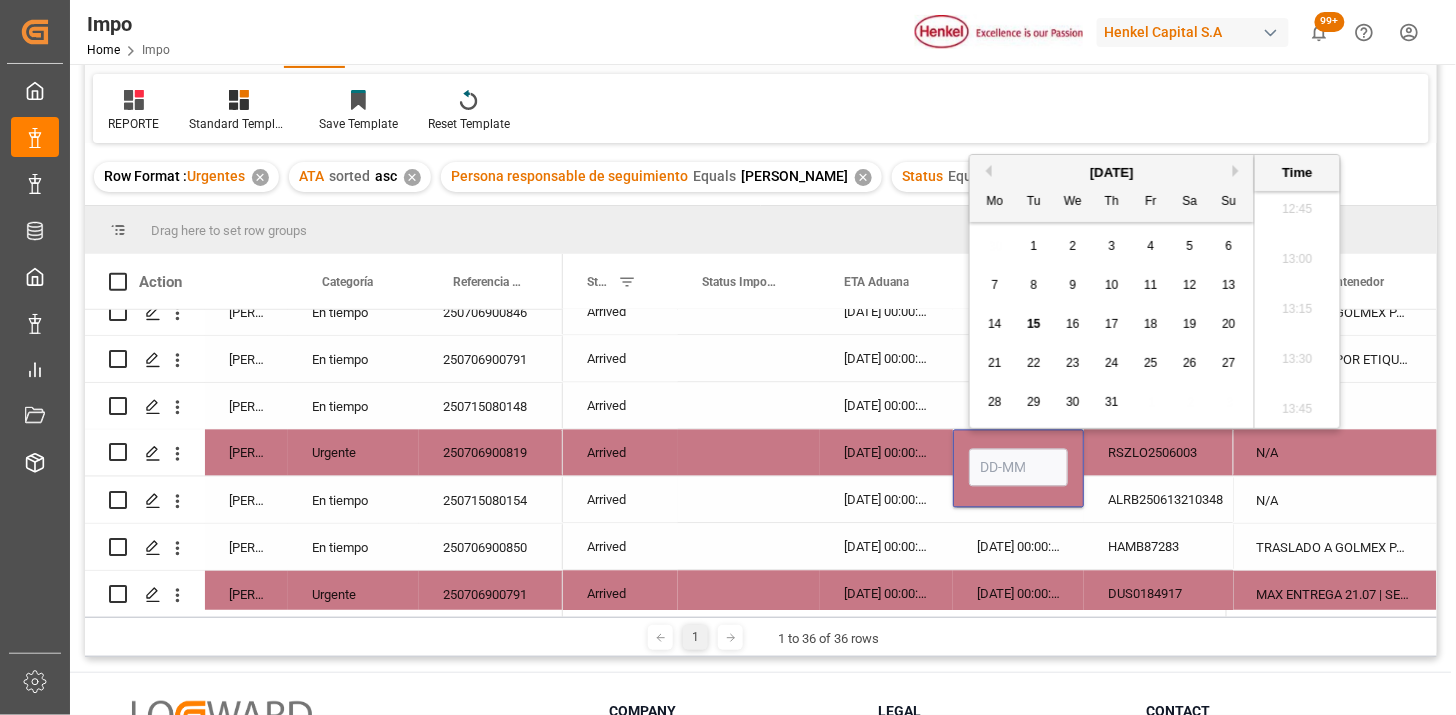 type 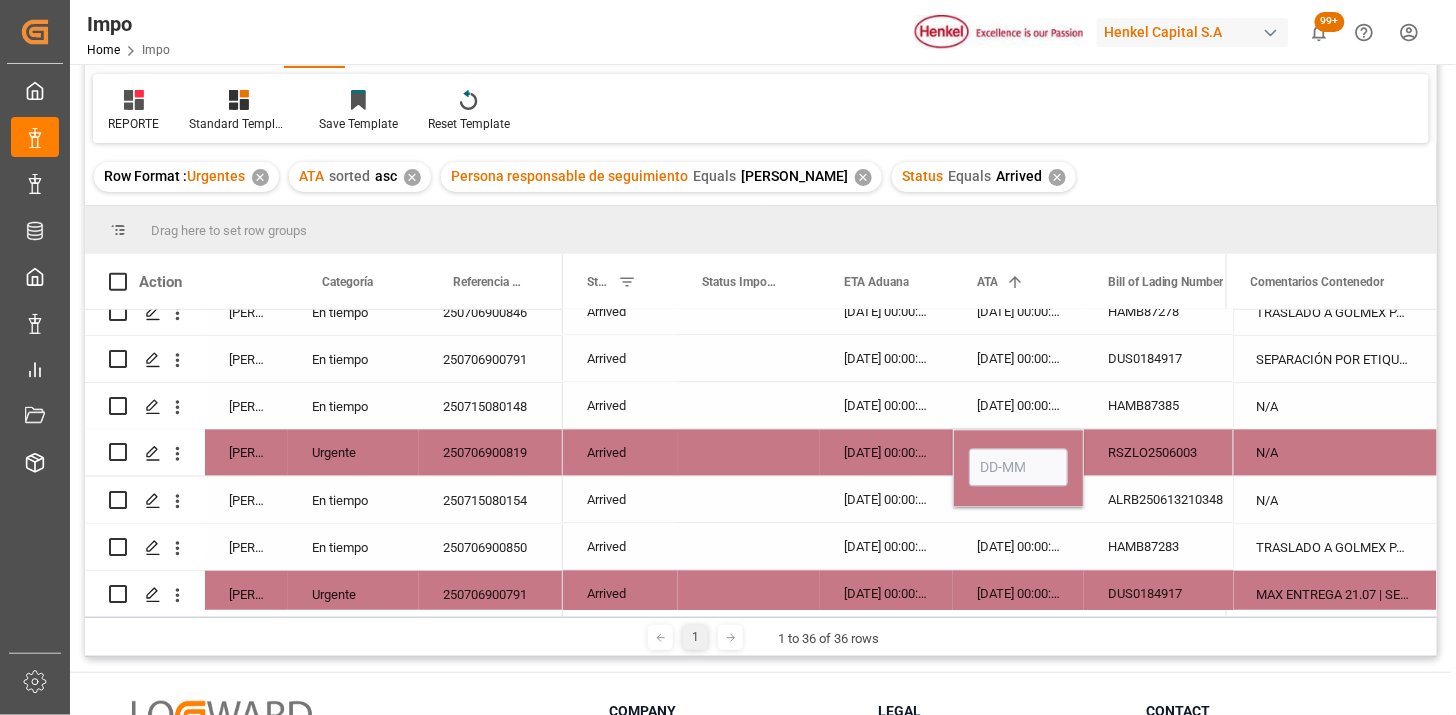 click on "[DATE] 00:00:00" at bounding box center [886, 453] 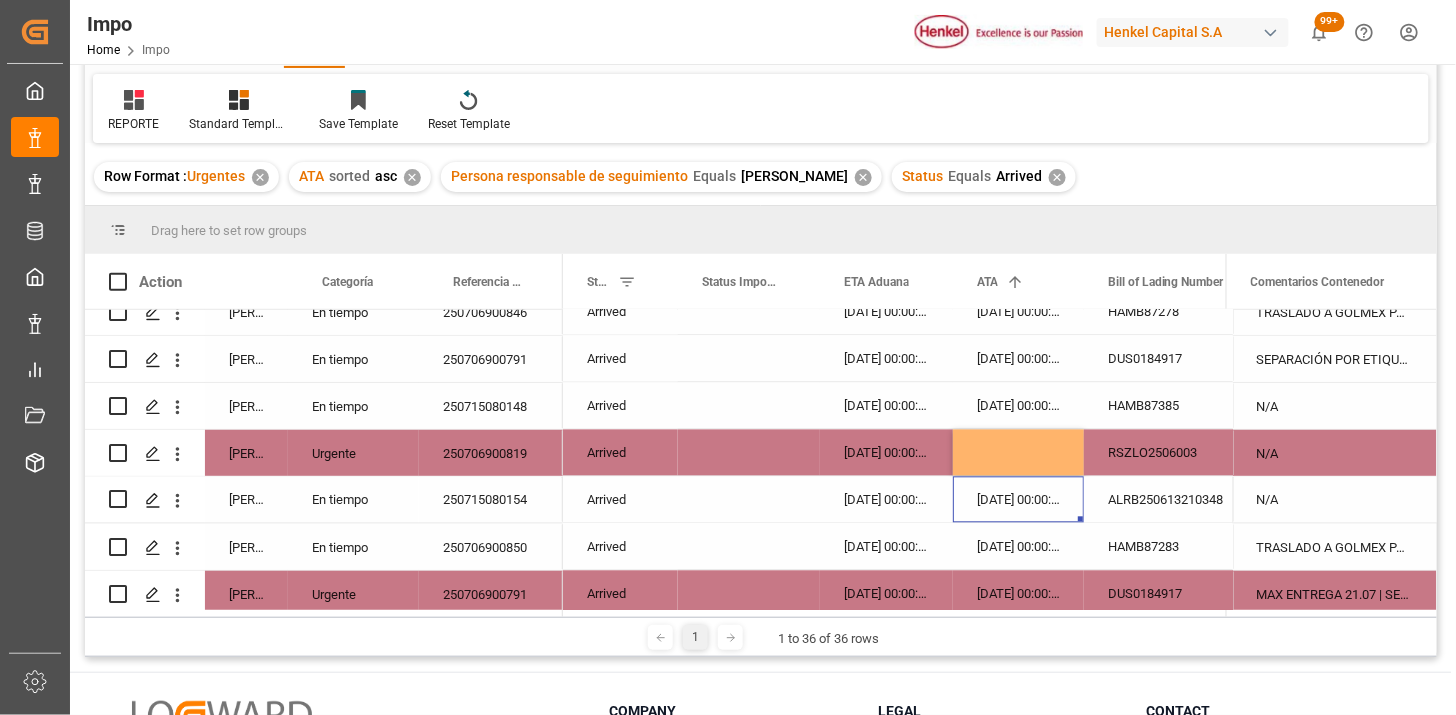 scroll, scrollTop: 0, scrollLeft: 56, axis: horizontal 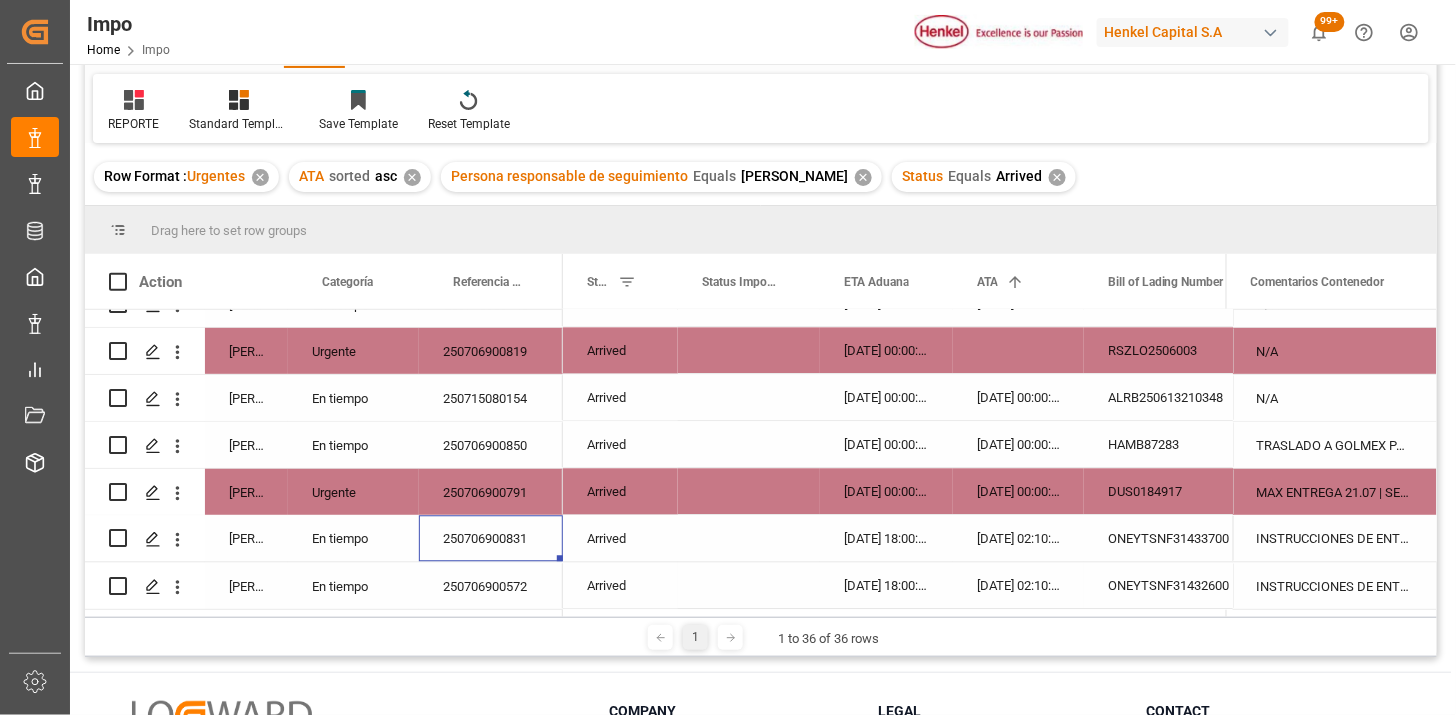 click on "250706900831" at bounding box center (491, 539) 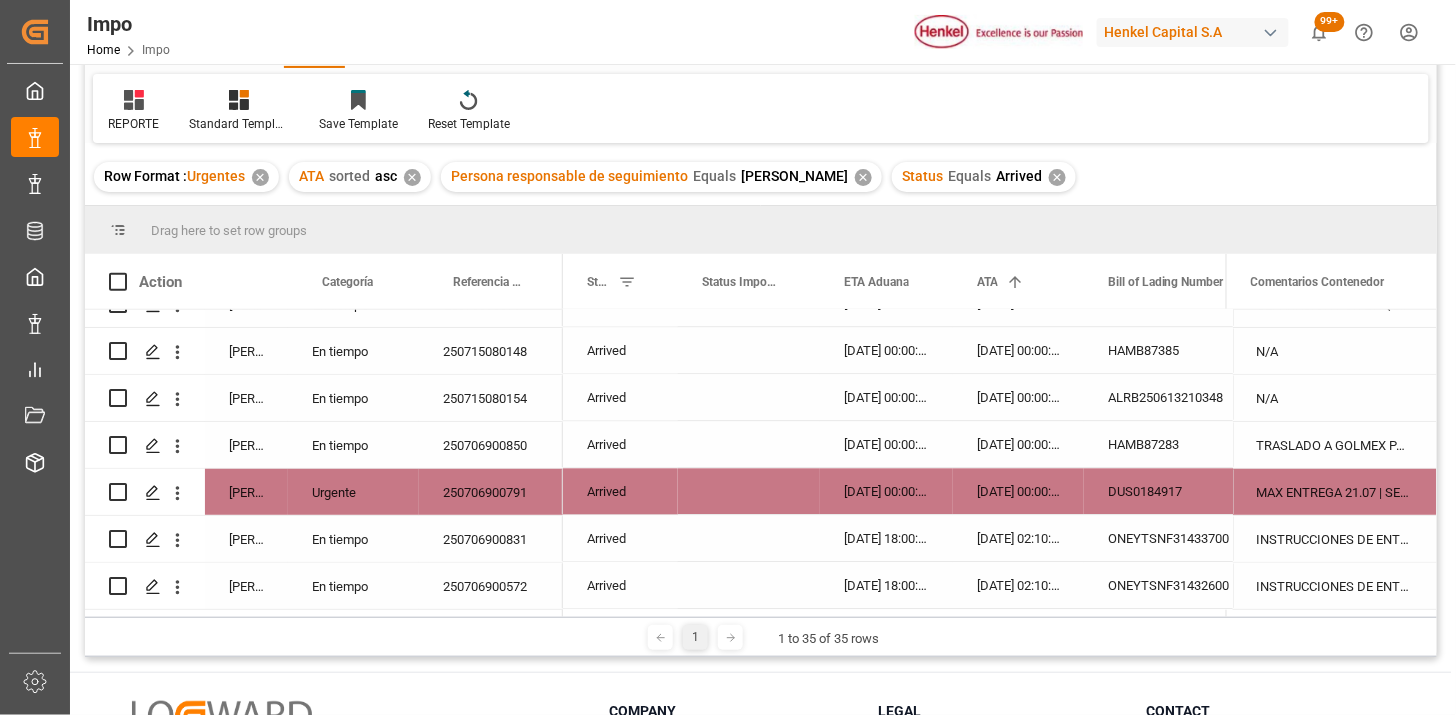 scroll, scrollTop: 1351, scrollLeft: 0, axis: vertical 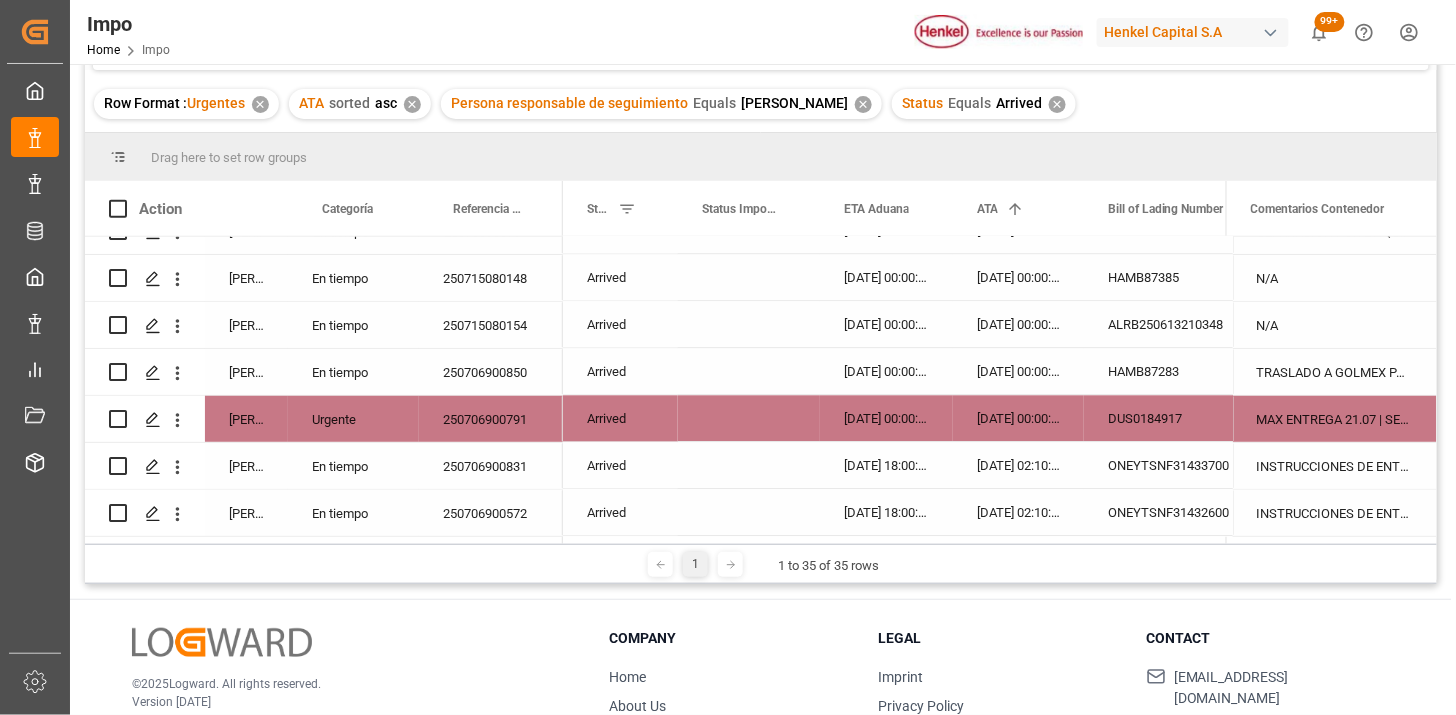 click on "INSTRUCCIONES DE ENTREGA" at bounding box center (1335, 466) 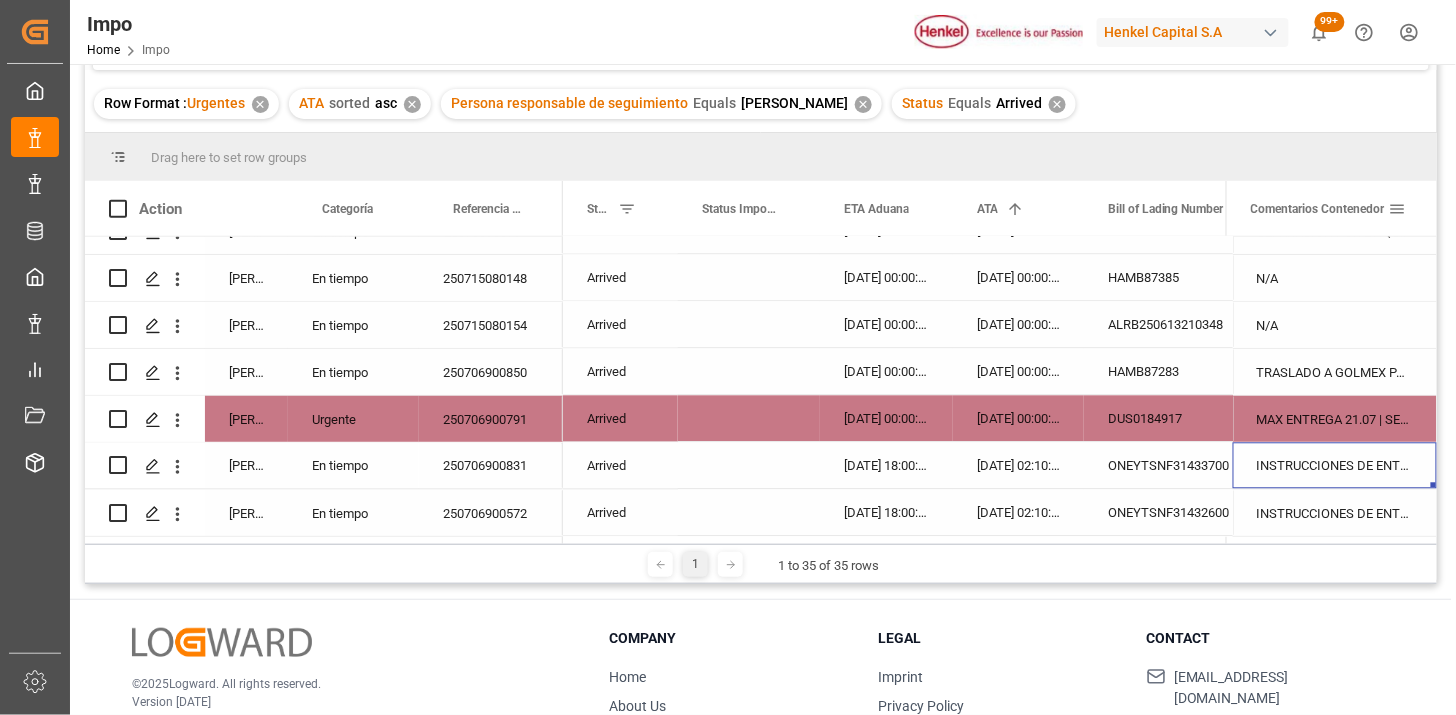 click at bounding box center (1398, 209) 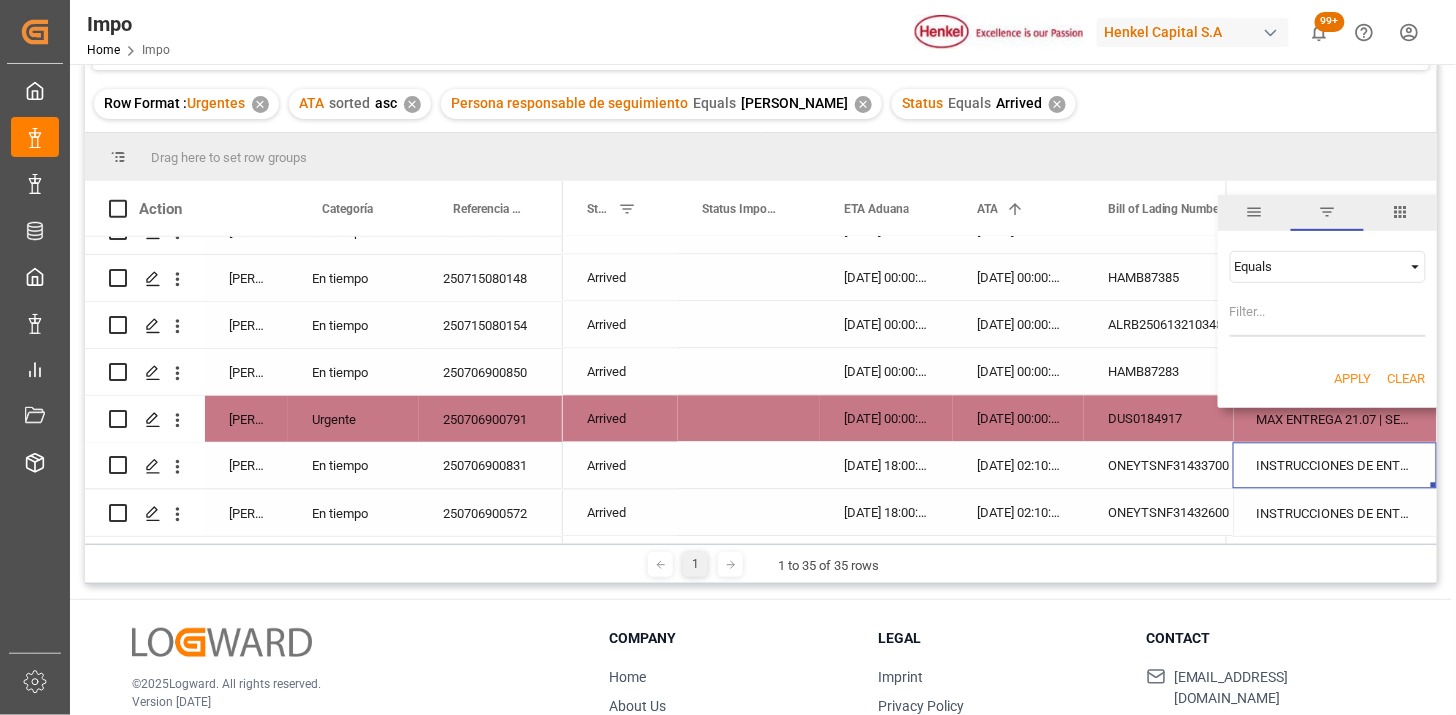 click on "Equals" at bounding box center [1319, 266] 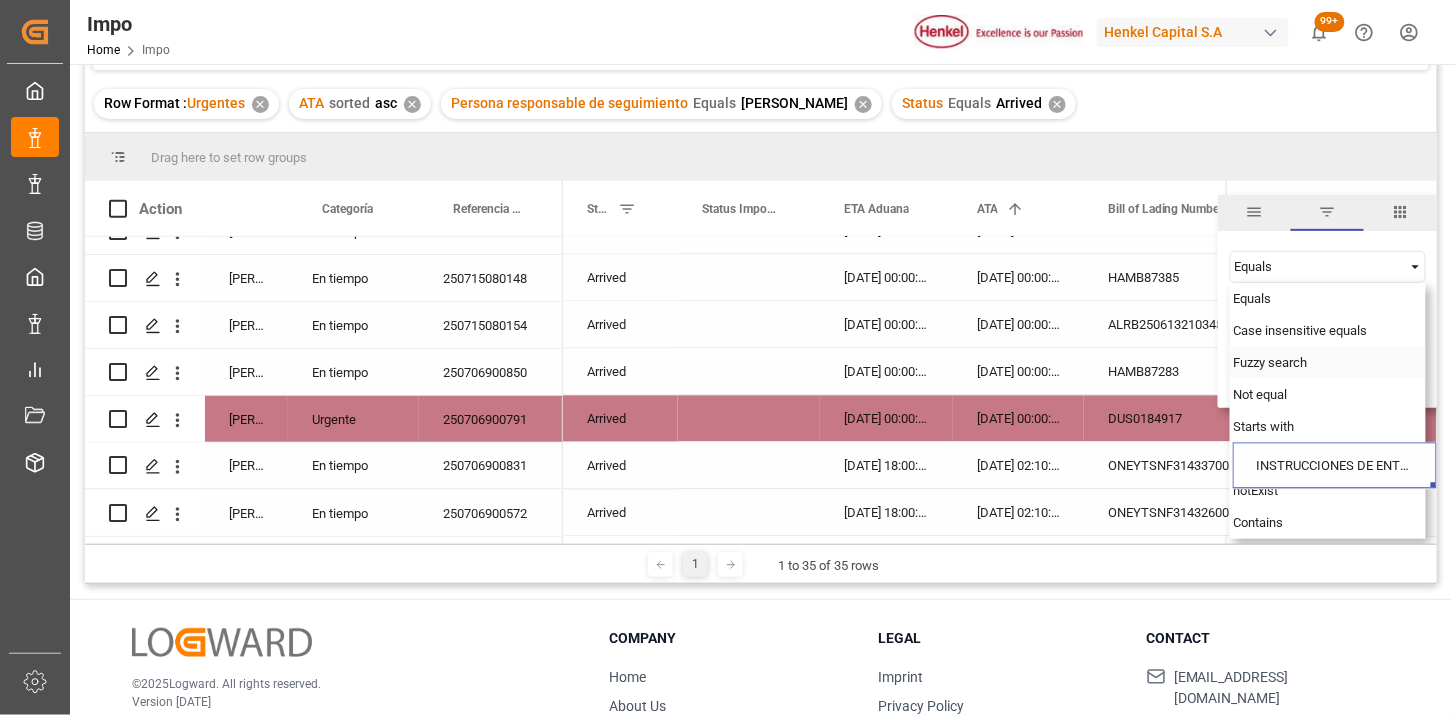 click on "Fuzzy search" at bounding box center (1271, 362) 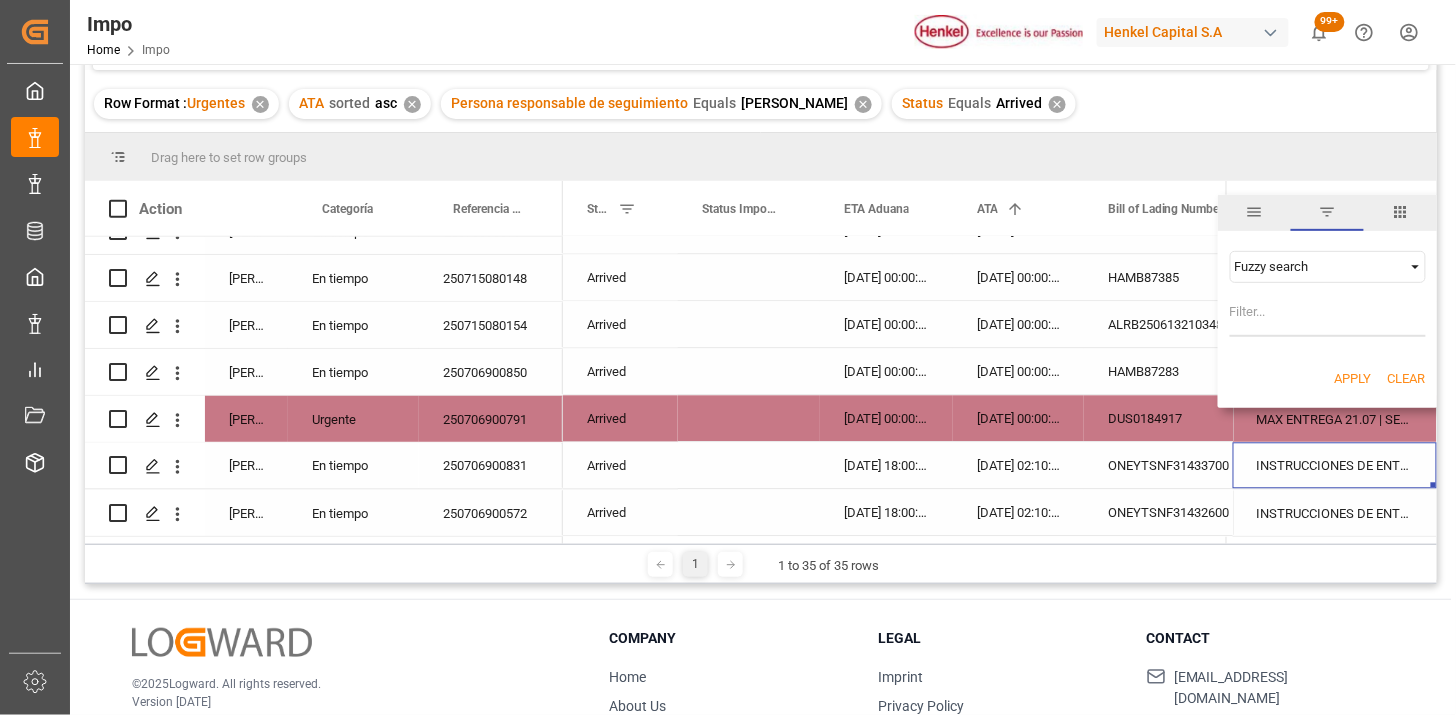 click at bounding box center [1328, 317] 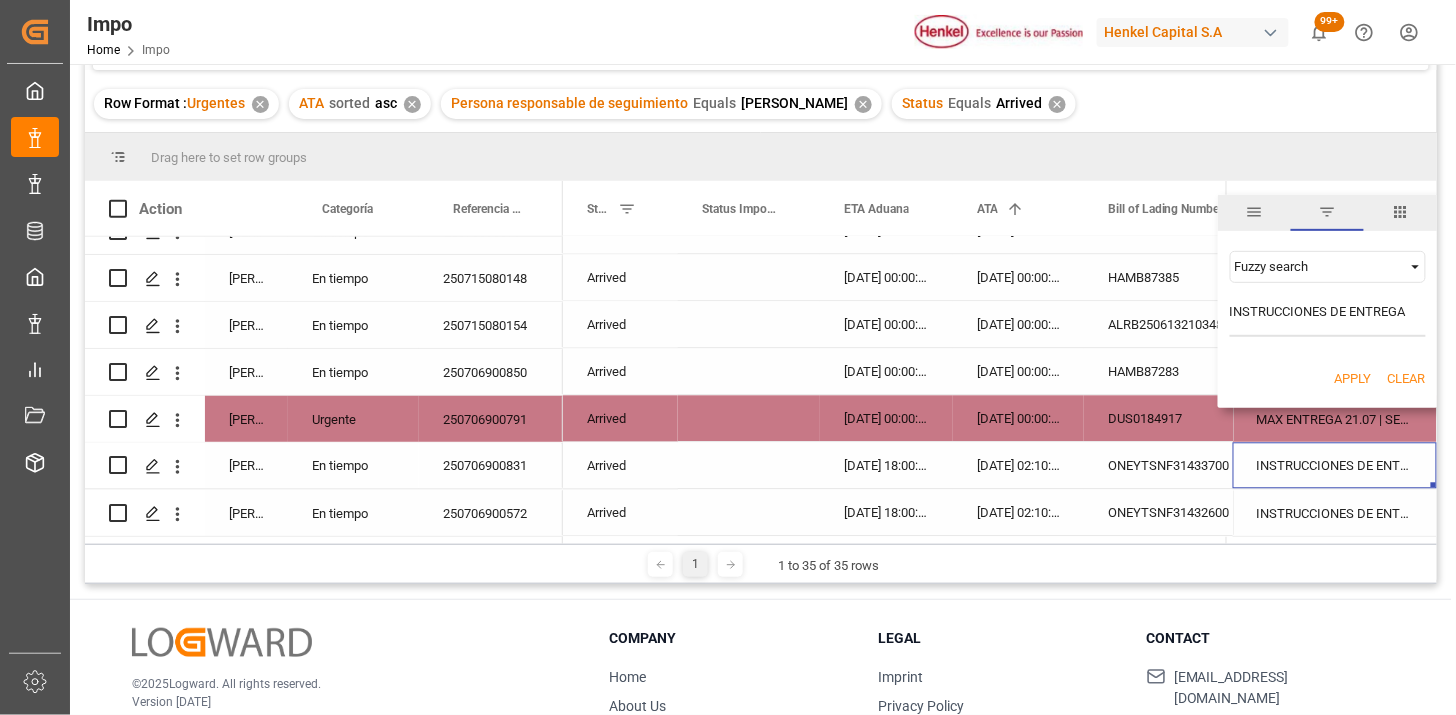 type on "INSTRUCCIONES DE ENTREGA" 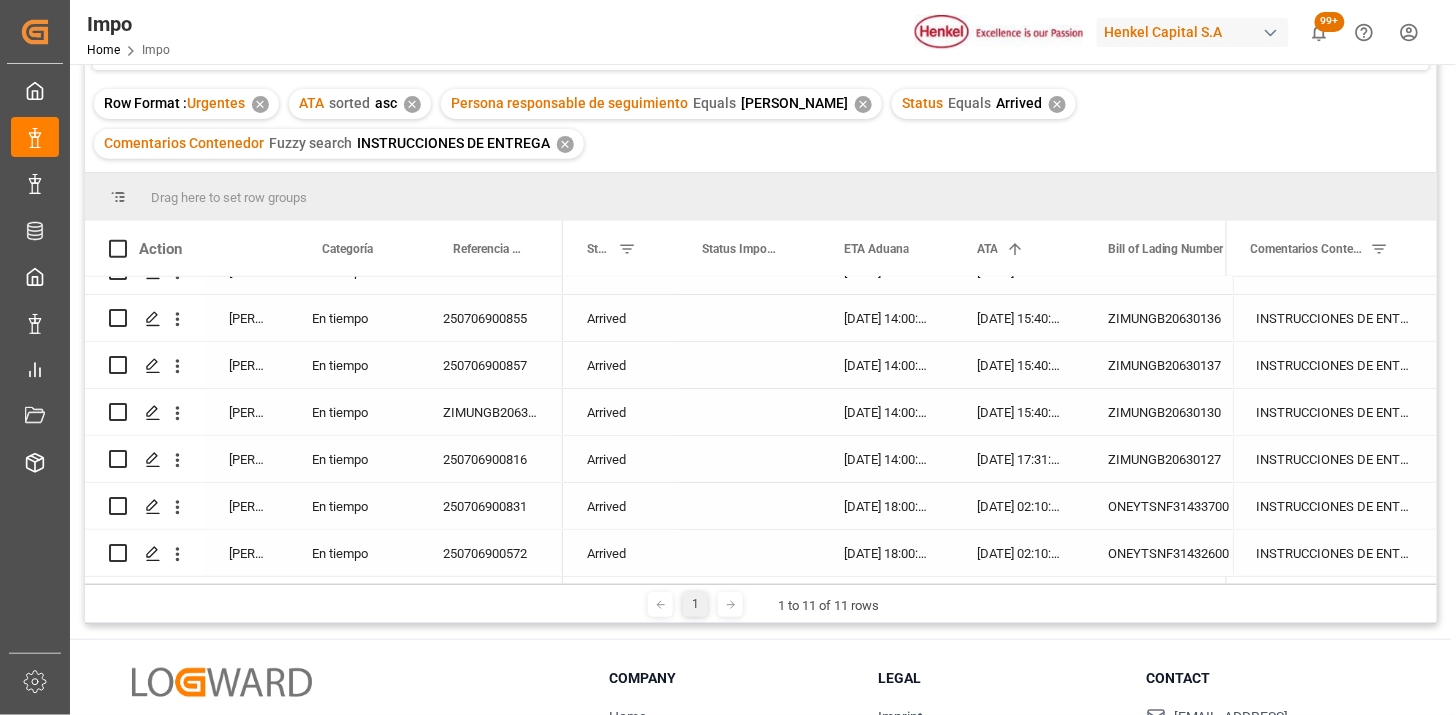 scroll, scrollTop: 0, scrollLeft: 0, axis: both 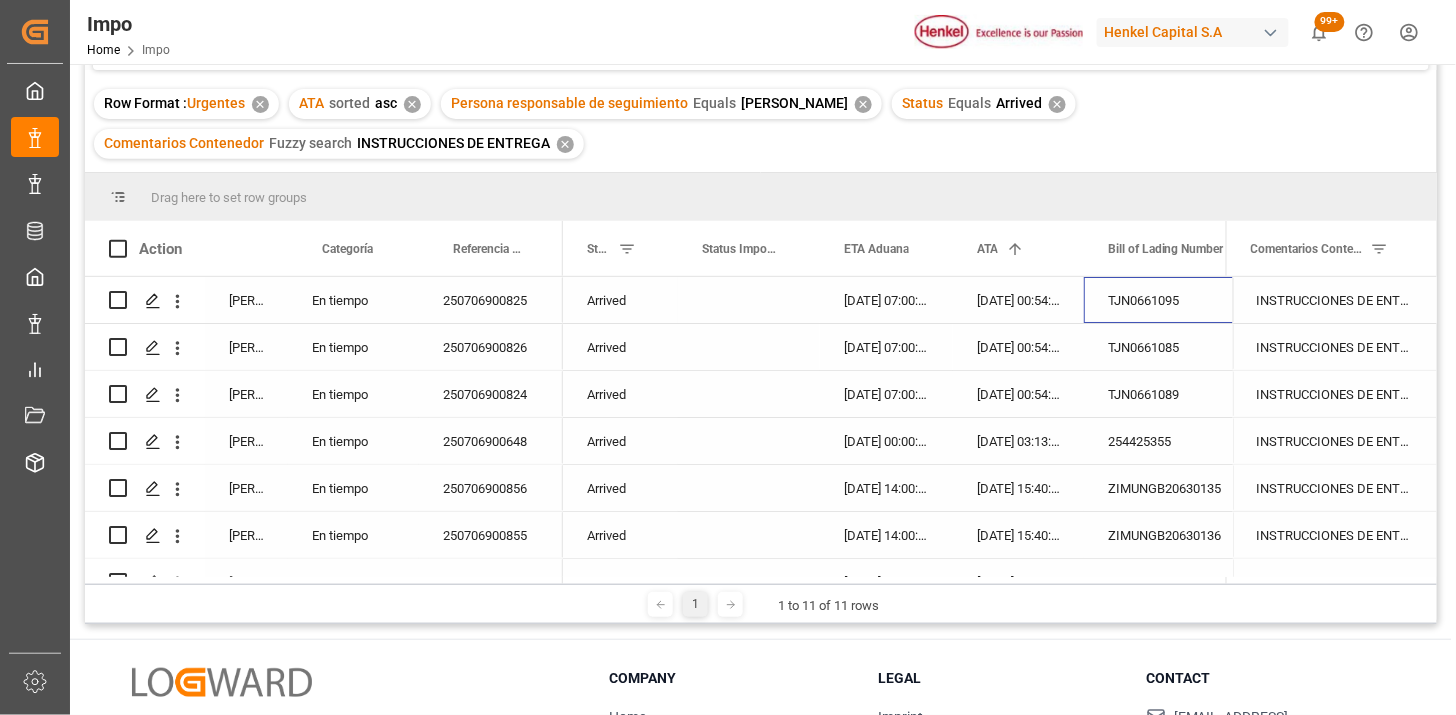 click on "TJN0661095" at bounding box center (1184, 300) 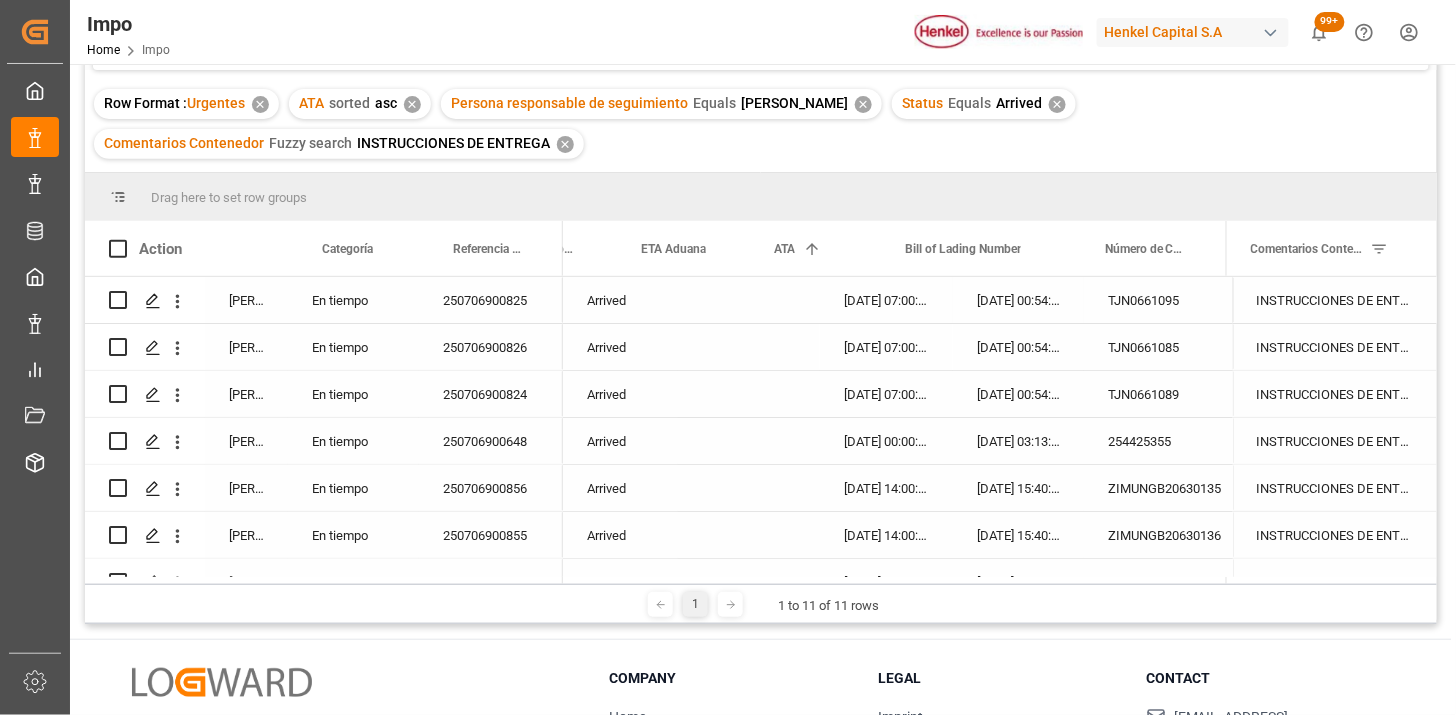 scroll, scrollTop: 0, scrollLeft: 203, axis: horizontal 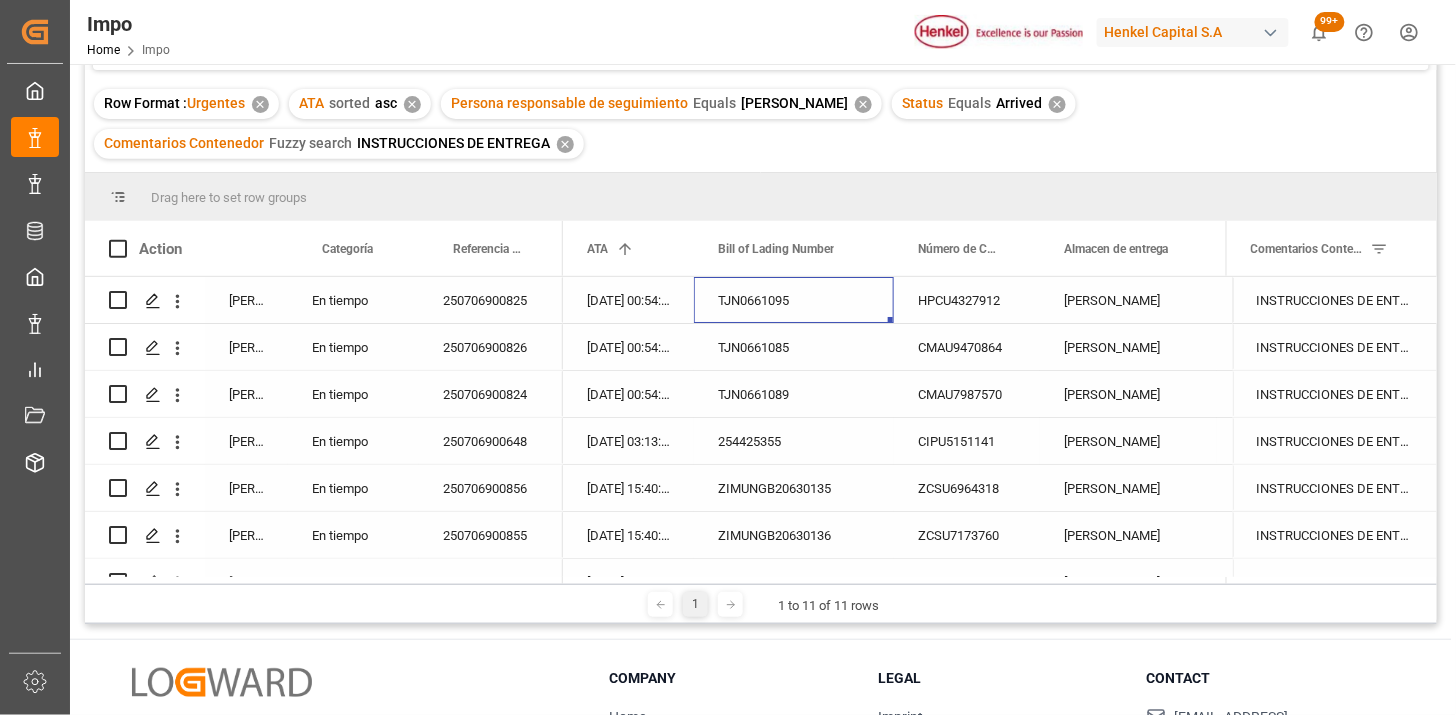 click on "254425355" at bounding box center [794, 441] 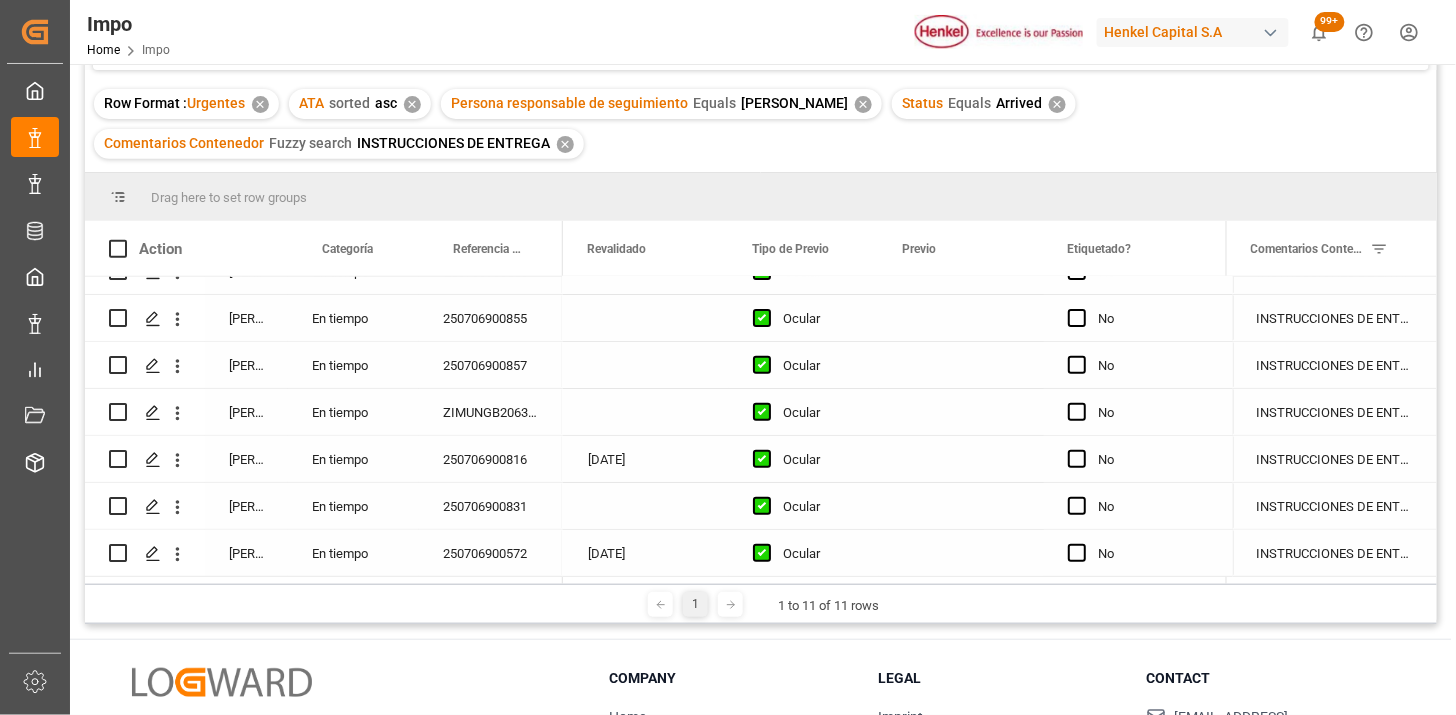click on "250706900572" at bounding box center (491, 553) 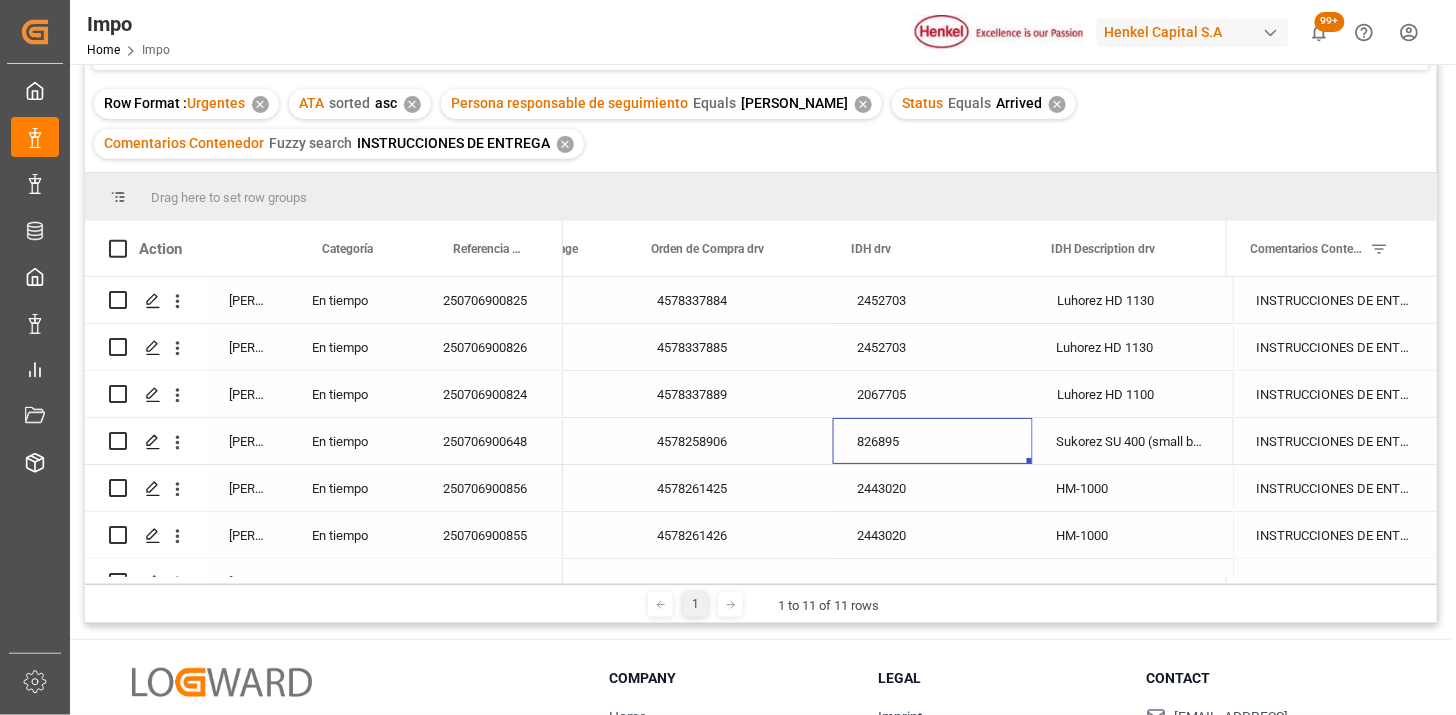 click on "826895" at bounding box center [933, 441] 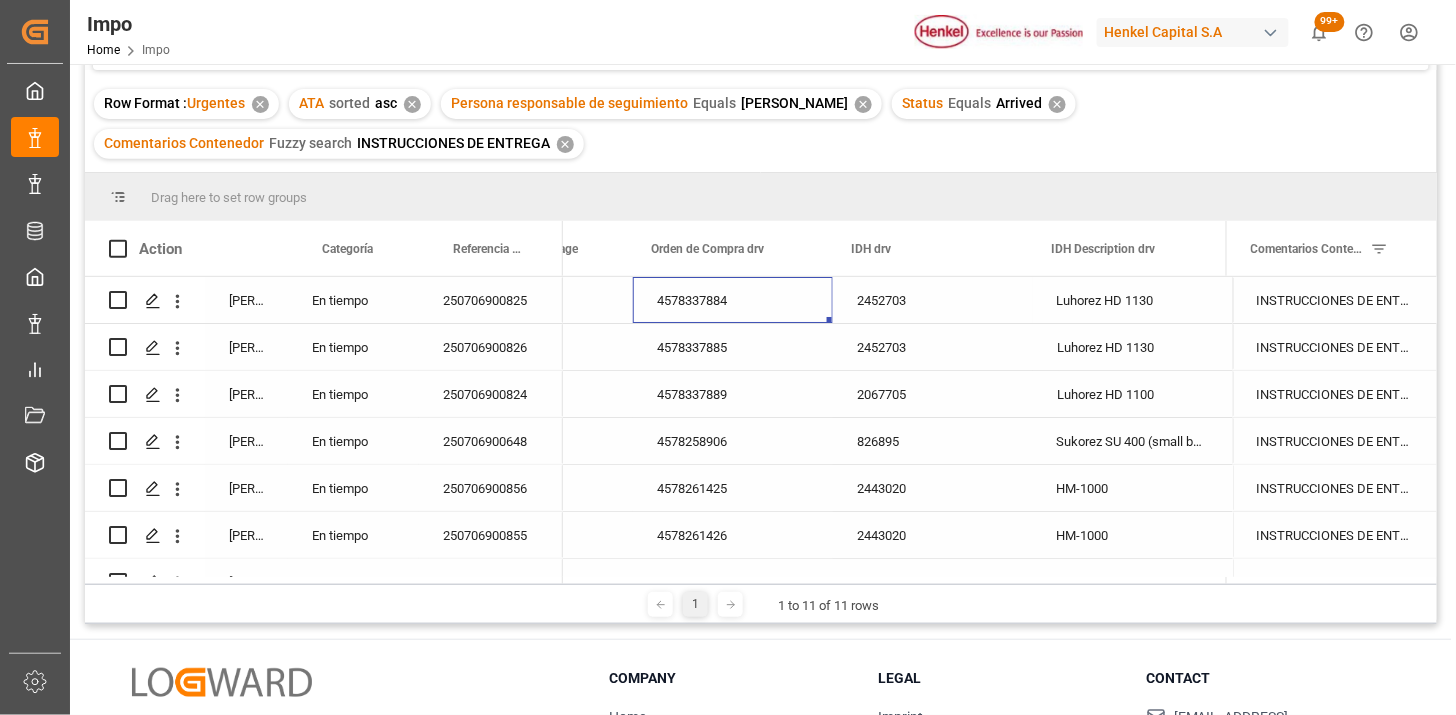 click on "4578337884" at bounding box center (733, 300) 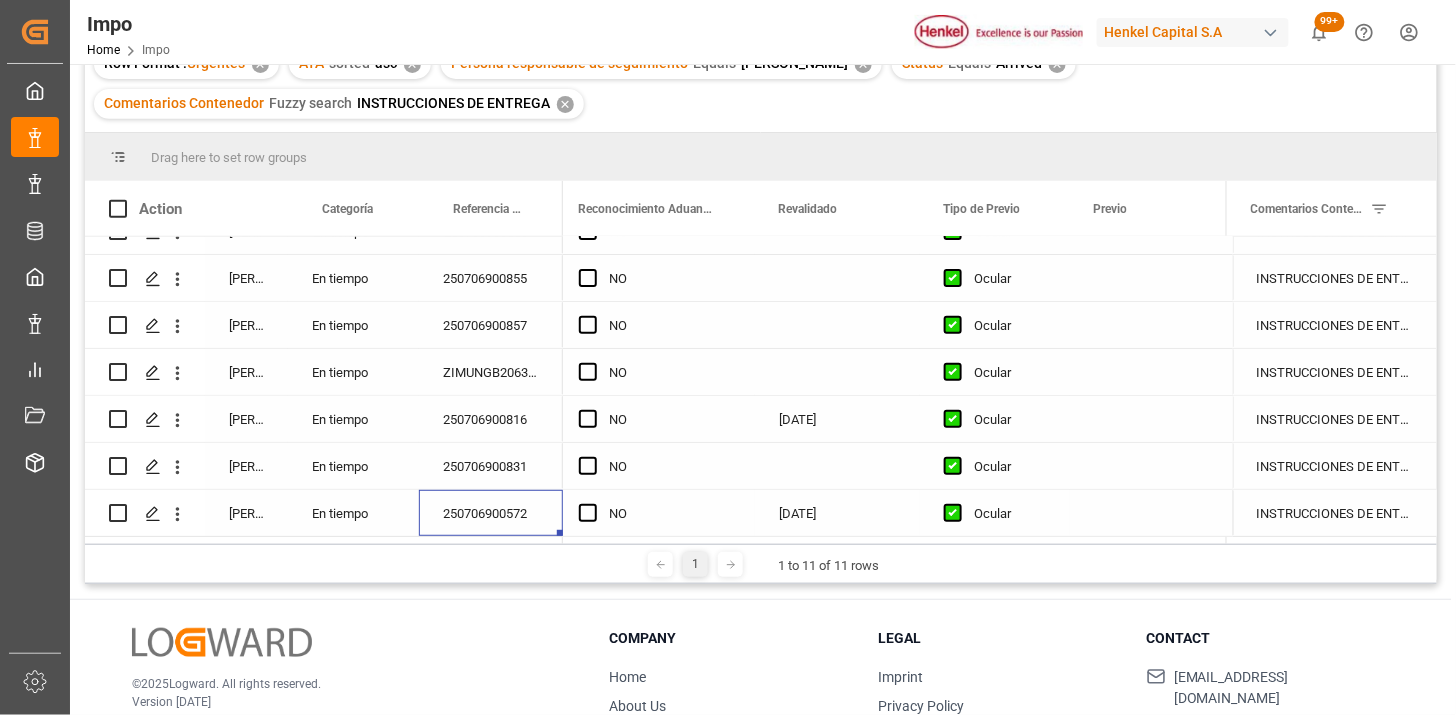 click on "250706900572" at bounding box center [491, 513] 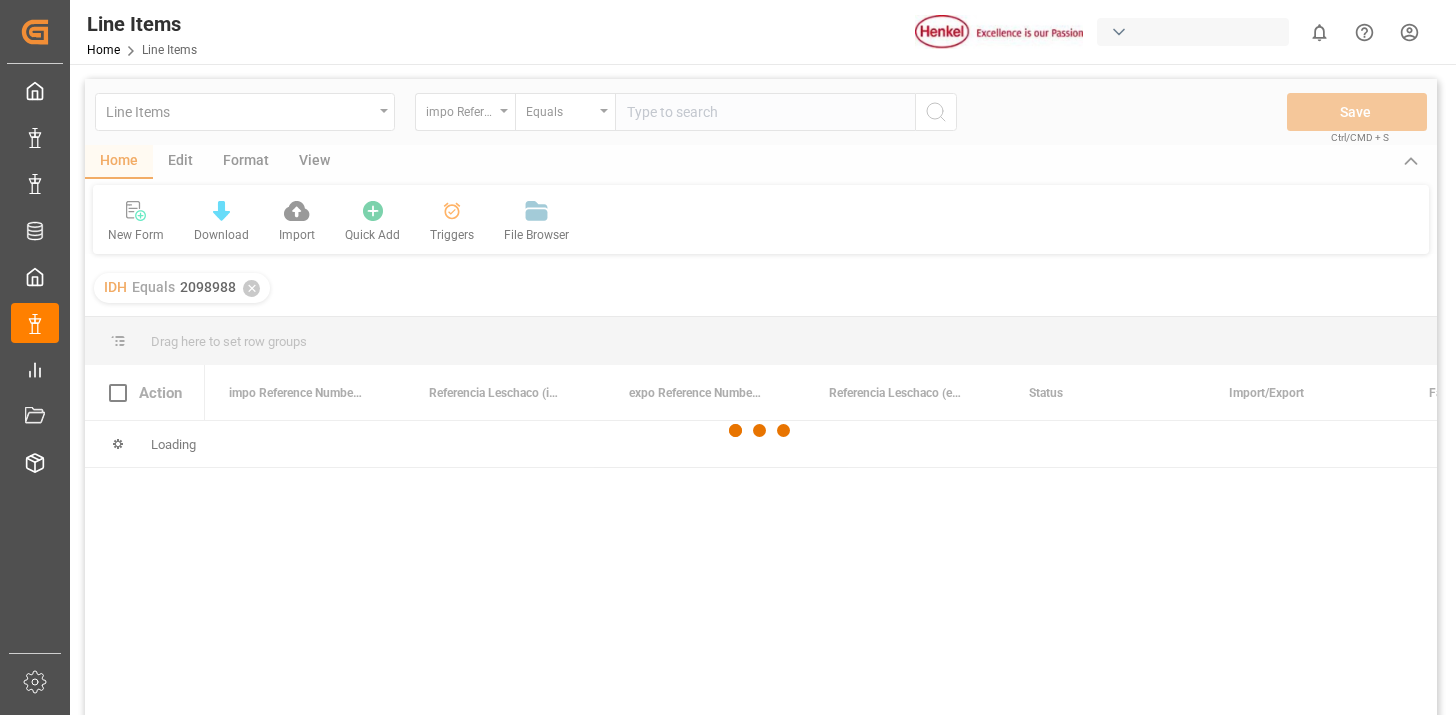scroll, scrollTop: 0, scrollLeft: 0, axis: both 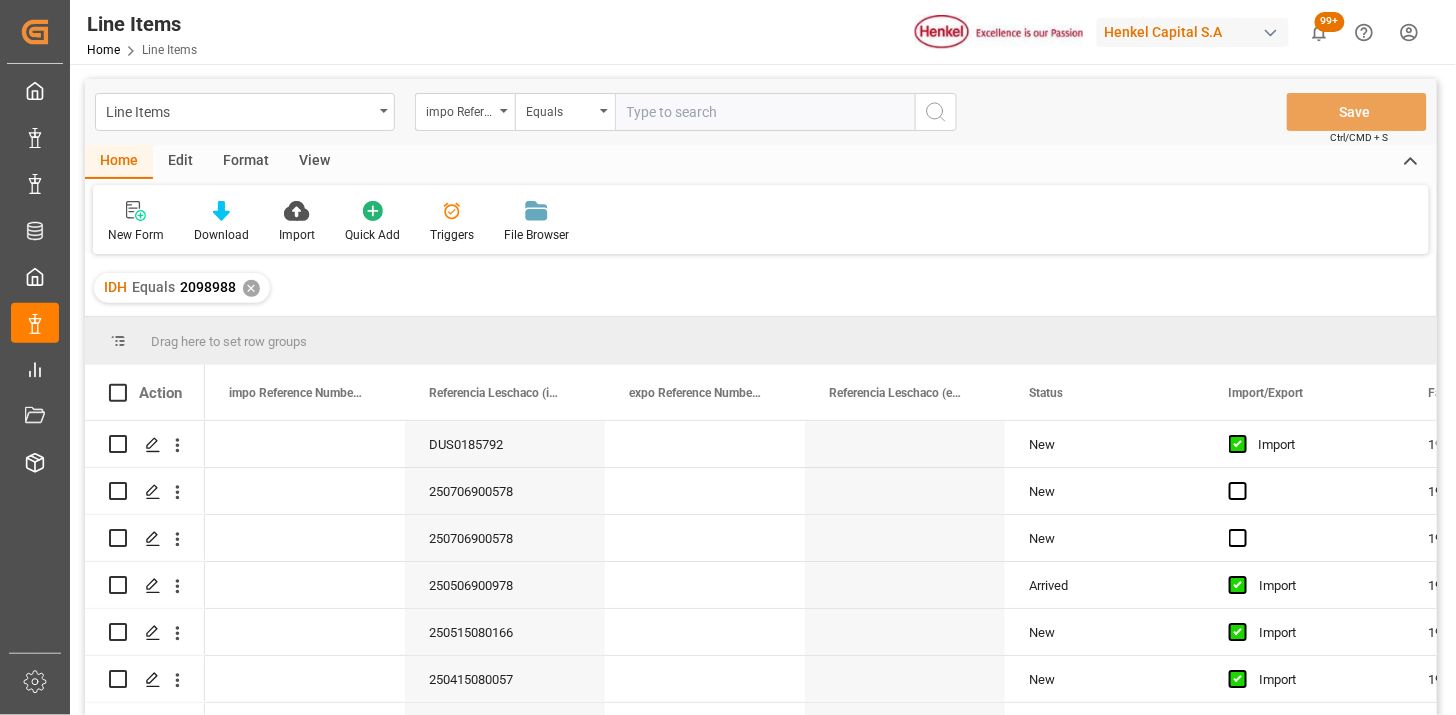 click on "impo Reference Number WF" at bounding box center [460, 109] 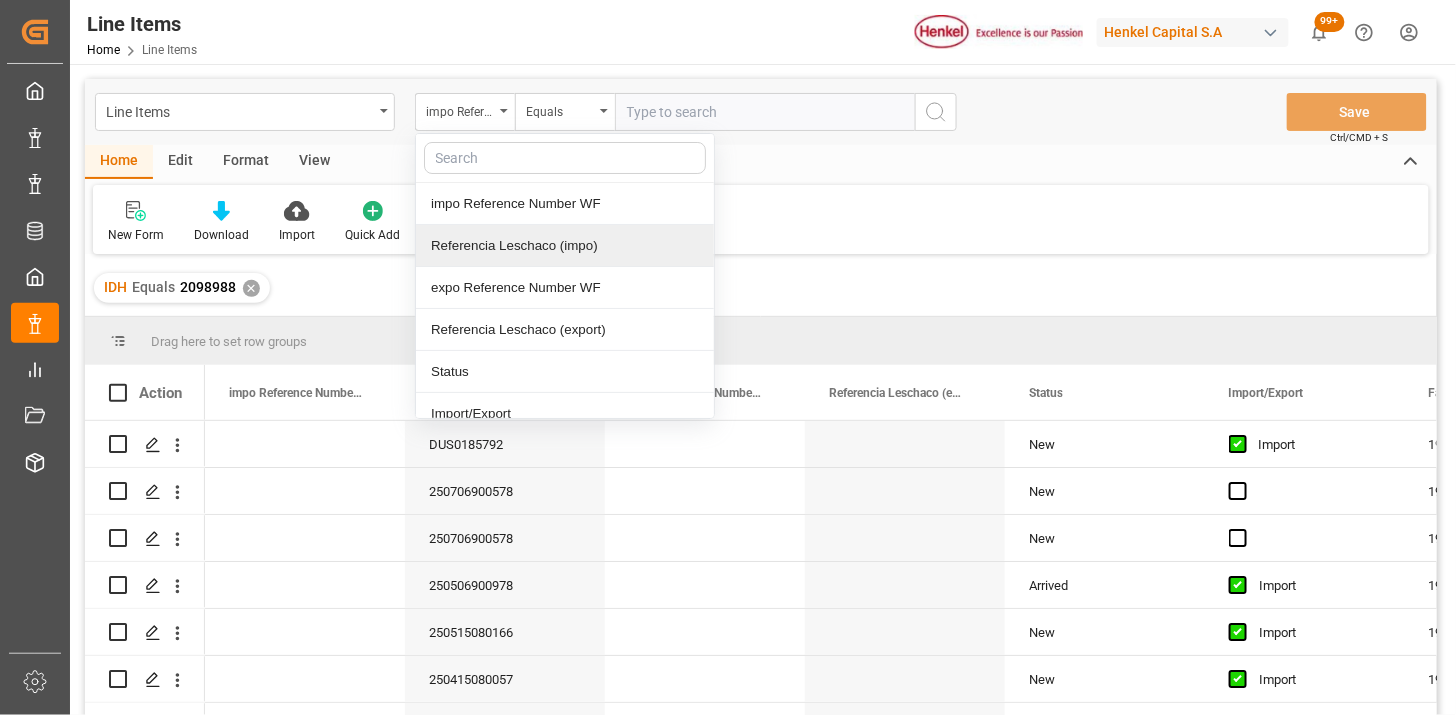 drag, startPoint x: 511, startPoint y: 233, endPoint x: 623, endPoint y: 206, distance: 115.2085 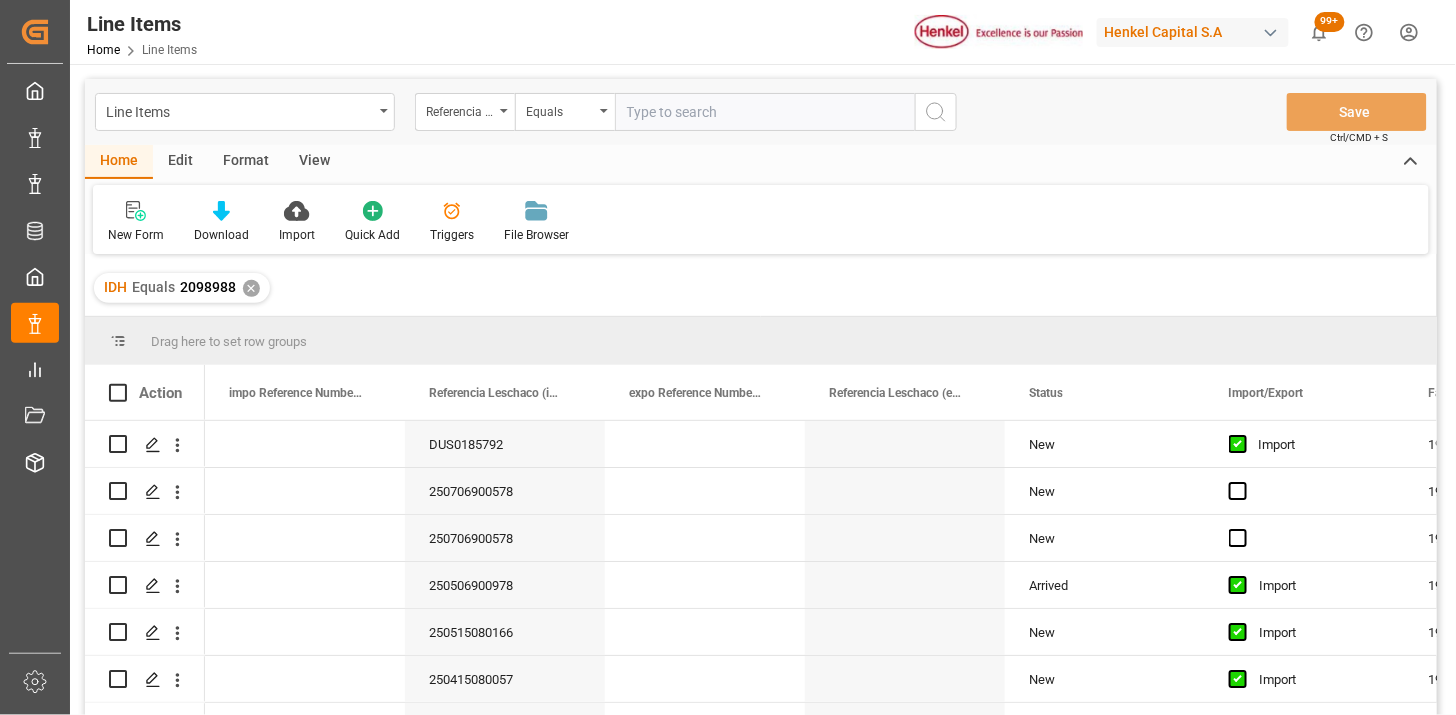click at bounding box center [765, 112] 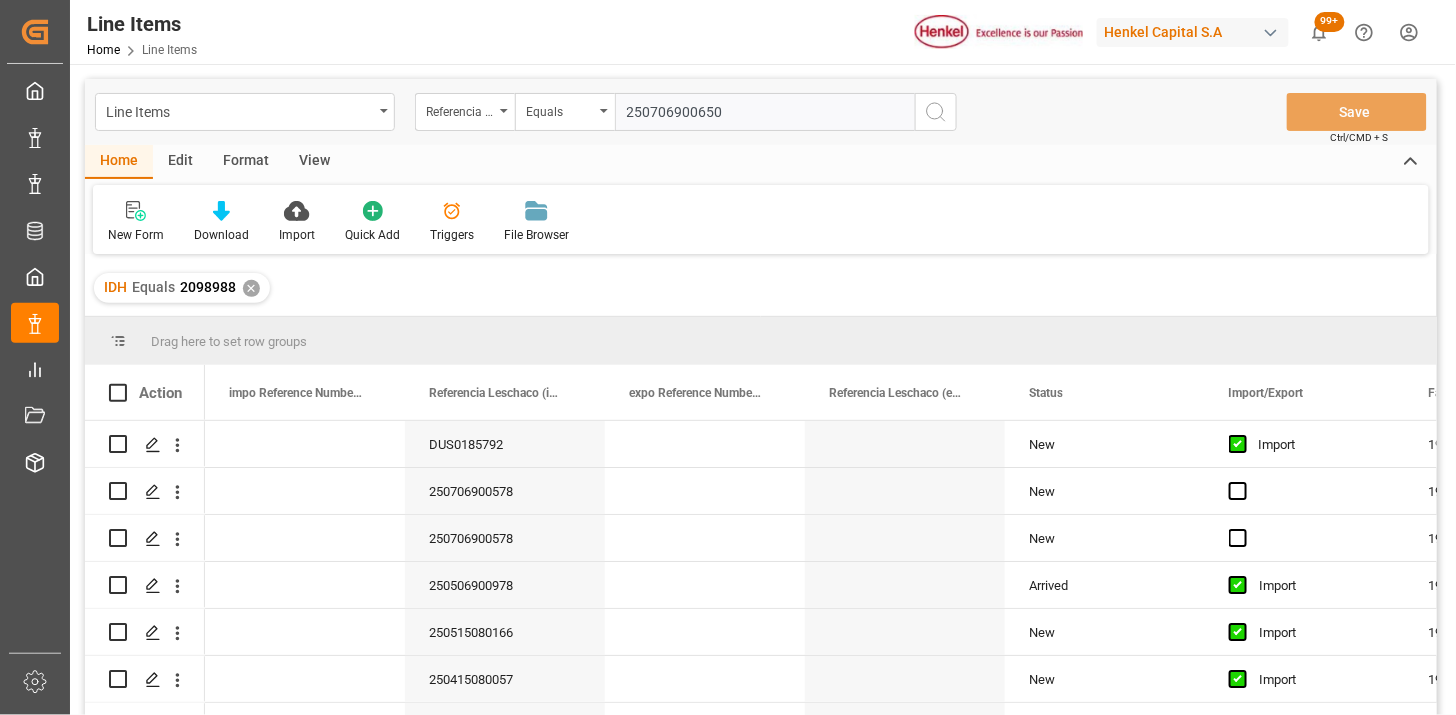 type on "250706900650" 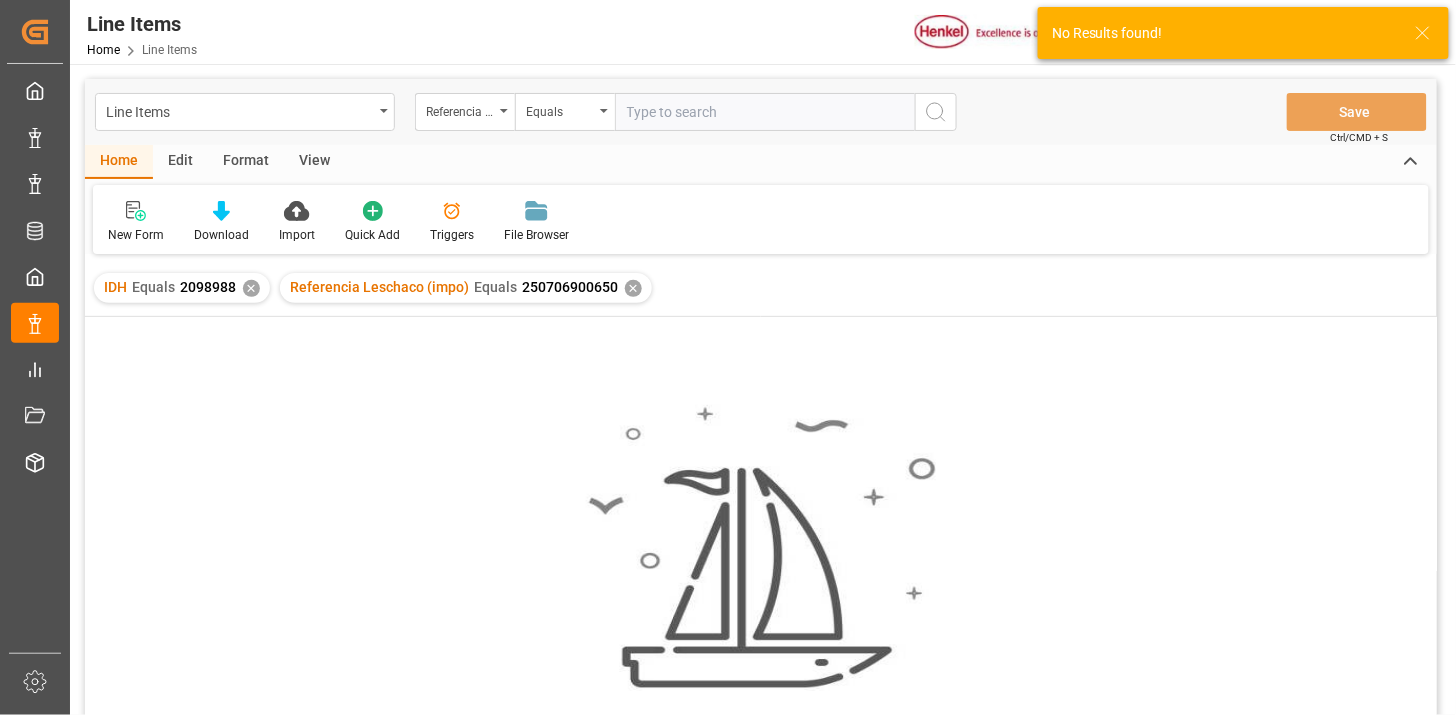 click on "✕" at bounding box center [251, 288] 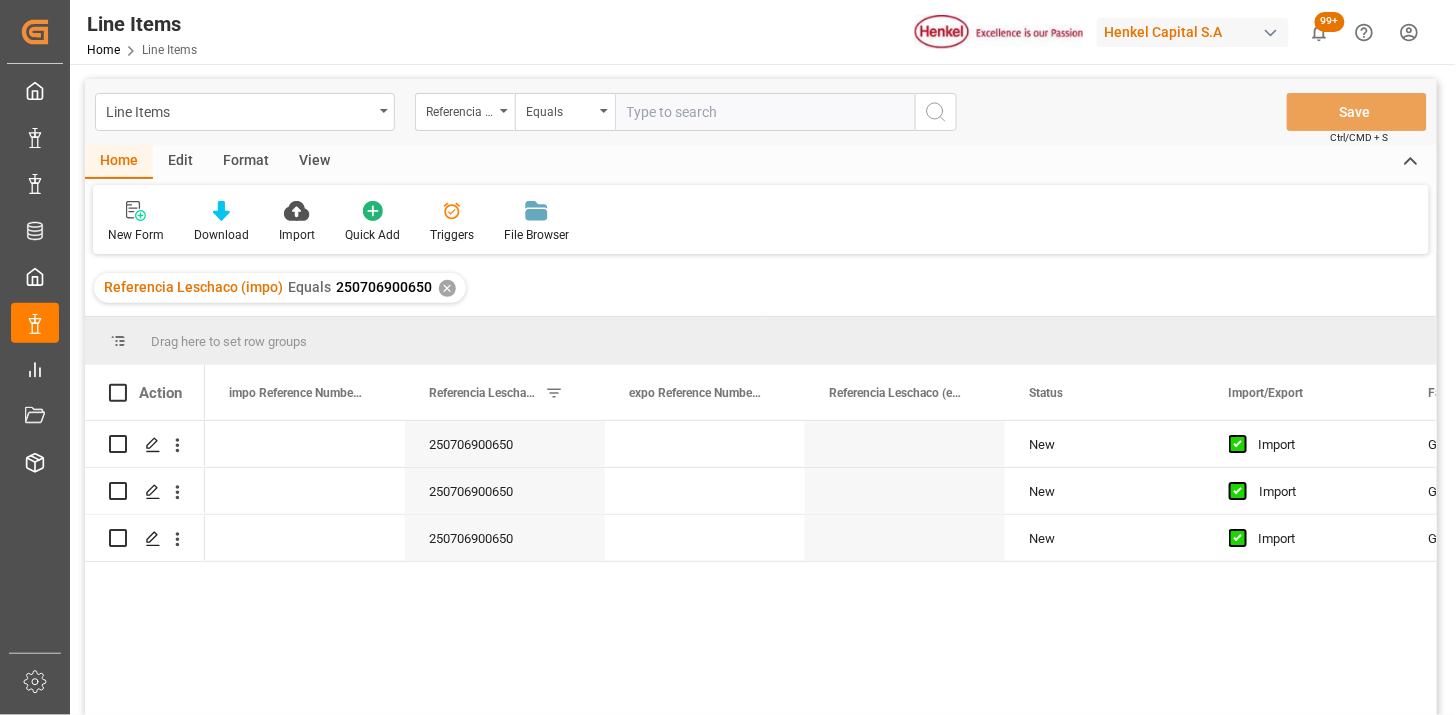 click on "View" at bounding box center [314, 162] 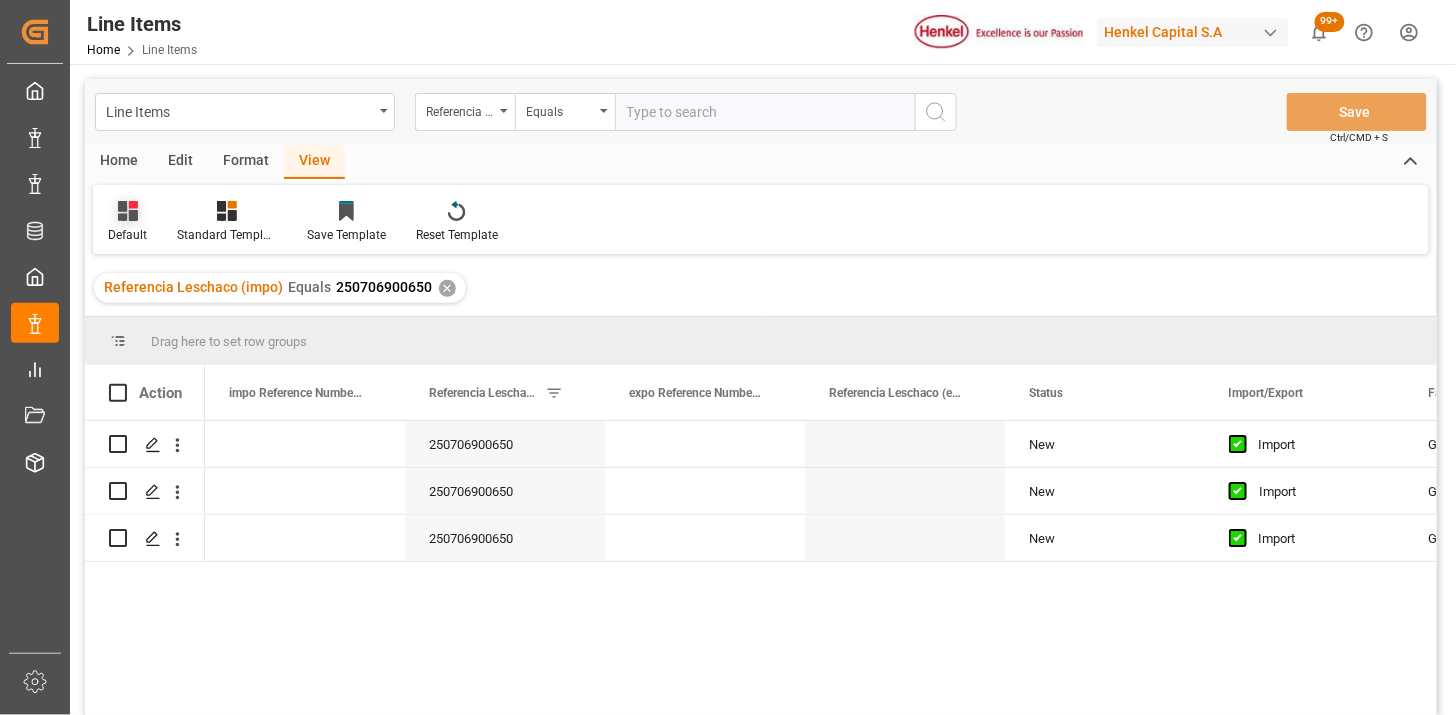 click 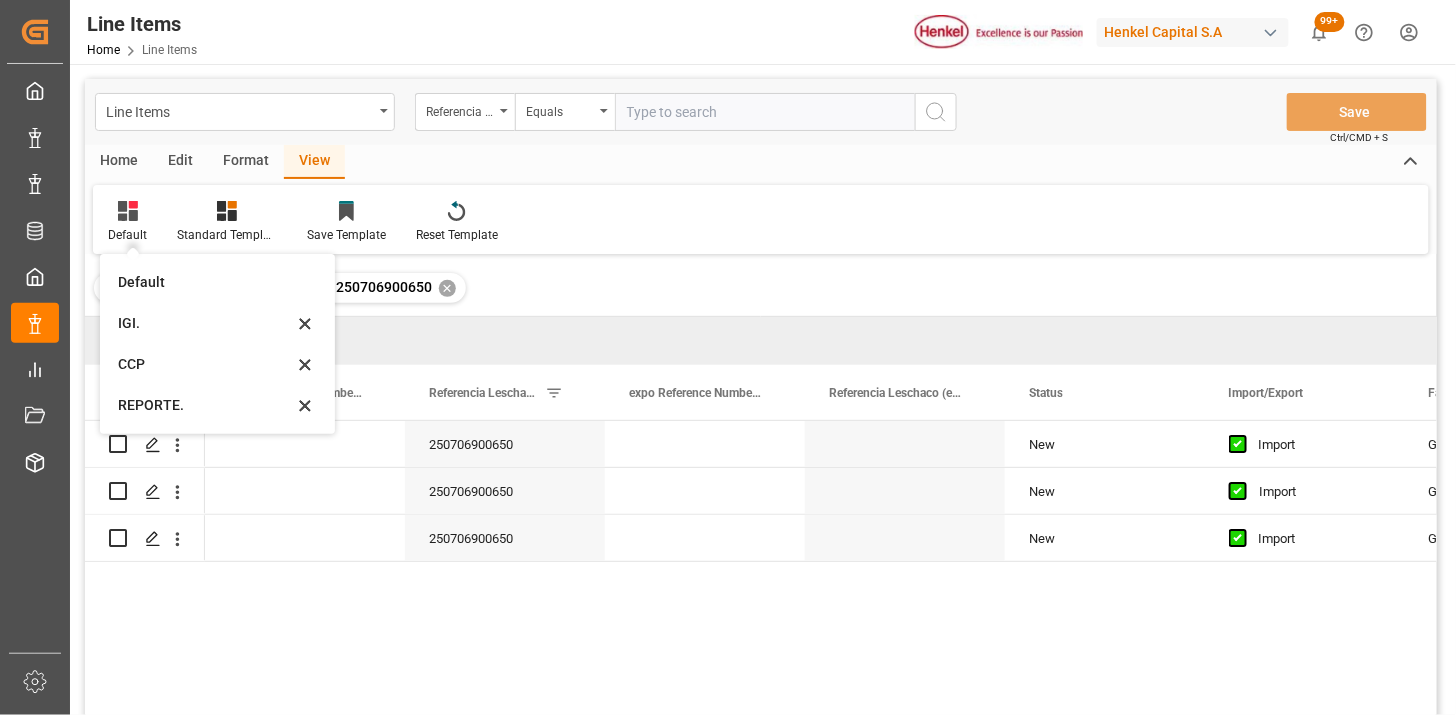 click on "IGI." at bounding box center [205, 323] 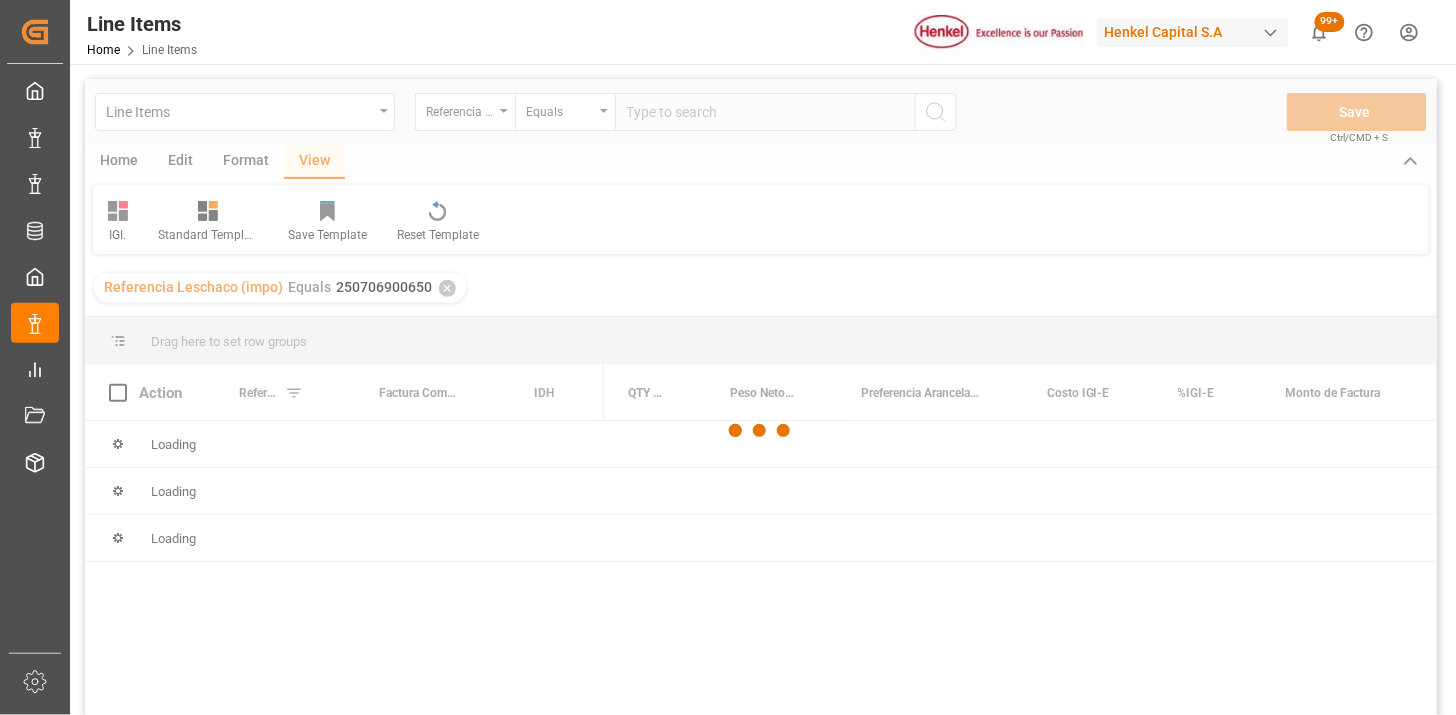 scroll, scrollTop: 111, scrollLeft: 0, axis: vertical 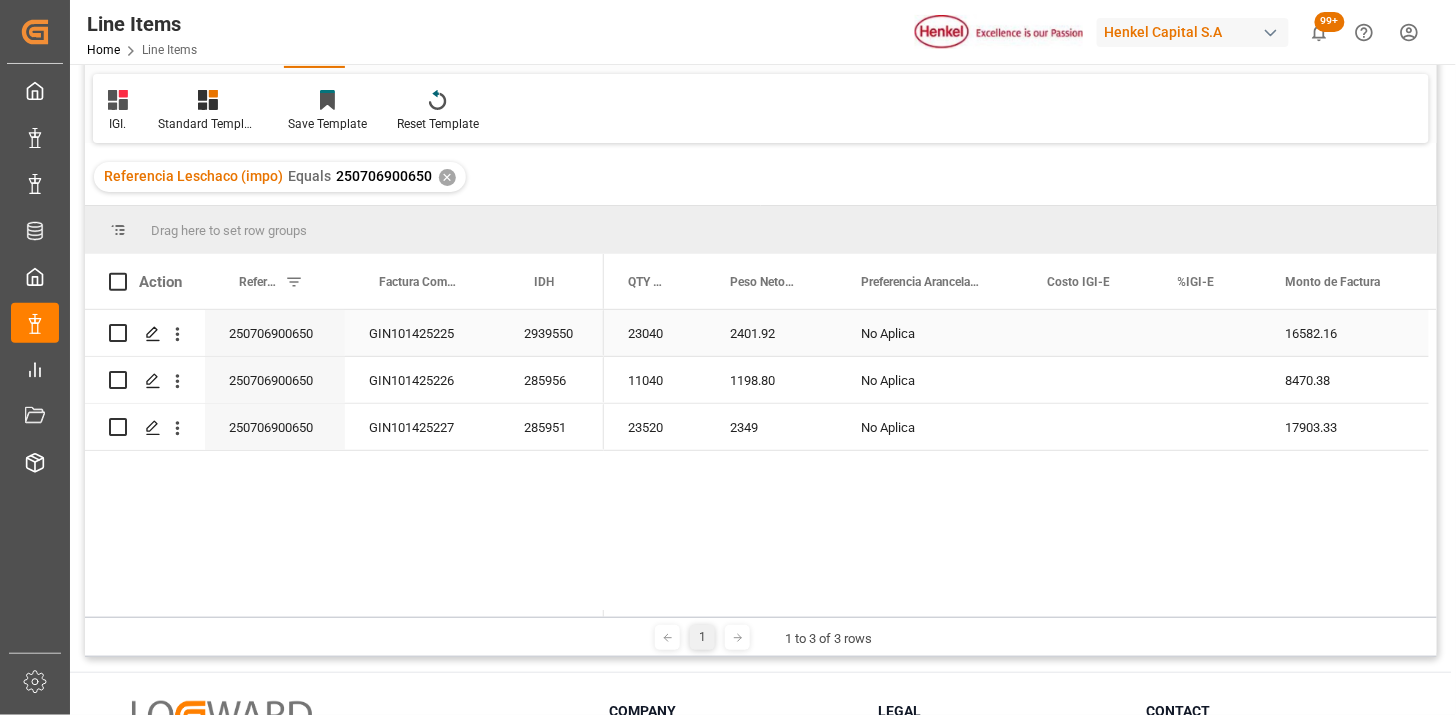 click at bounding box center [1208, 333] 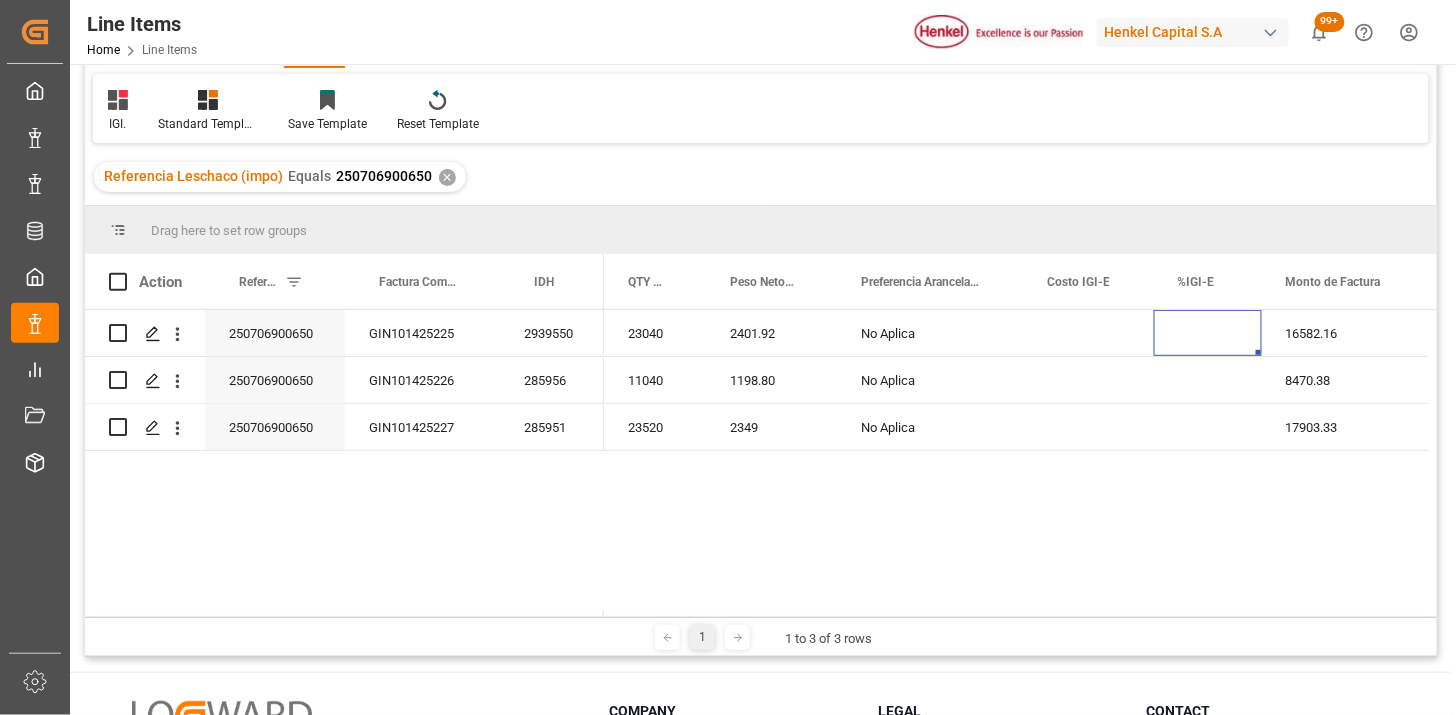 click at bounding box center (1208, 333) 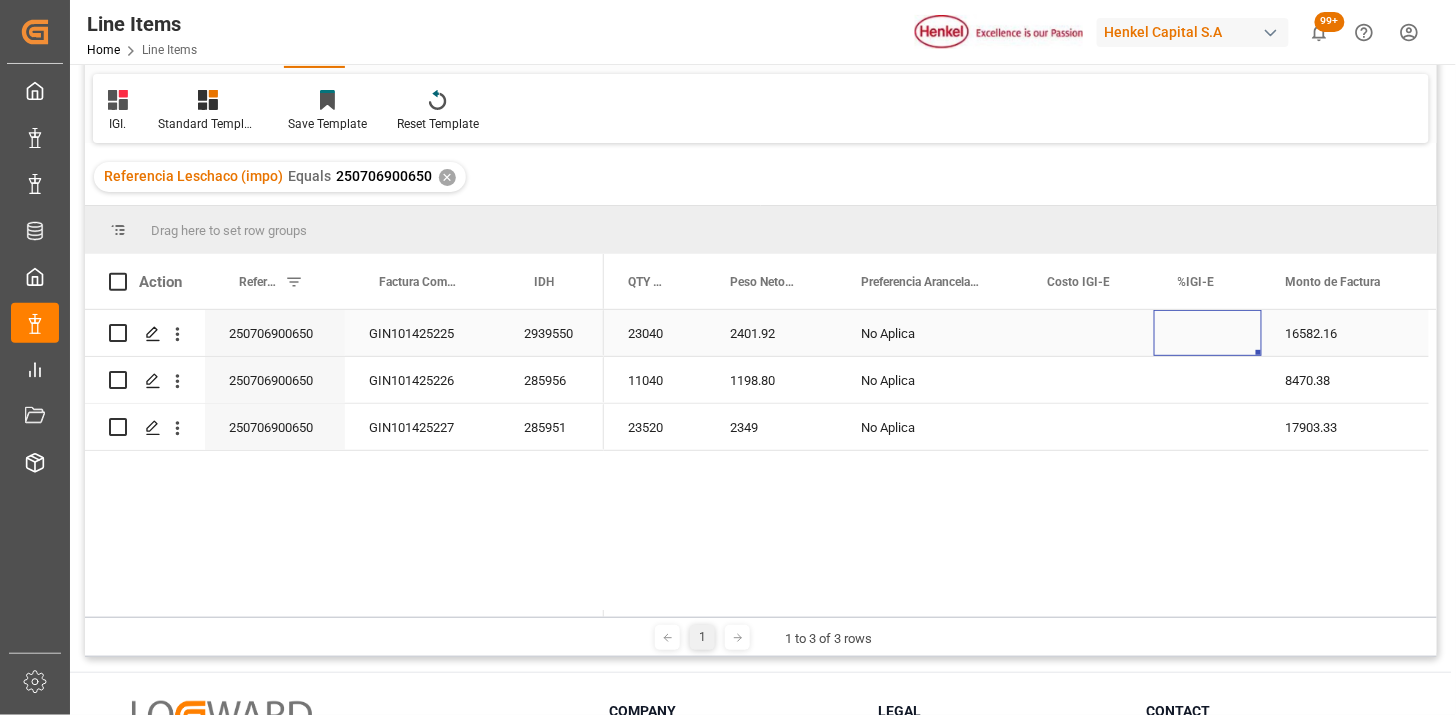 click at bounding box center (1208, 333) 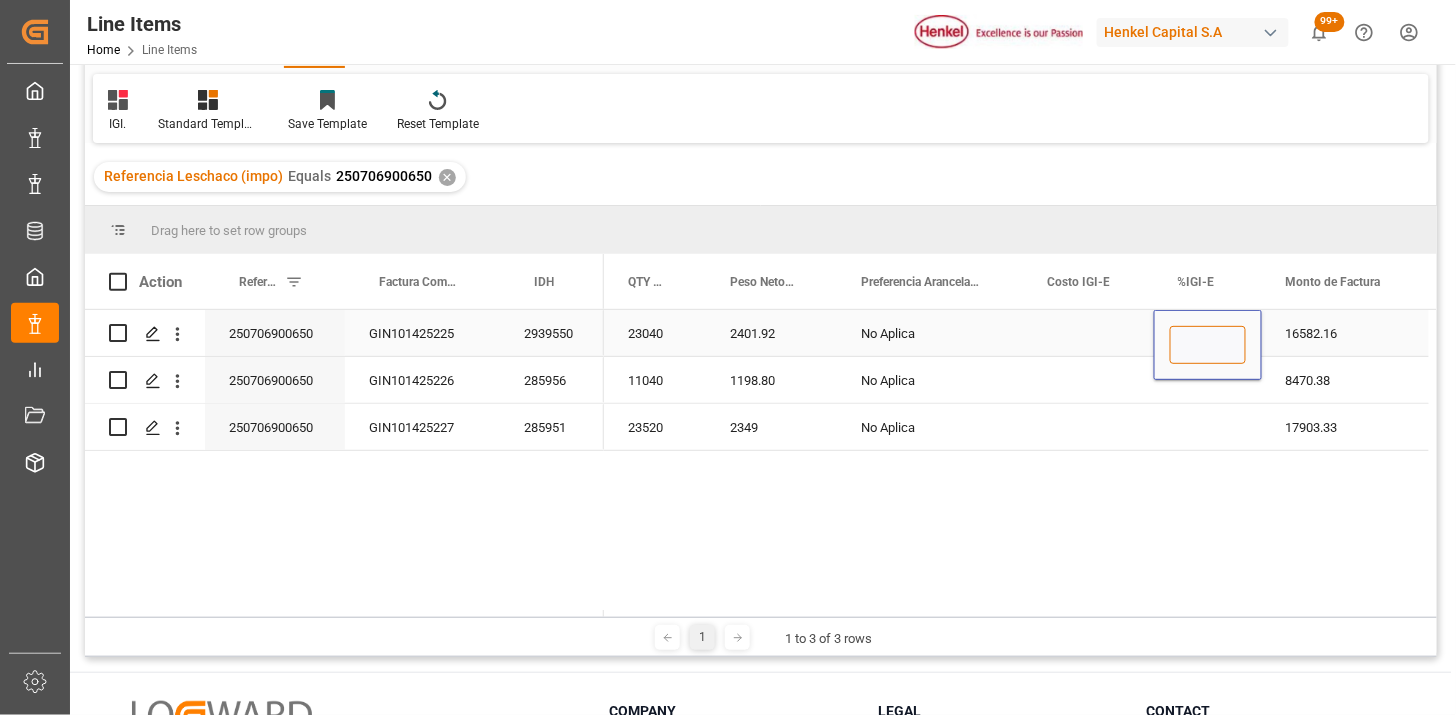click at bounding box center (1208, 345) 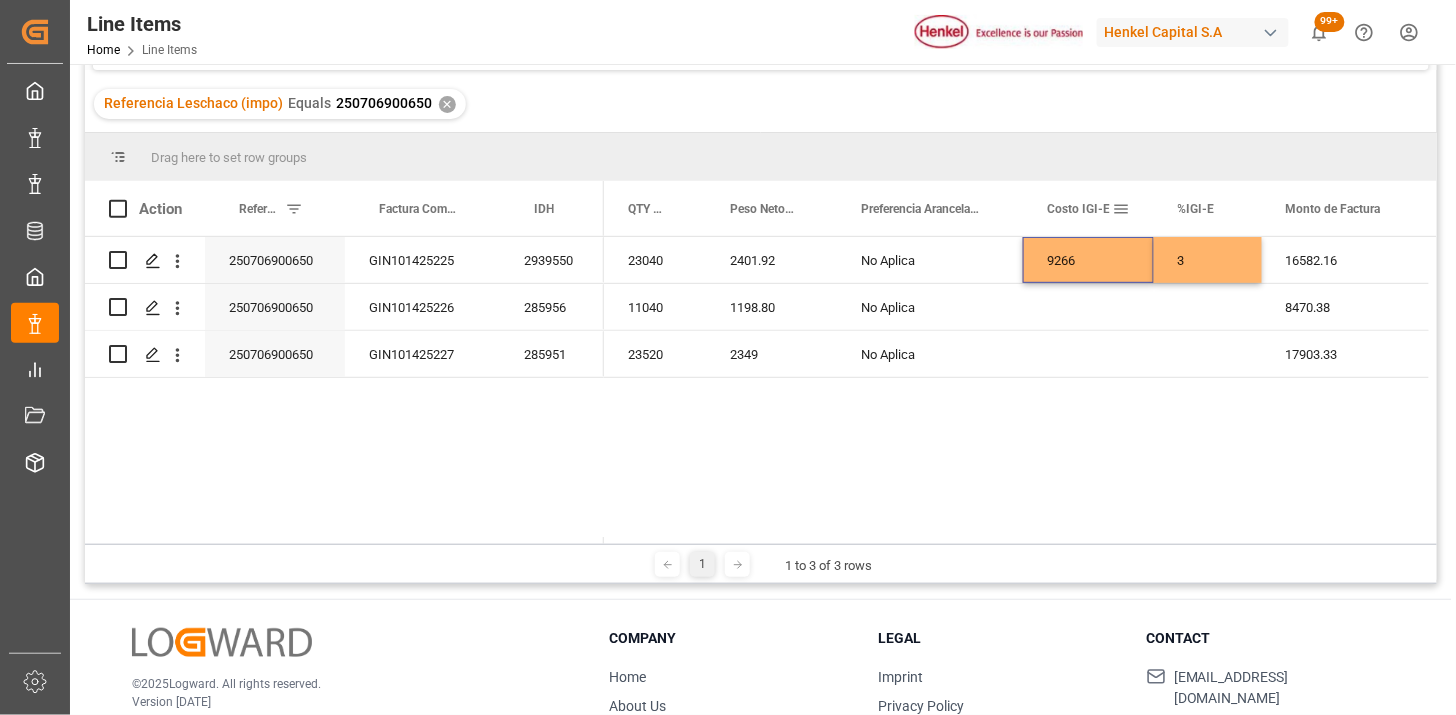 scroll, scrollTop: 222, scrollLeft: 0, axis: vertical 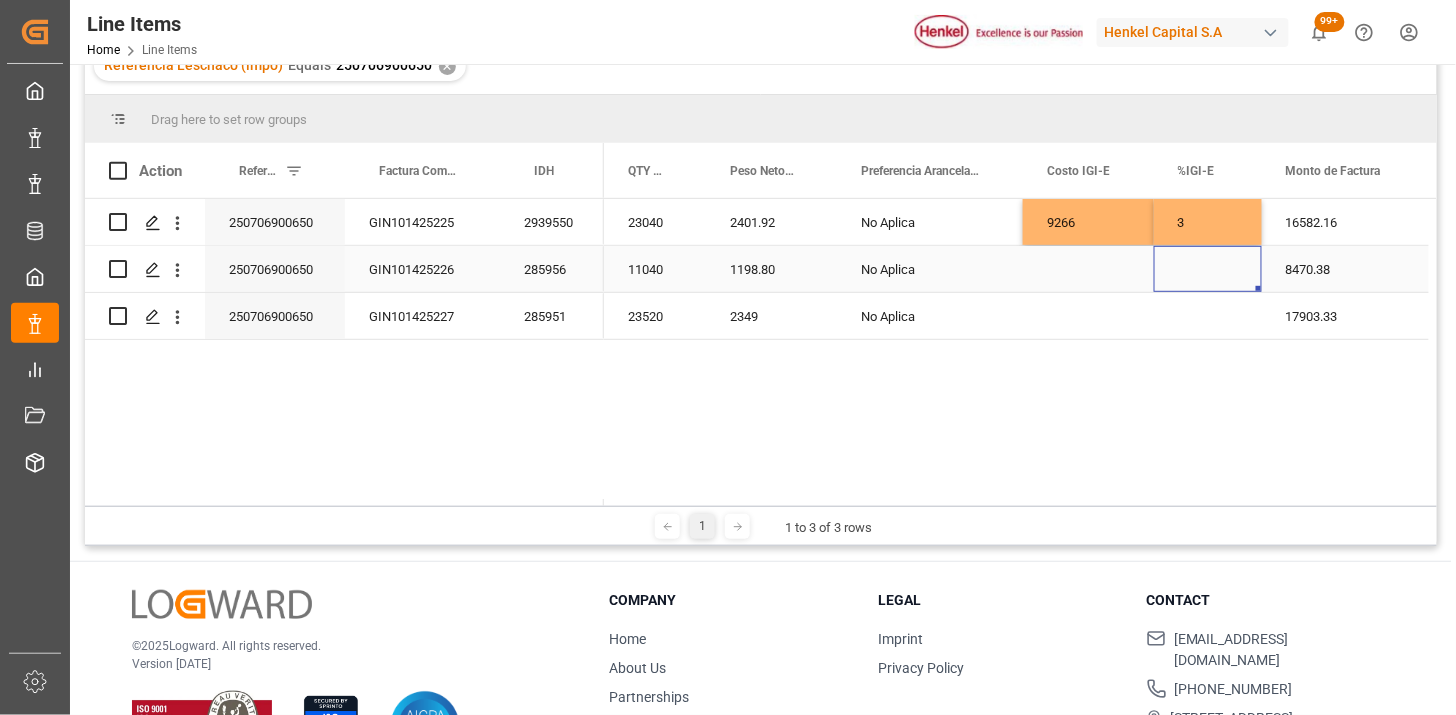 click at bounding box center (1208, 269) 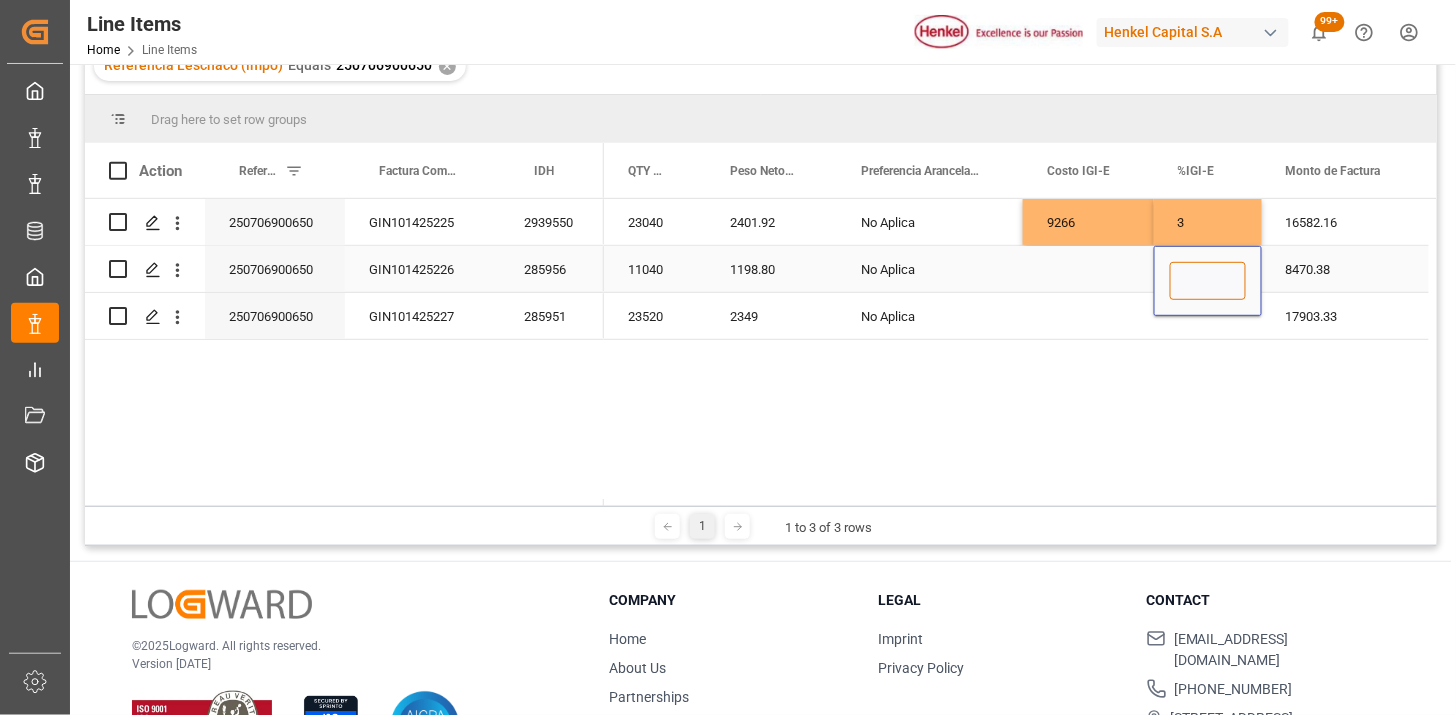 click at bounding box center (1208, 281) 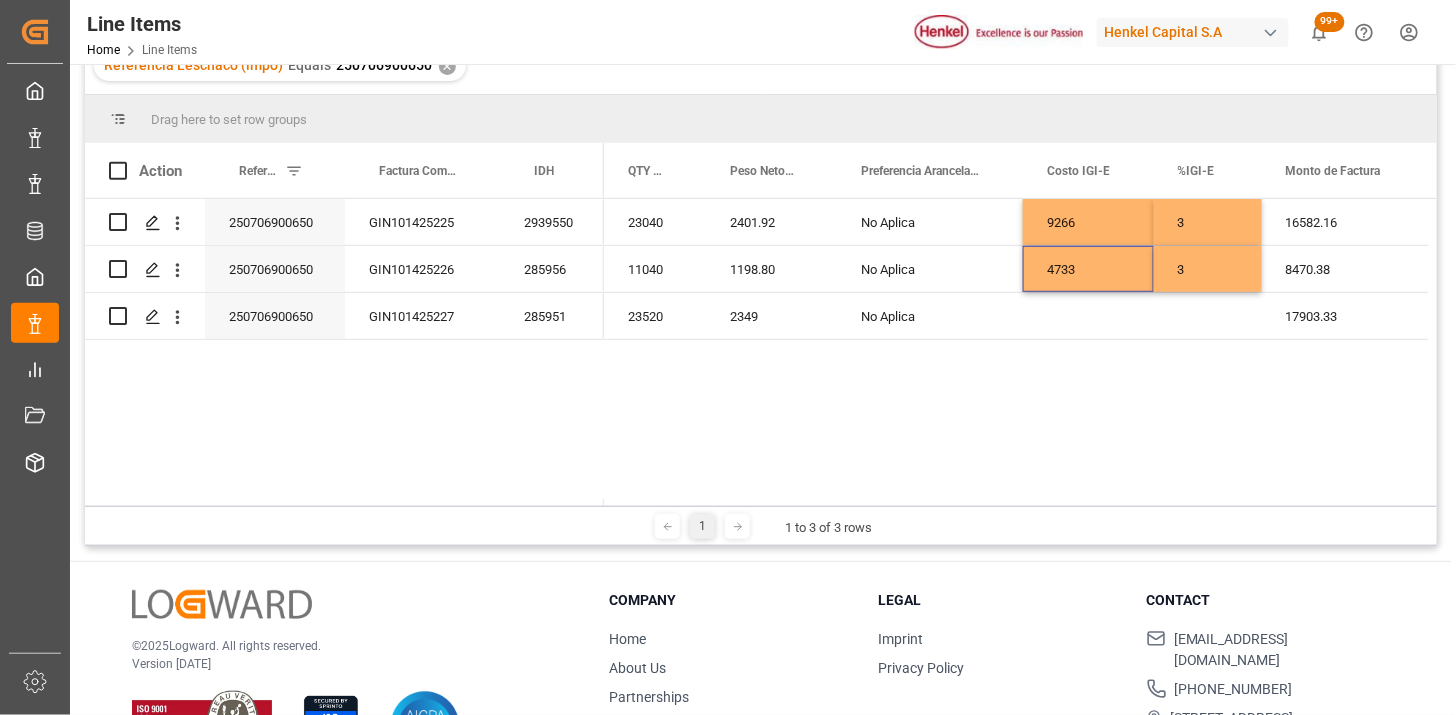 click on "23040 2401.92 No Aplica 9266 3 16582.16 11040 1198.80 No Aplica 4733 3 8470.38 23520 2349 No Aplica 17903.33" at bounding box center (1020, 352) 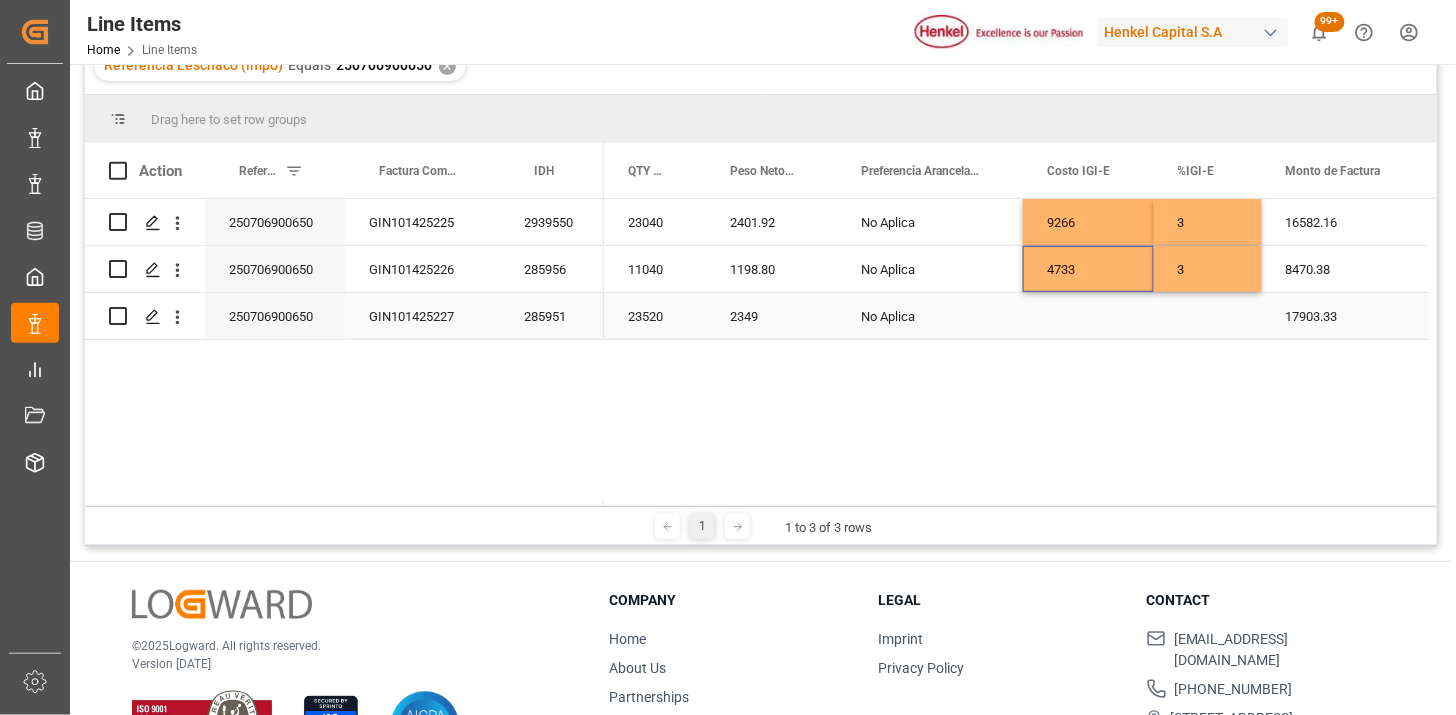 click at bounding box center [1208, 316] 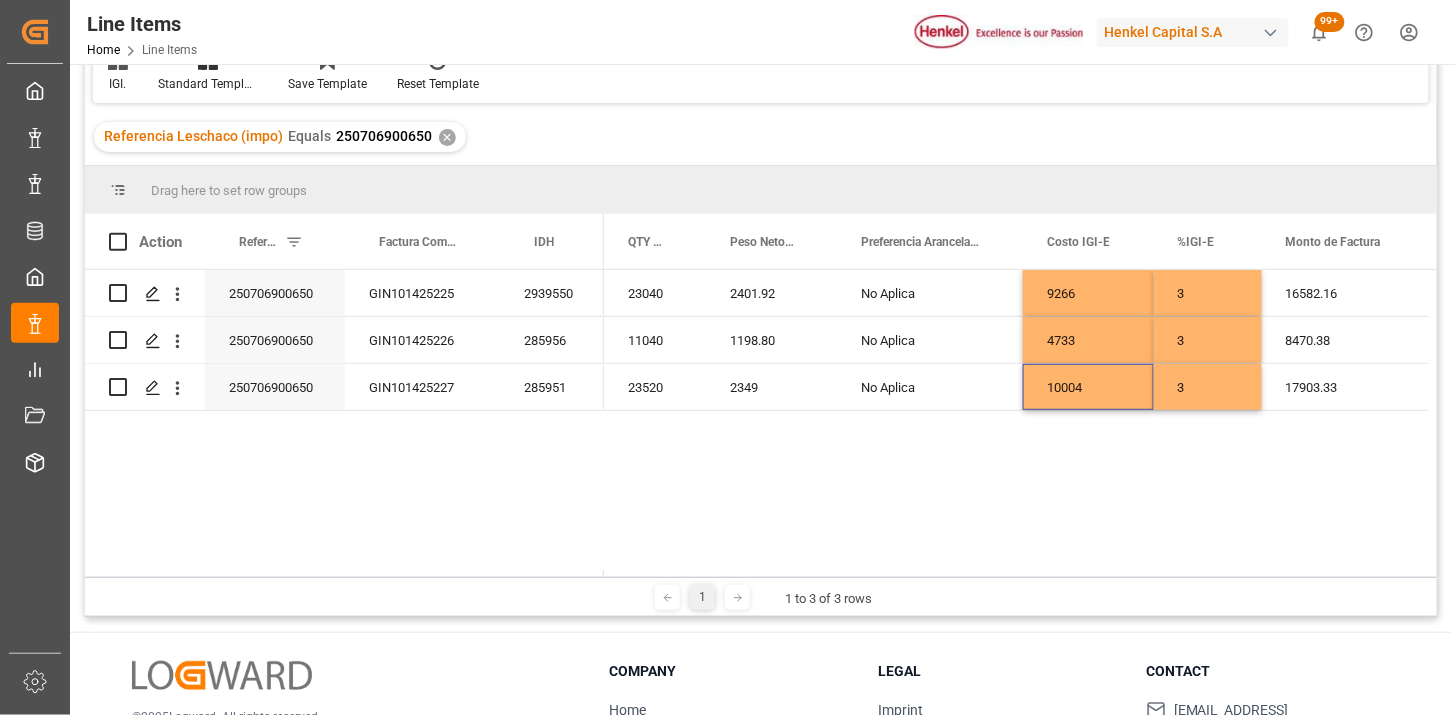 scroll, scrollTop: 111, scrollLeft: 0, axis: vertical 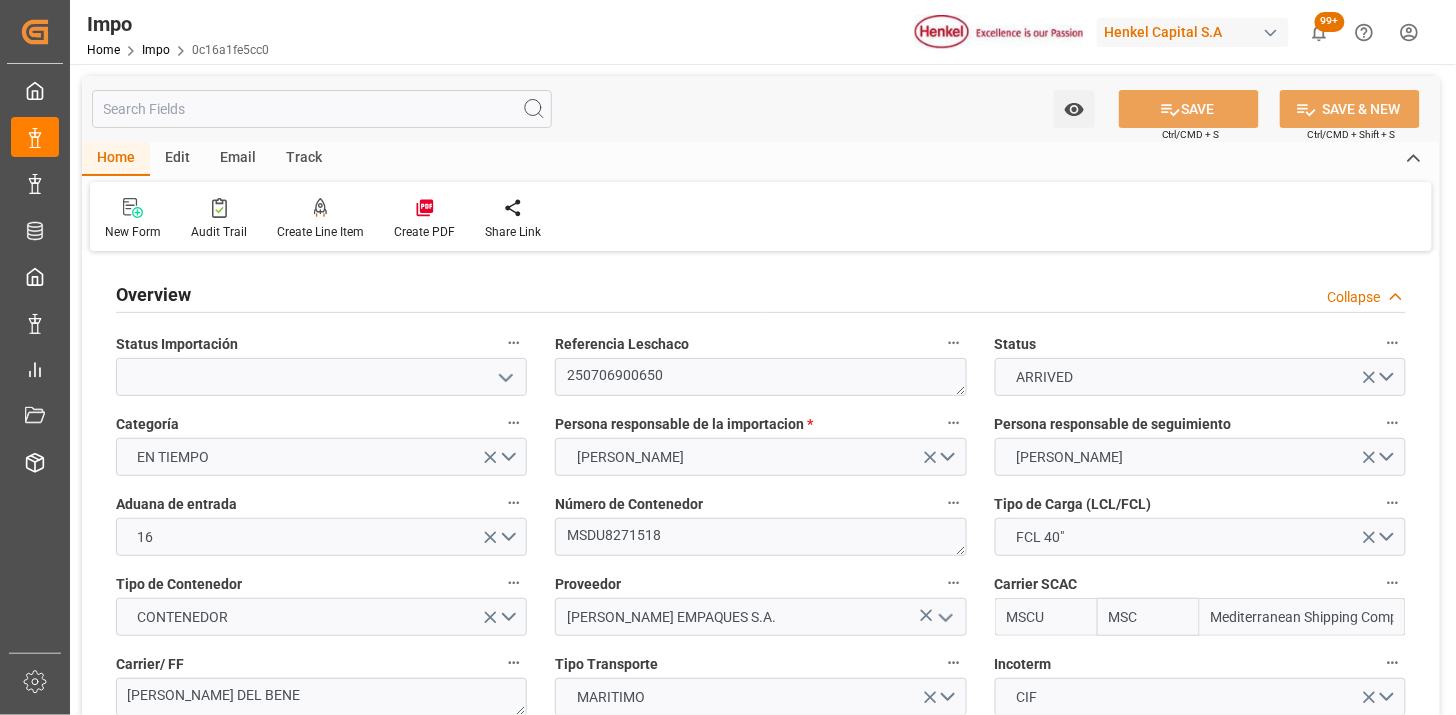 type on "MSC" 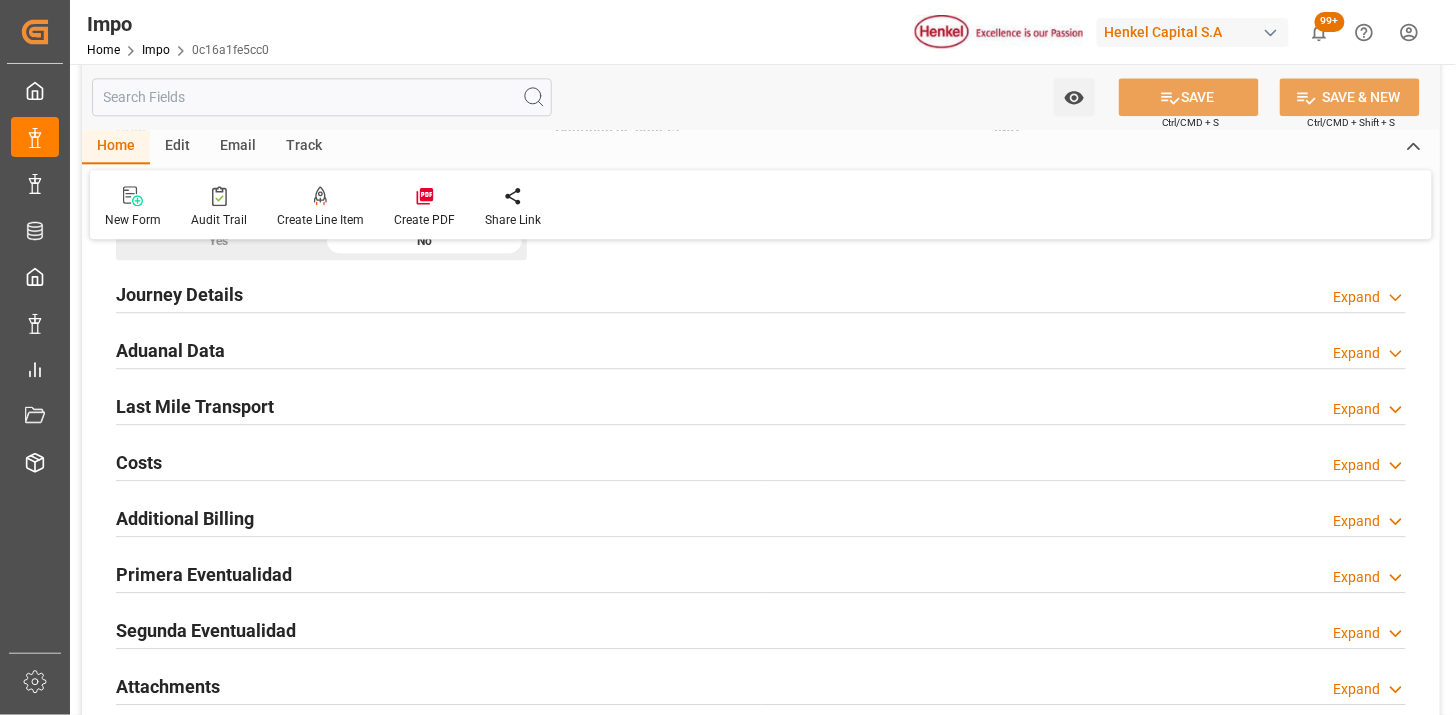 scroll, scrollTop: 1444, scrollLeft: 0, axis: vertical 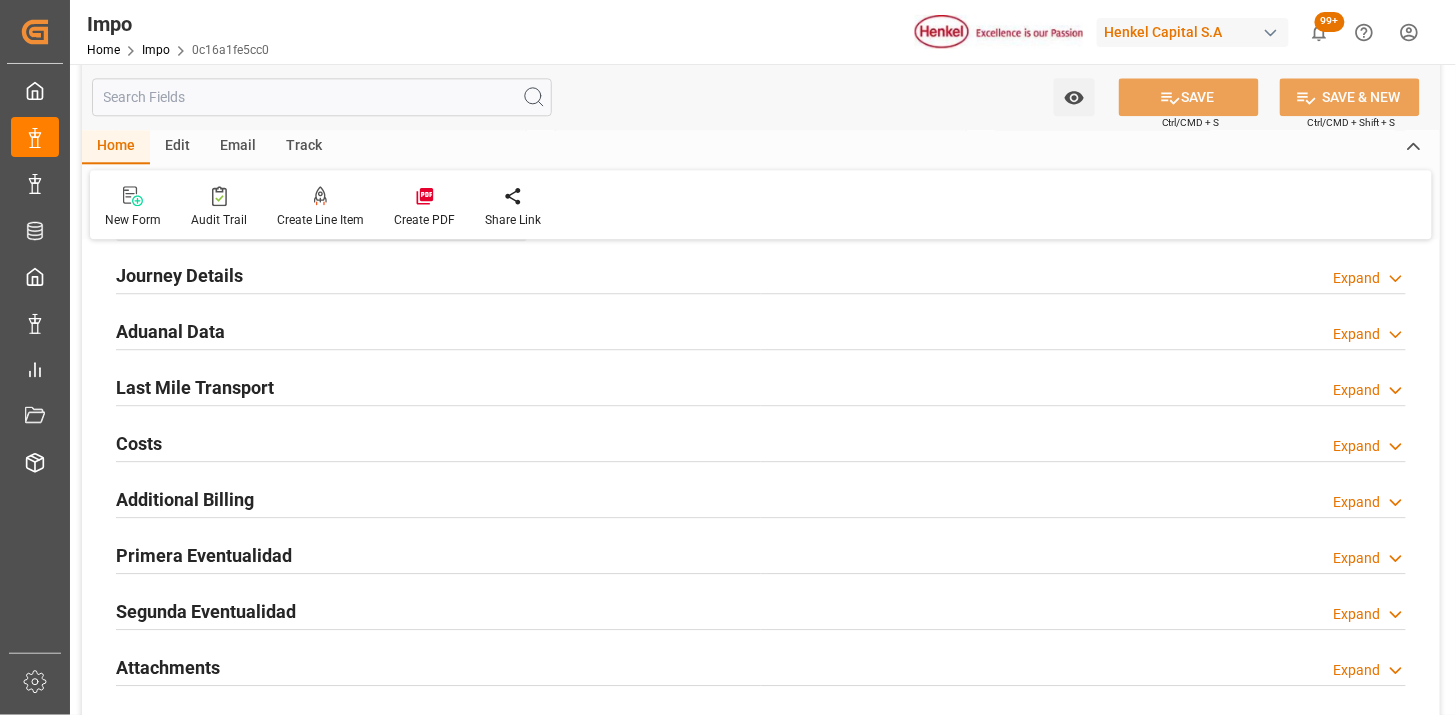 click on "Aduanal Data Expand" at bounding box center (761, 330) 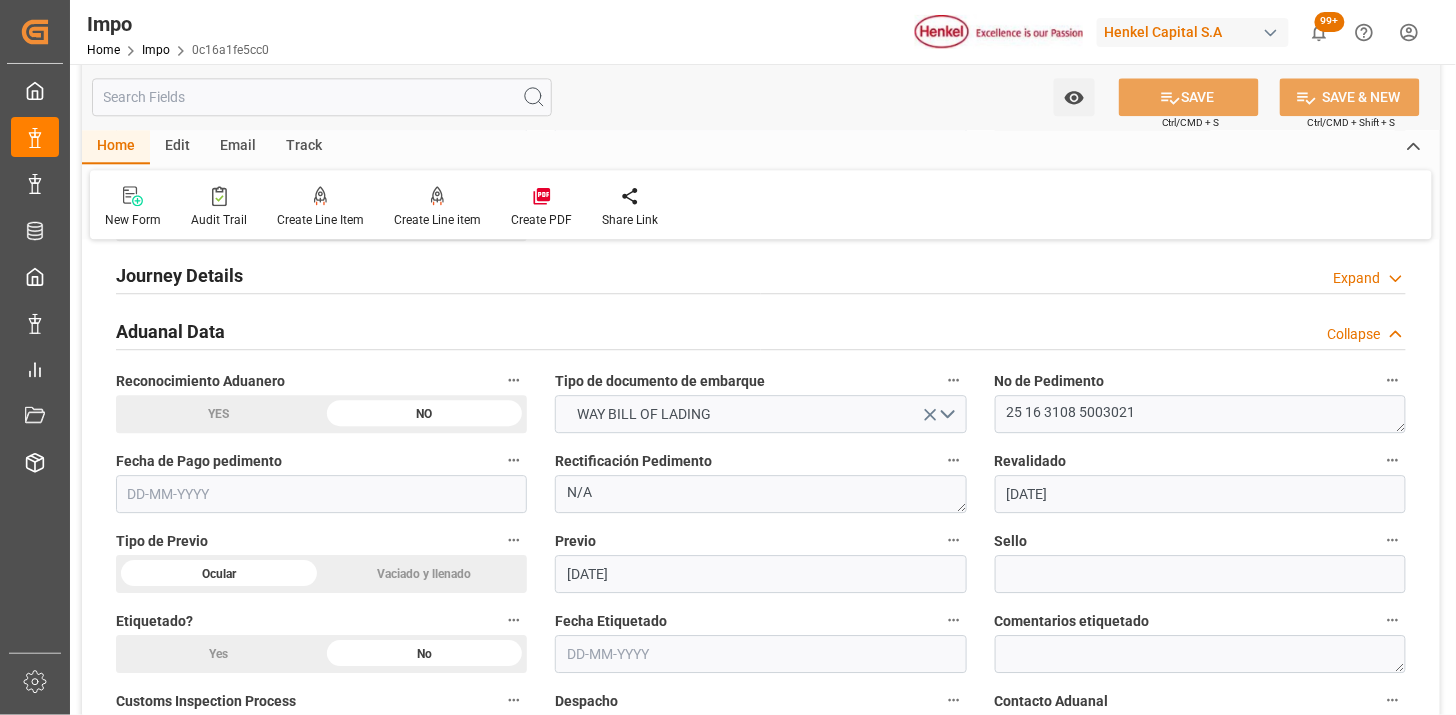 click at bounding box center (321, 494) 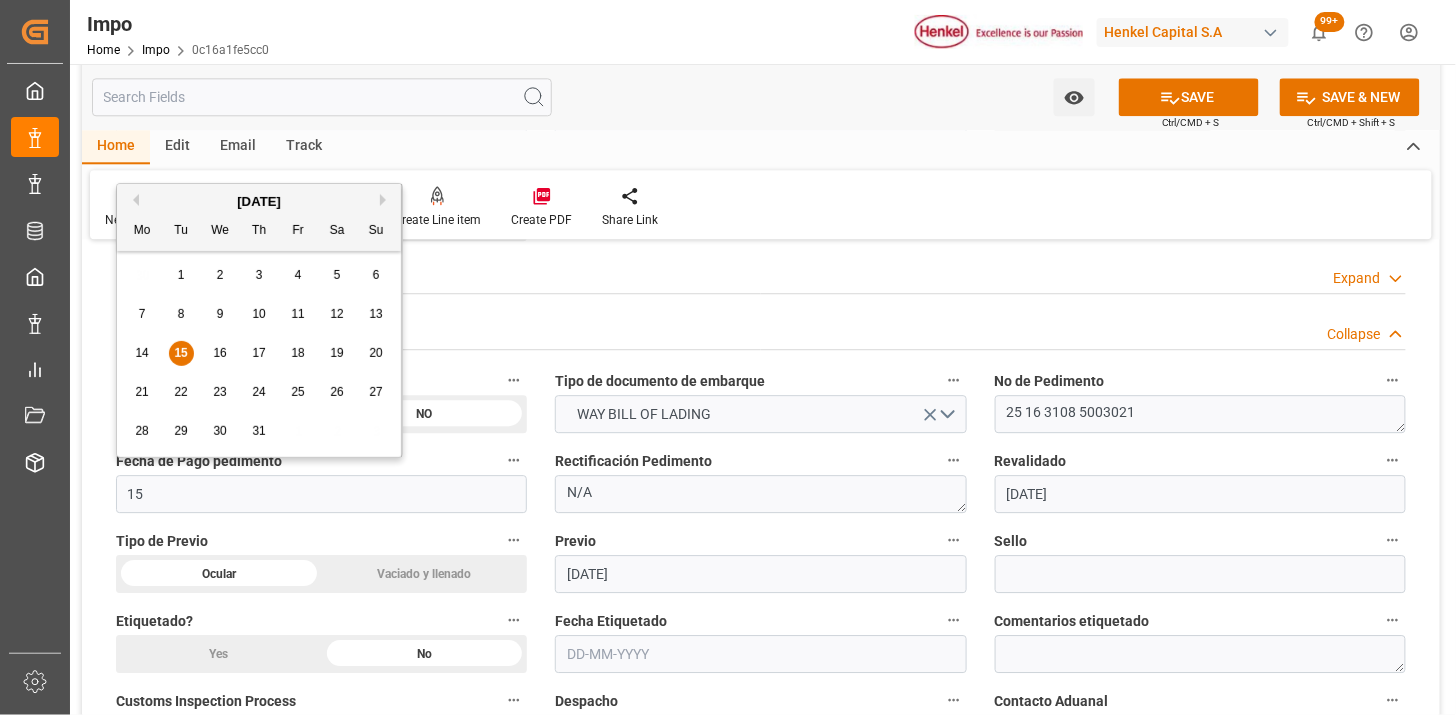 type on "[DATE]" 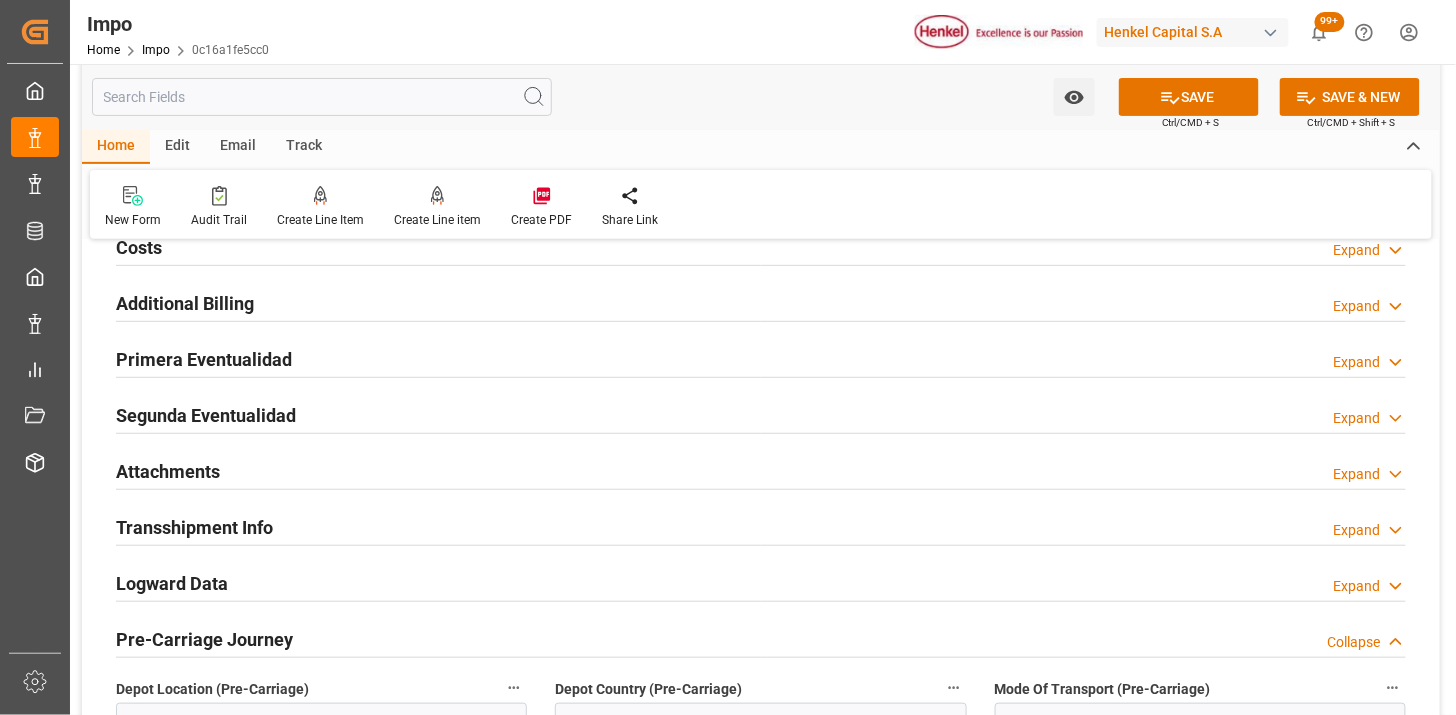 scroll, scrollTop: 2444, scrollLeft: 0, axis: vertical 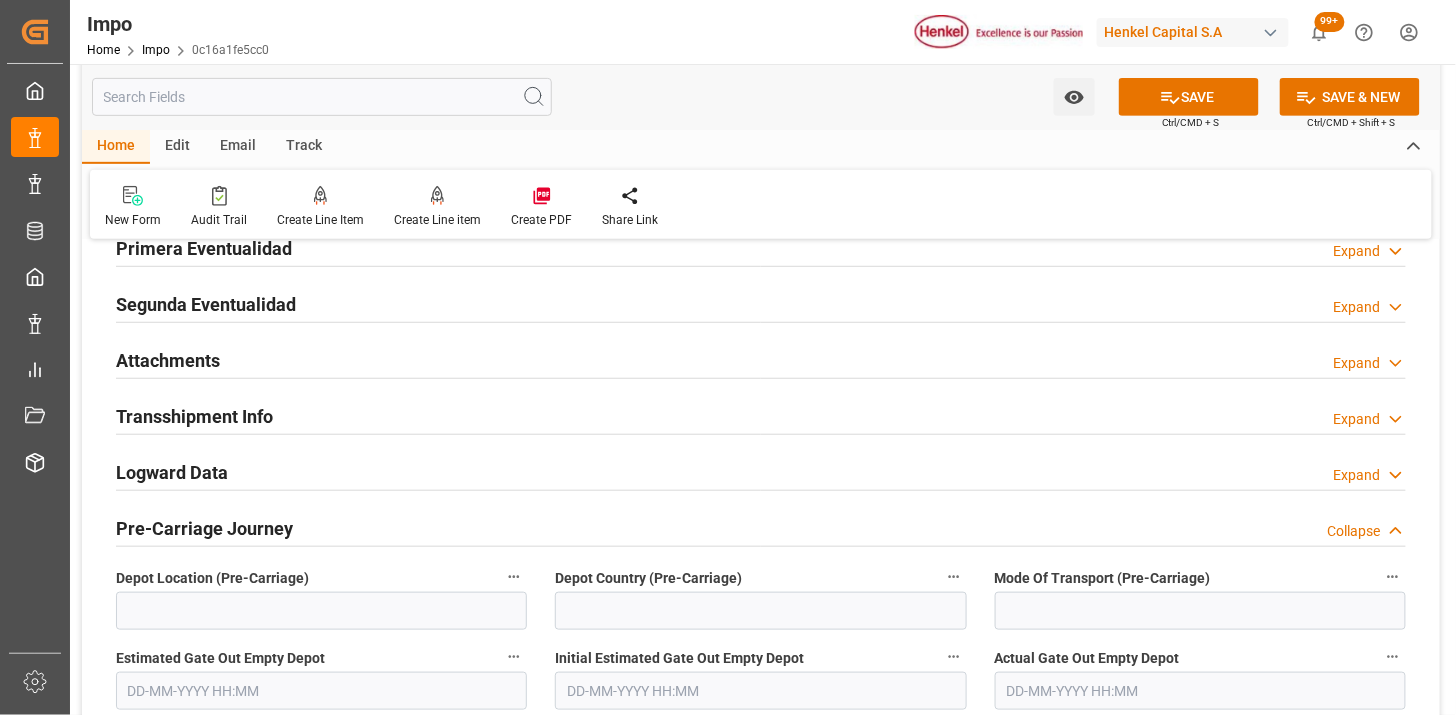 click on "Attachments Expand" at bounding box center [761, 359] 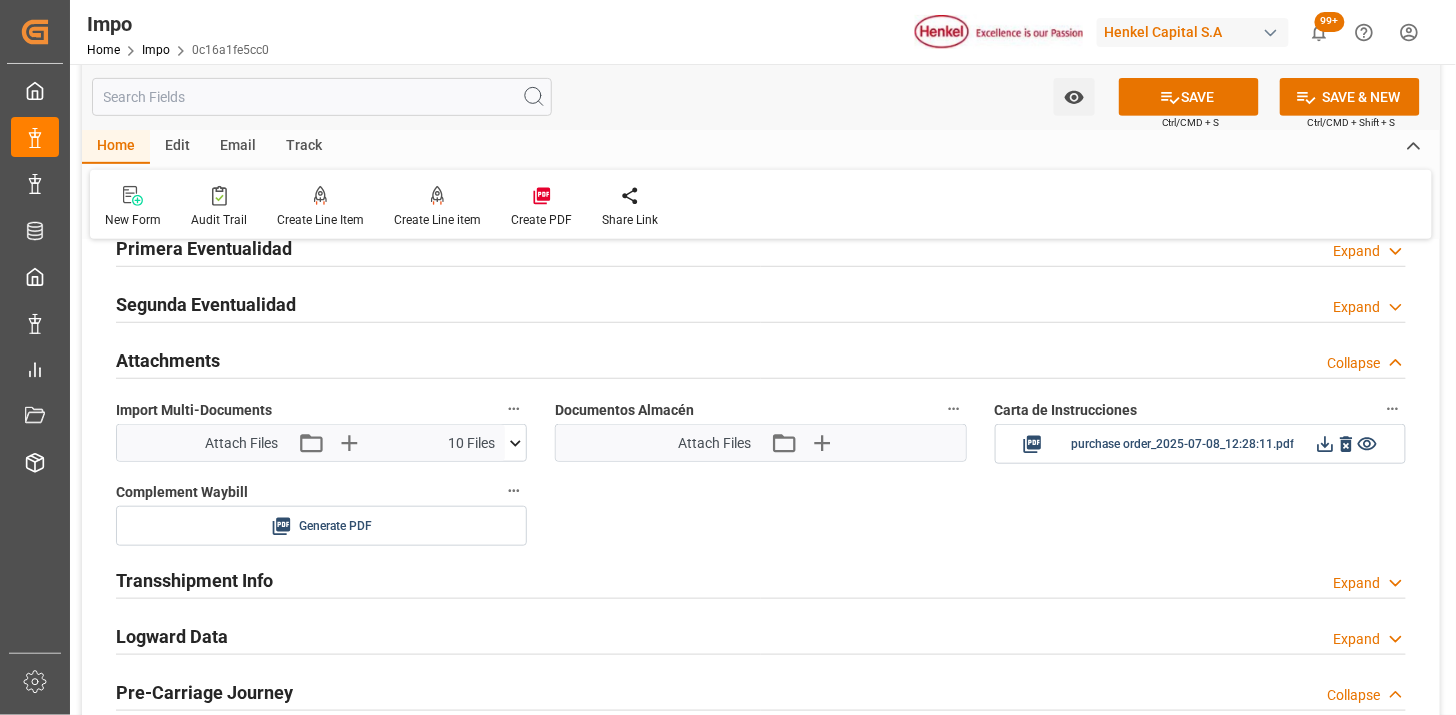 click 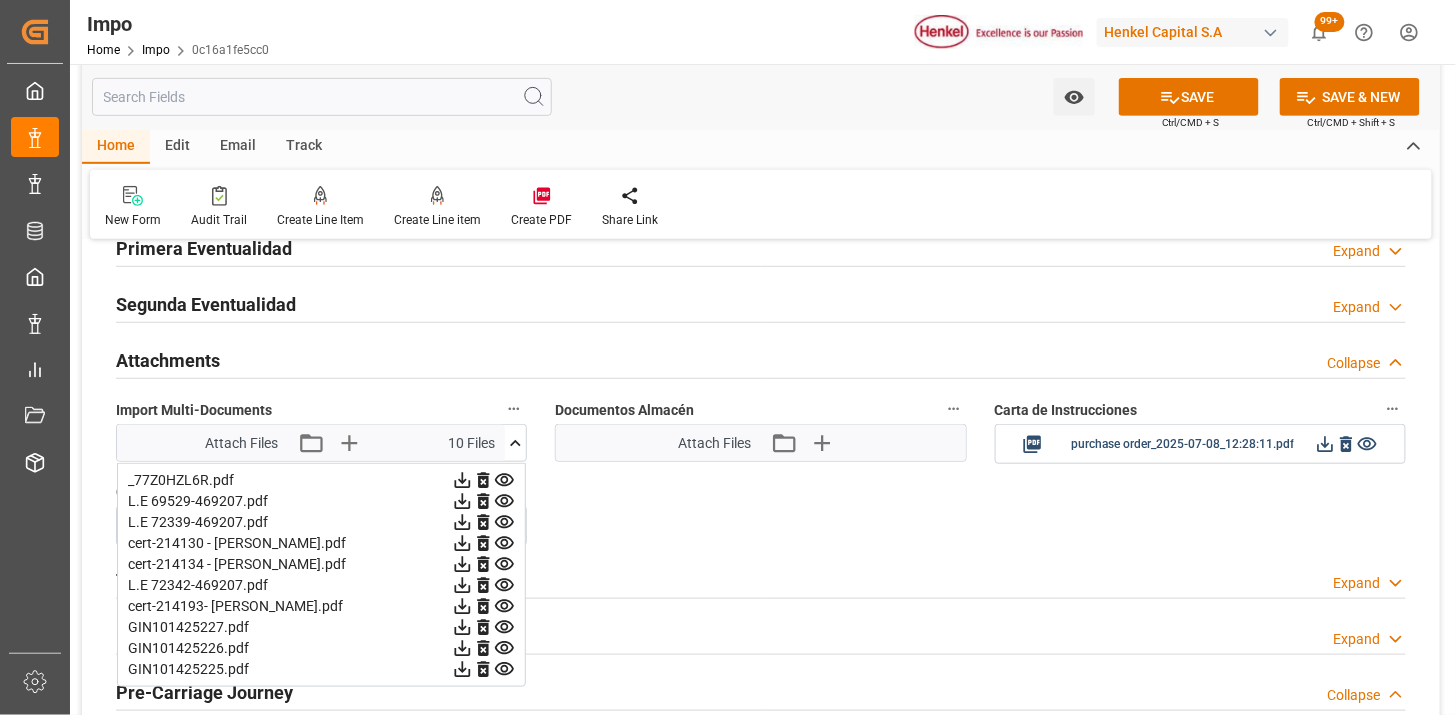 click 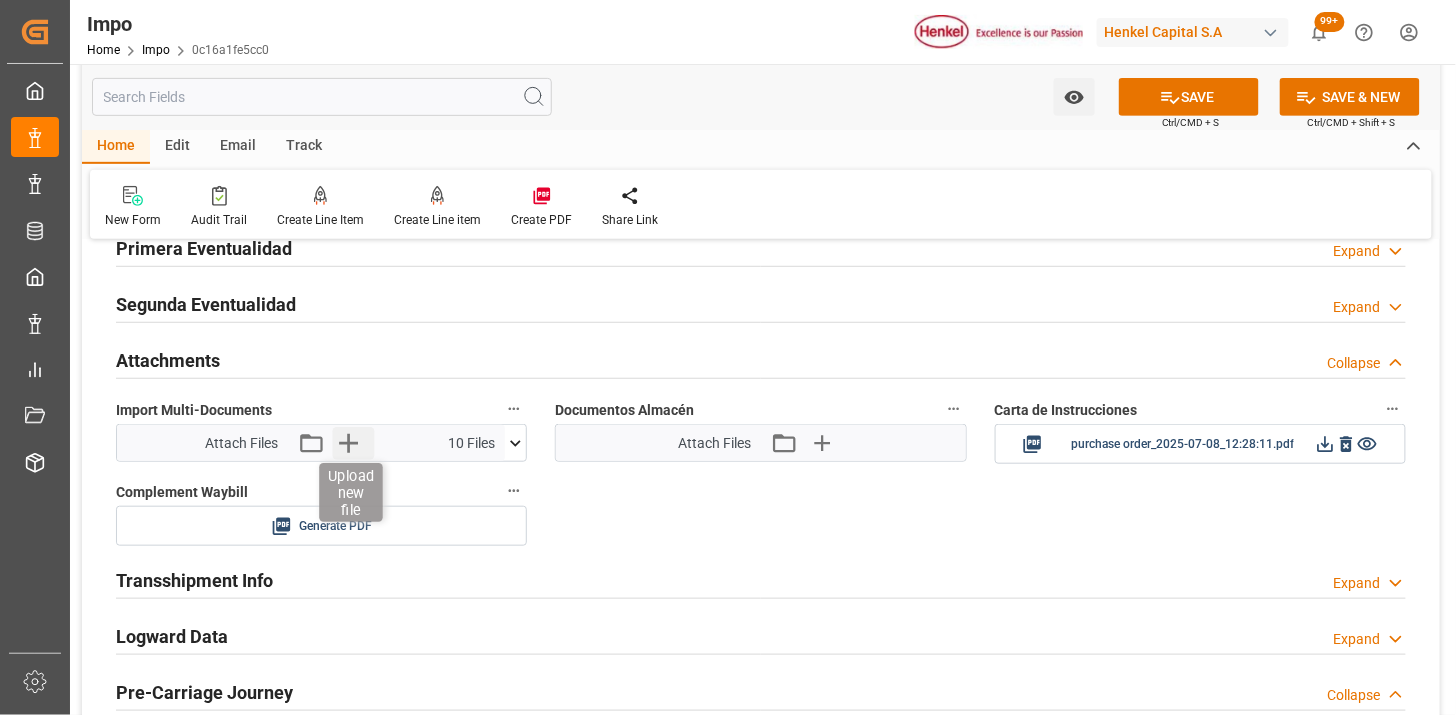 click 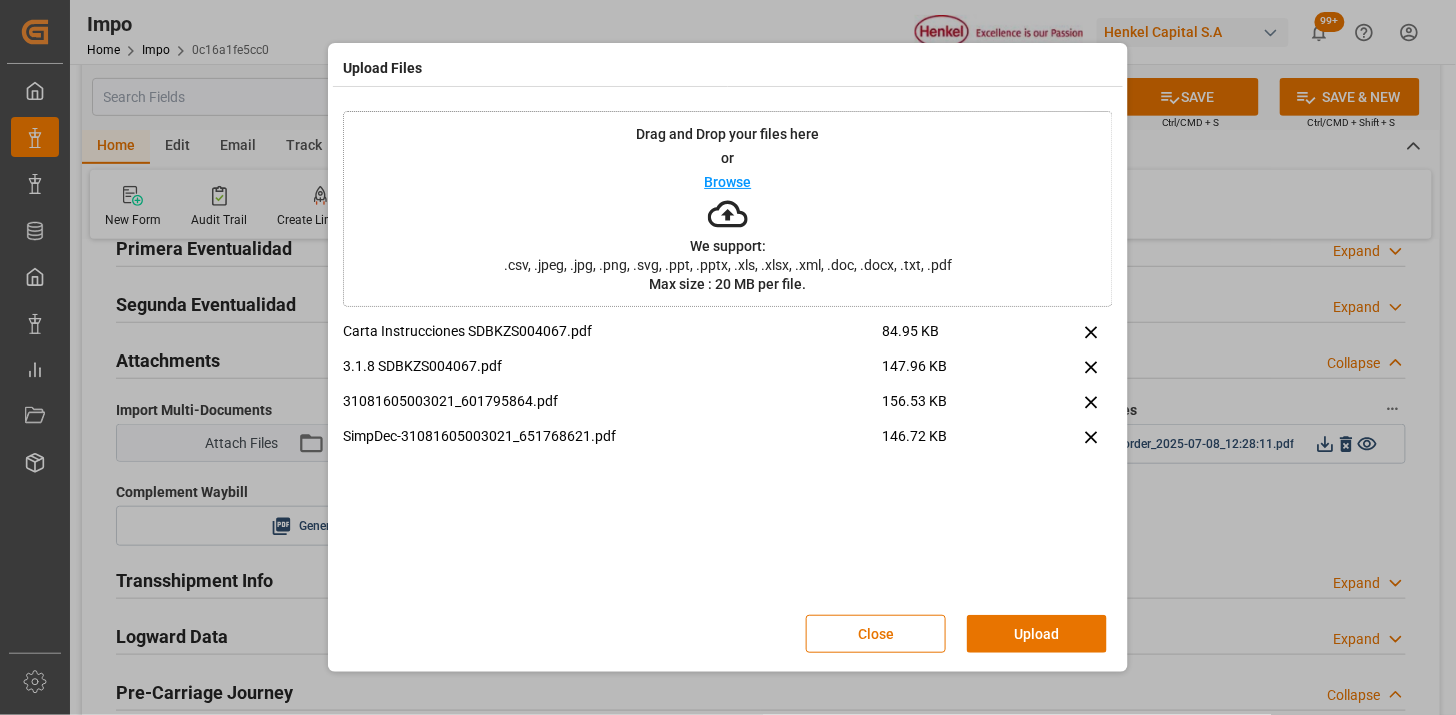 drag, startPoint x: 1063, startPoint y: 637, endPoint x: 945, endPoint y: 705, distance: 136.19104 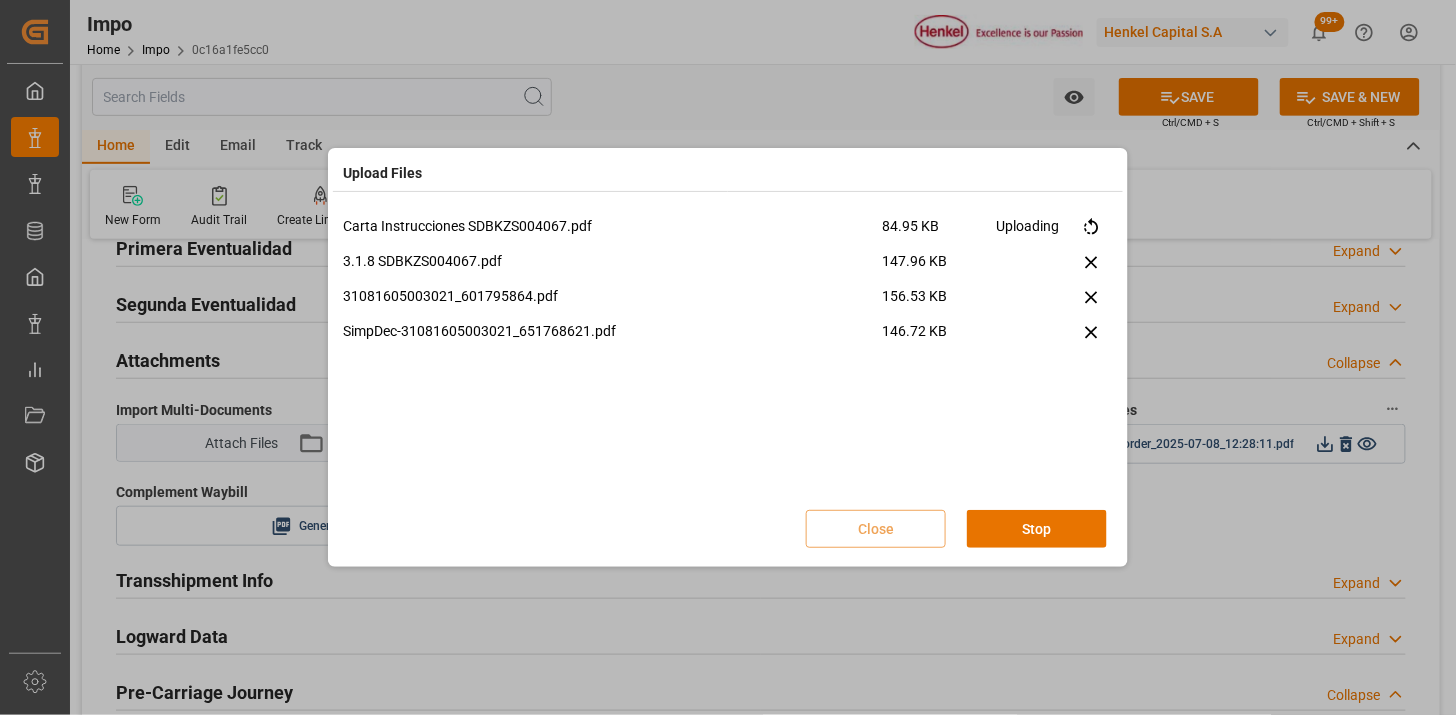 type 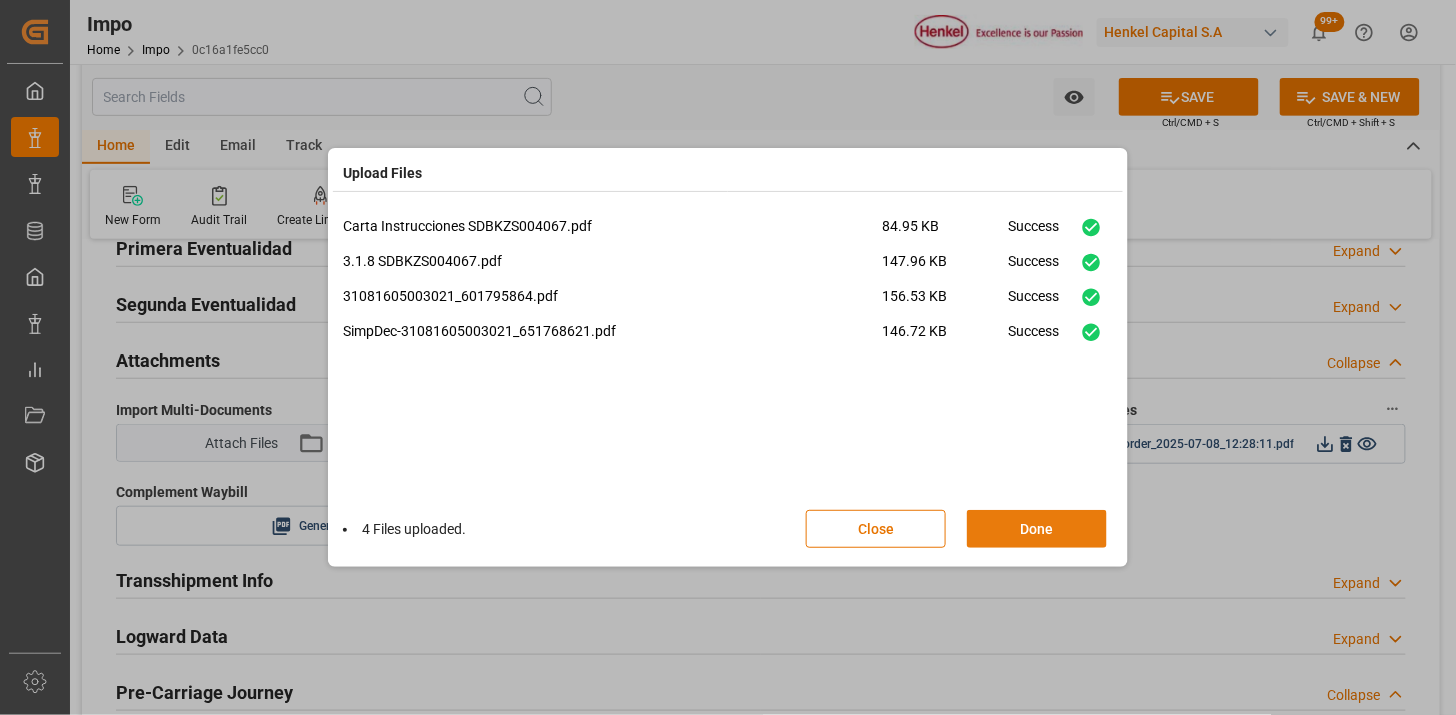 click on "Done" at bounding box center (1037, 529) 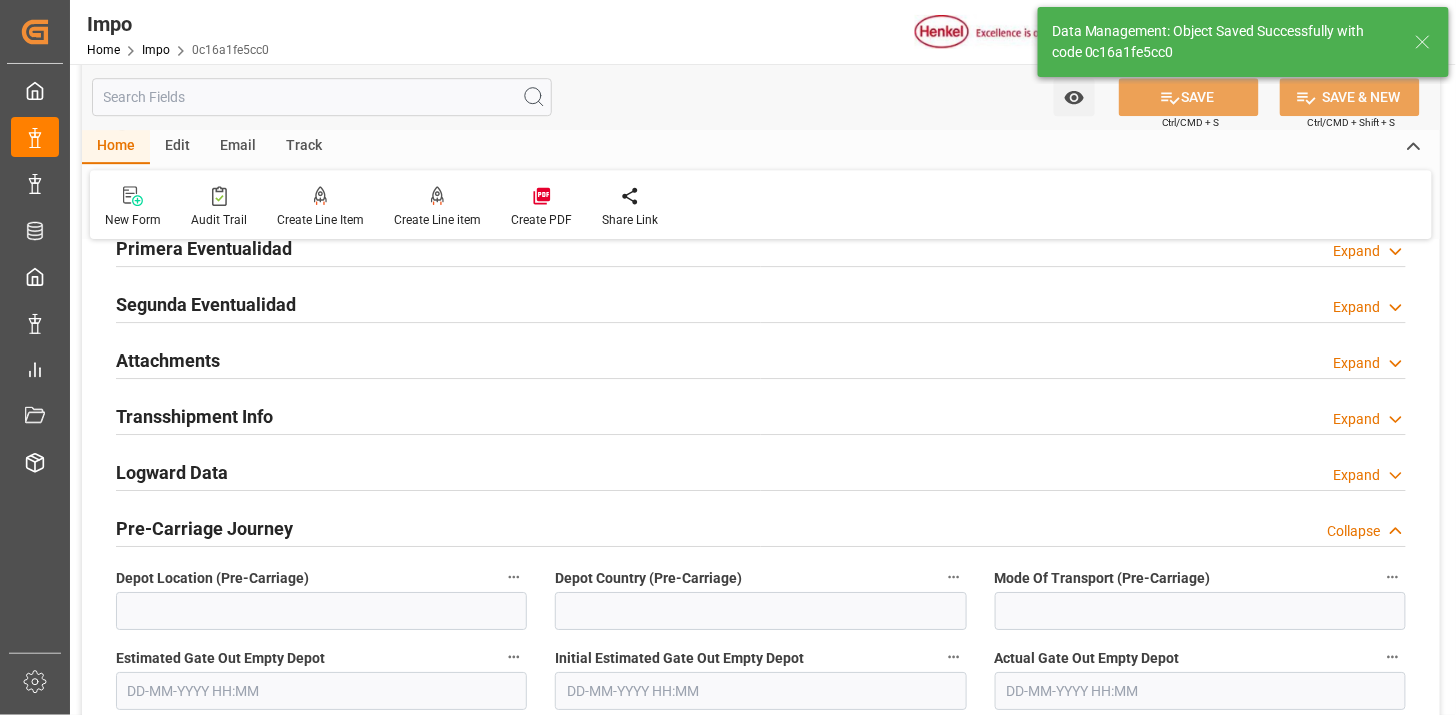 scroll, scrollTop: 1640, scrollLeft: 0, axis: vertical 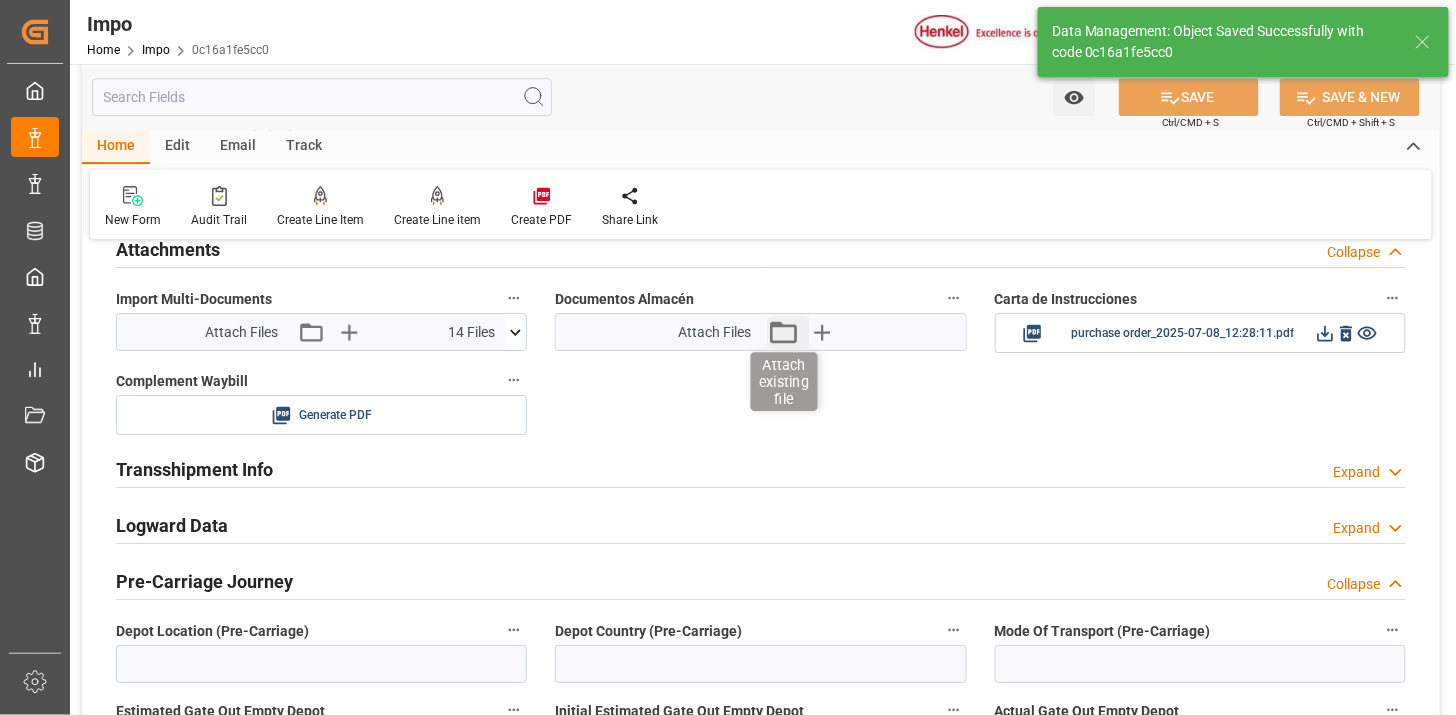 click 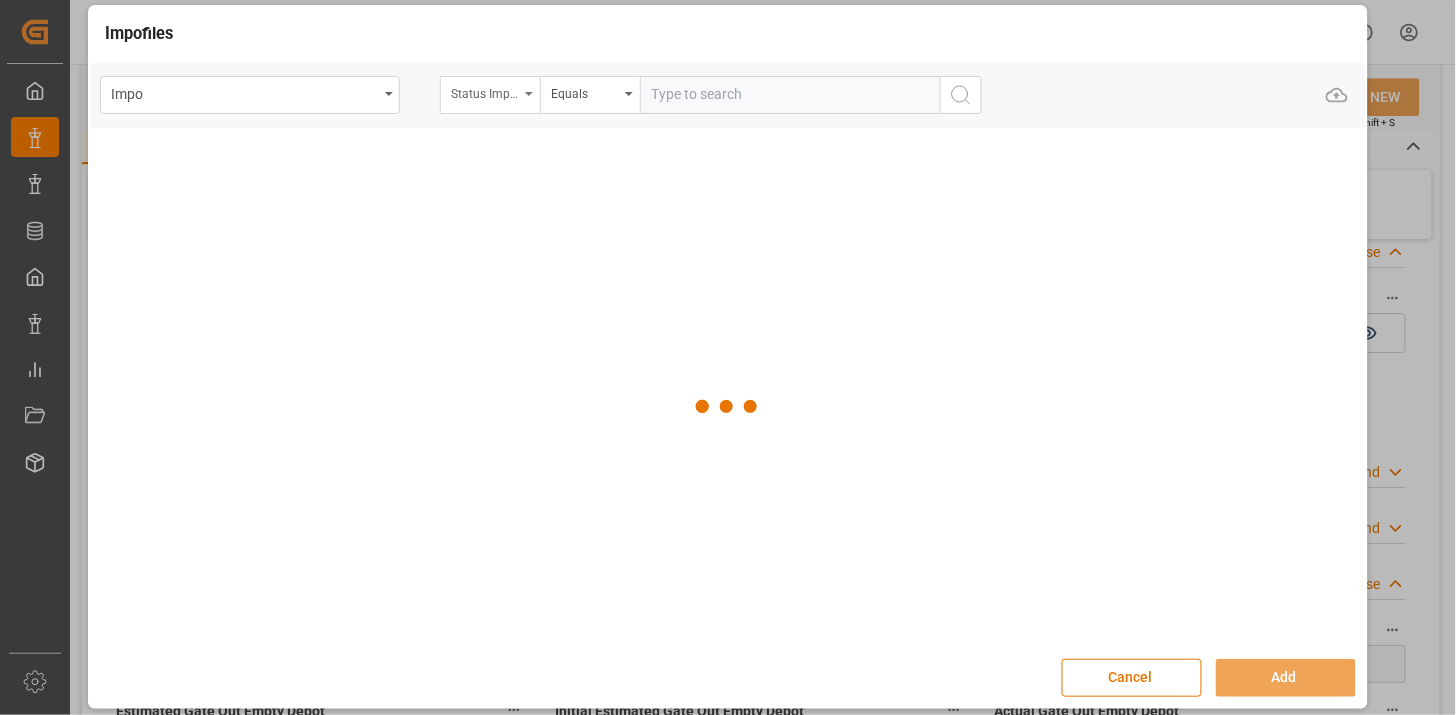 click on "Status Importación" at bounding box center [490, 95] 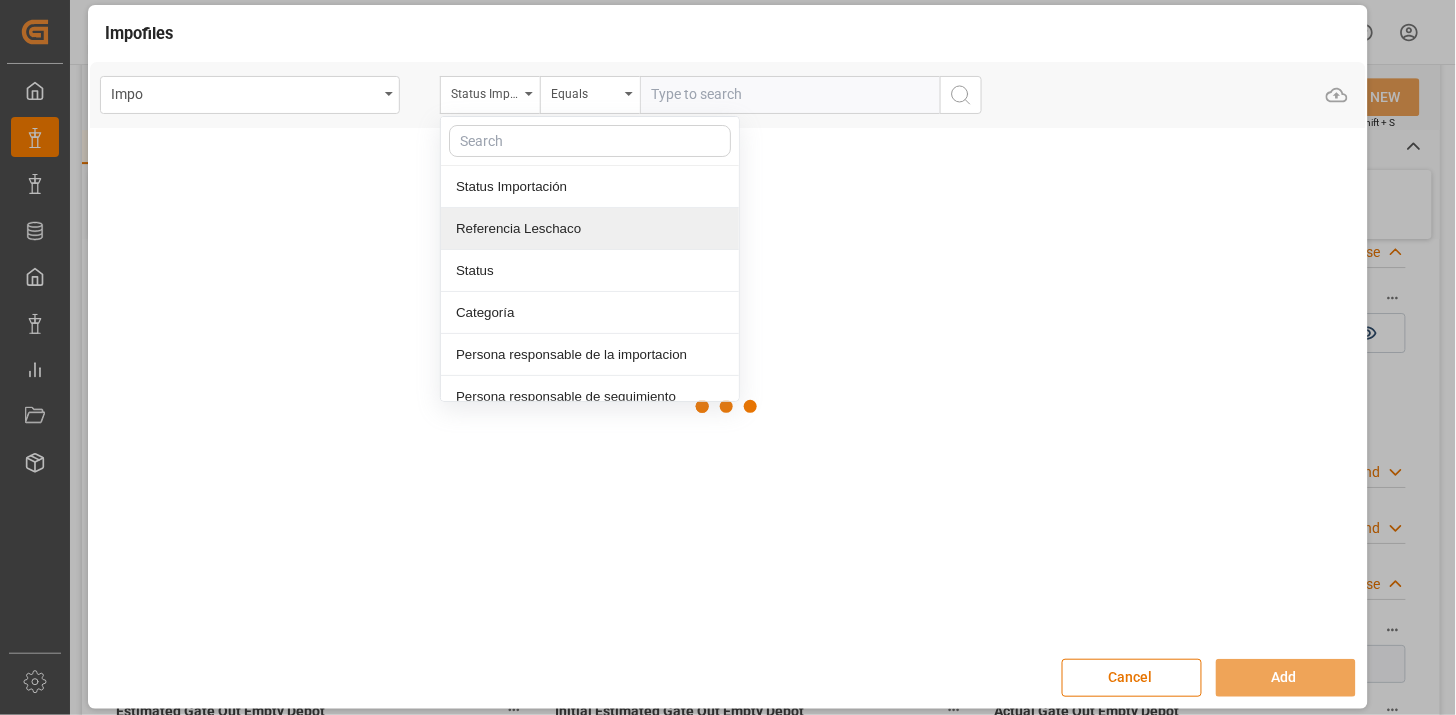 drag, startPoint x: 541, startPoint y: 225, endPoint x: 631, endPoint y: 184, distance: 98.89894 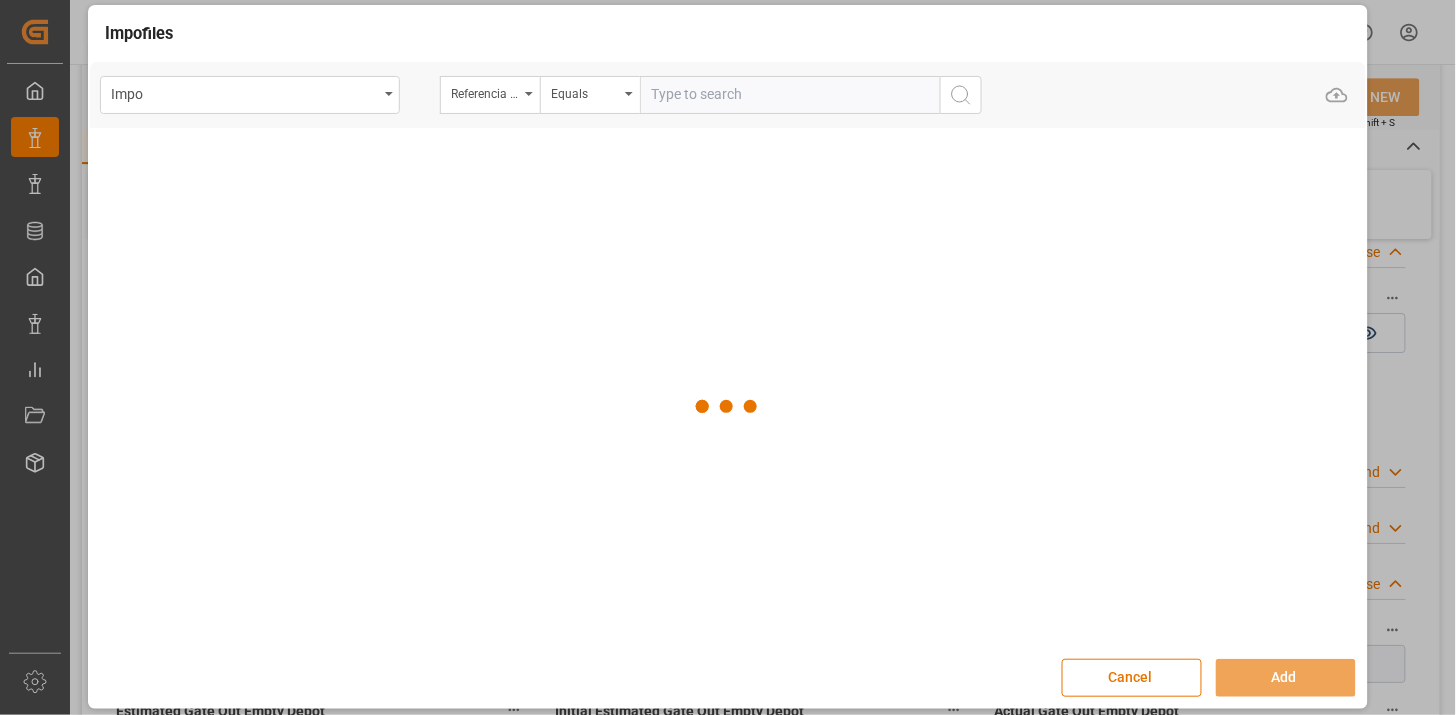 click at bounding box center (790, 95) 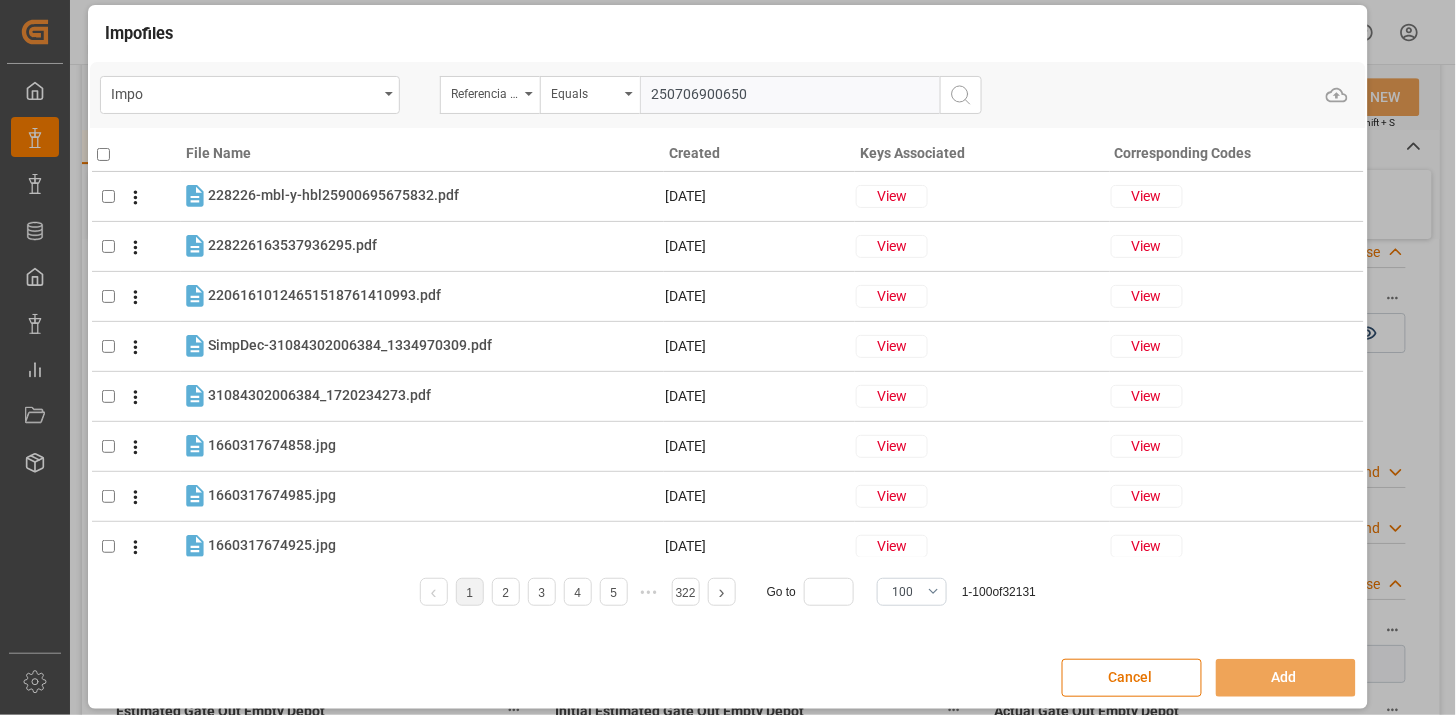 type on "250706900650" 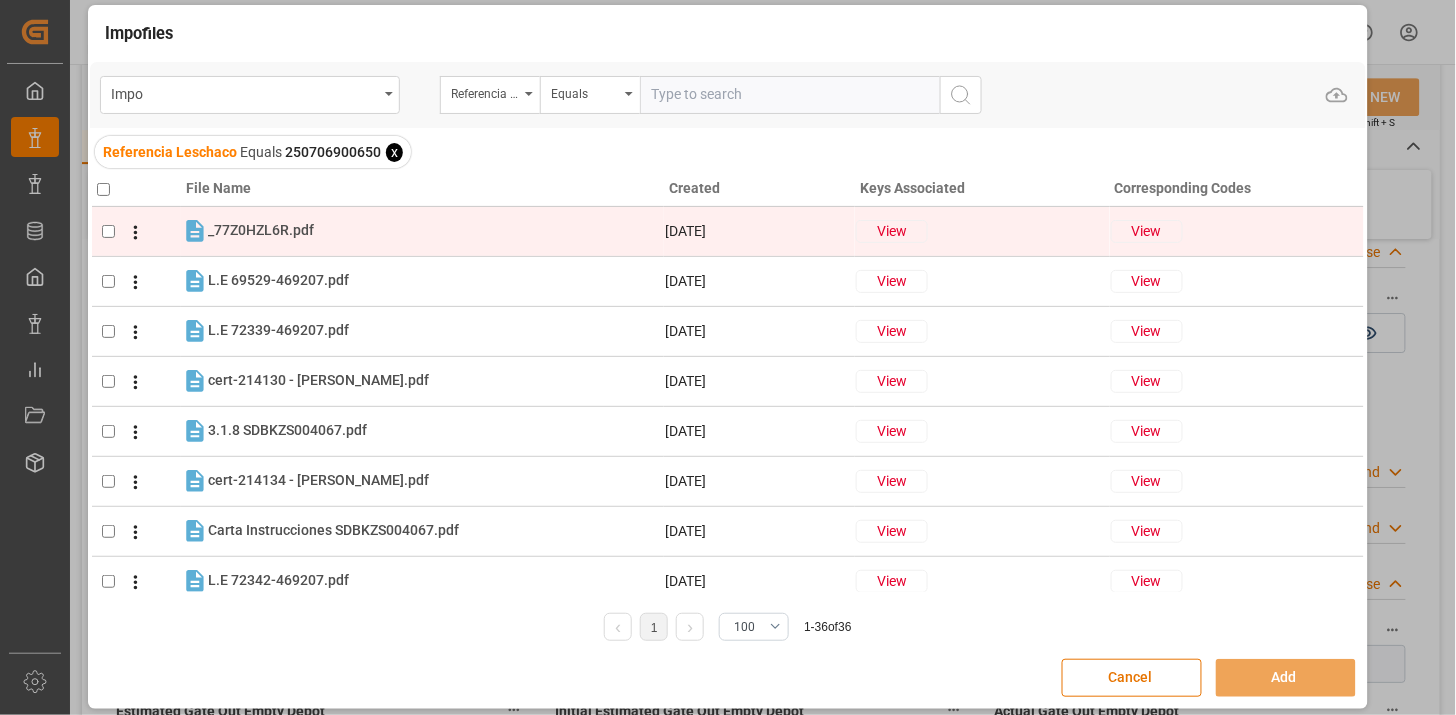 click 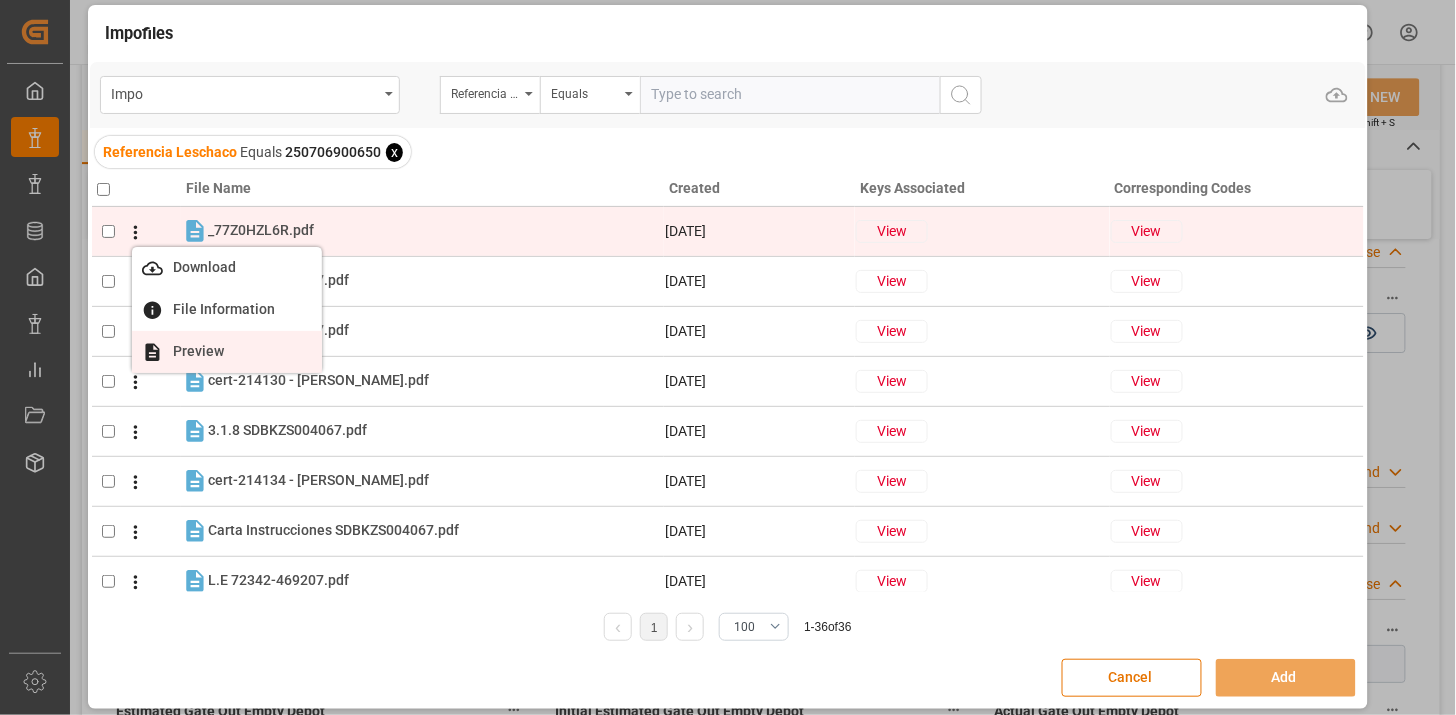 click on "Preview" at bounding box center [198, 351] 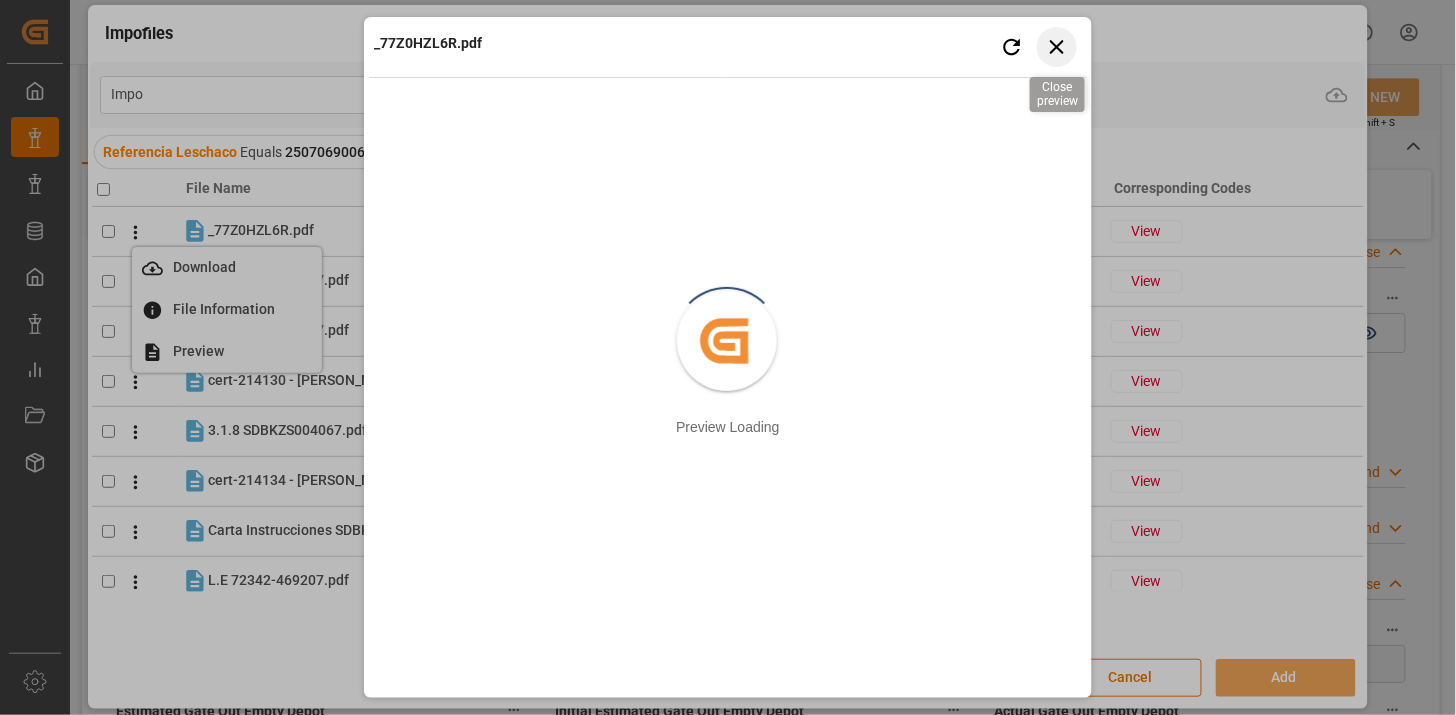 click 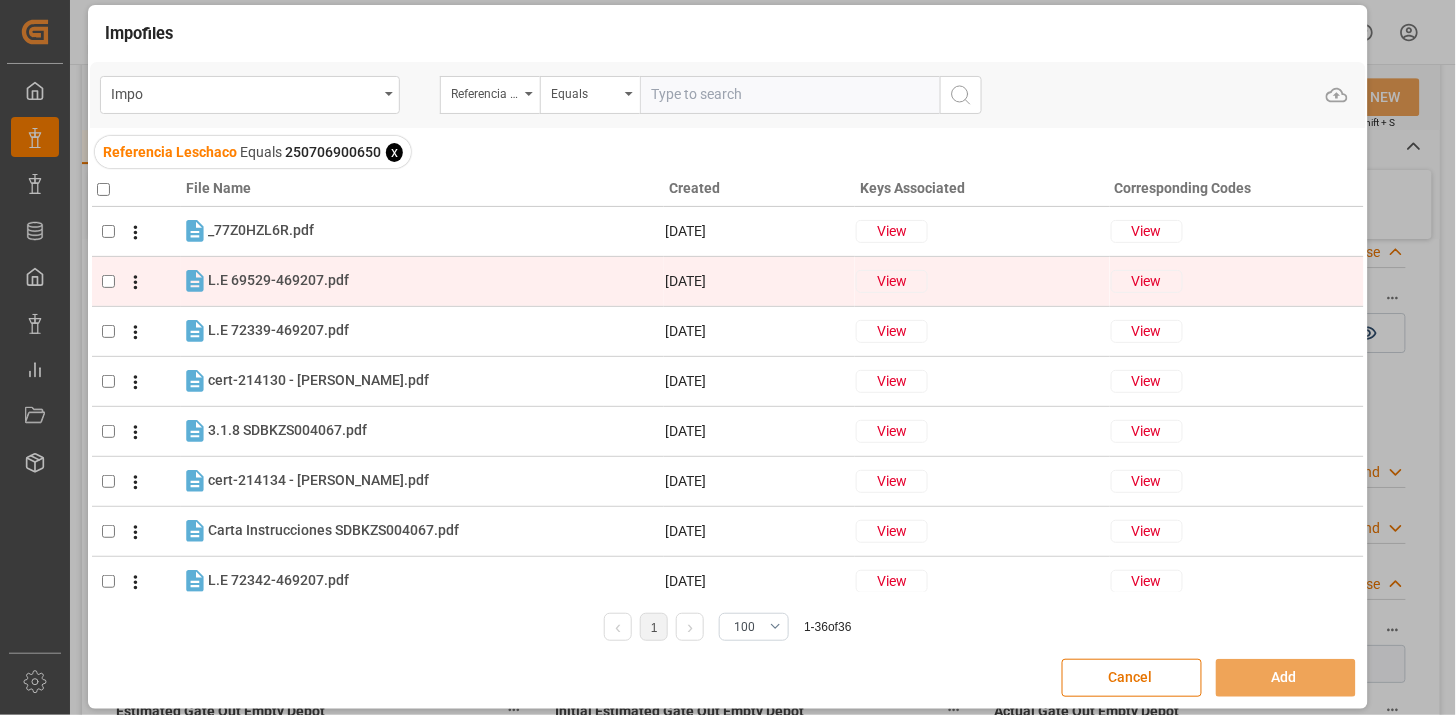 click at bounding box center (108, 281) 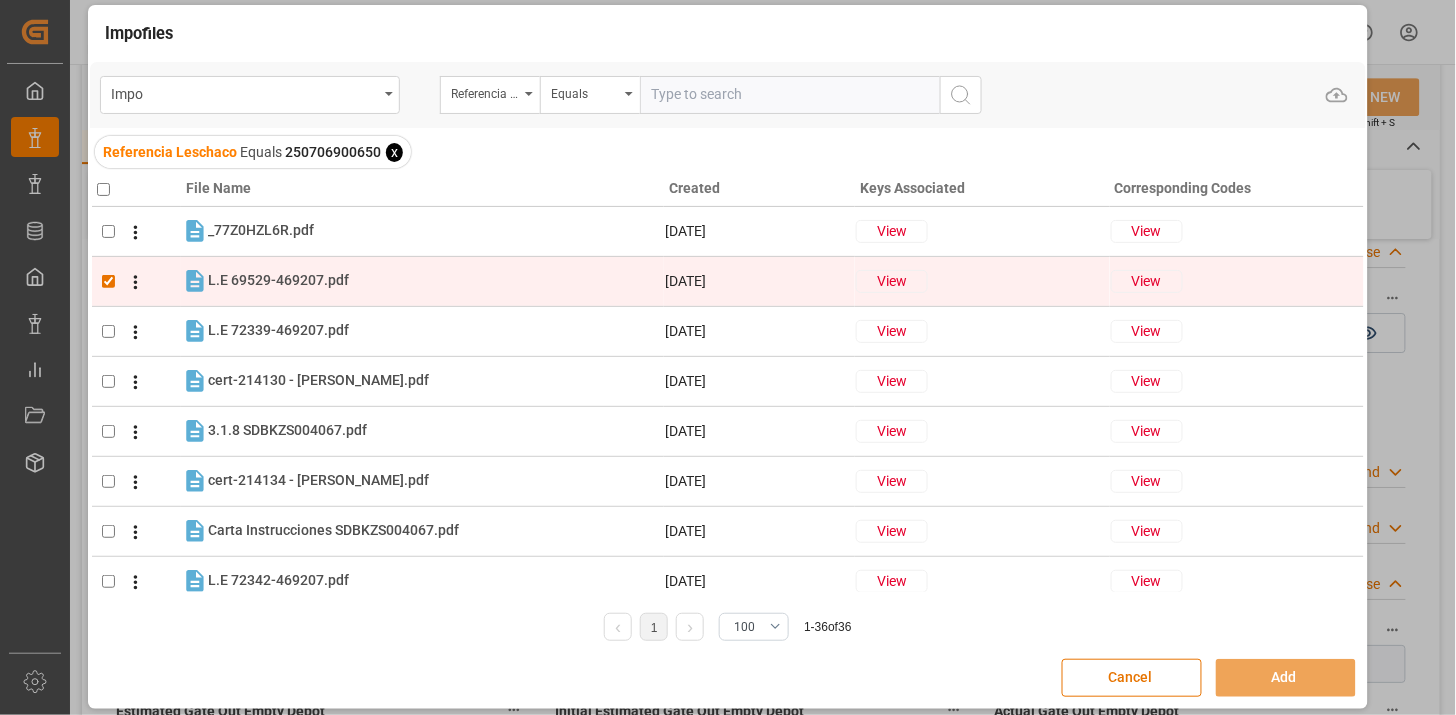 checkbox on "true" 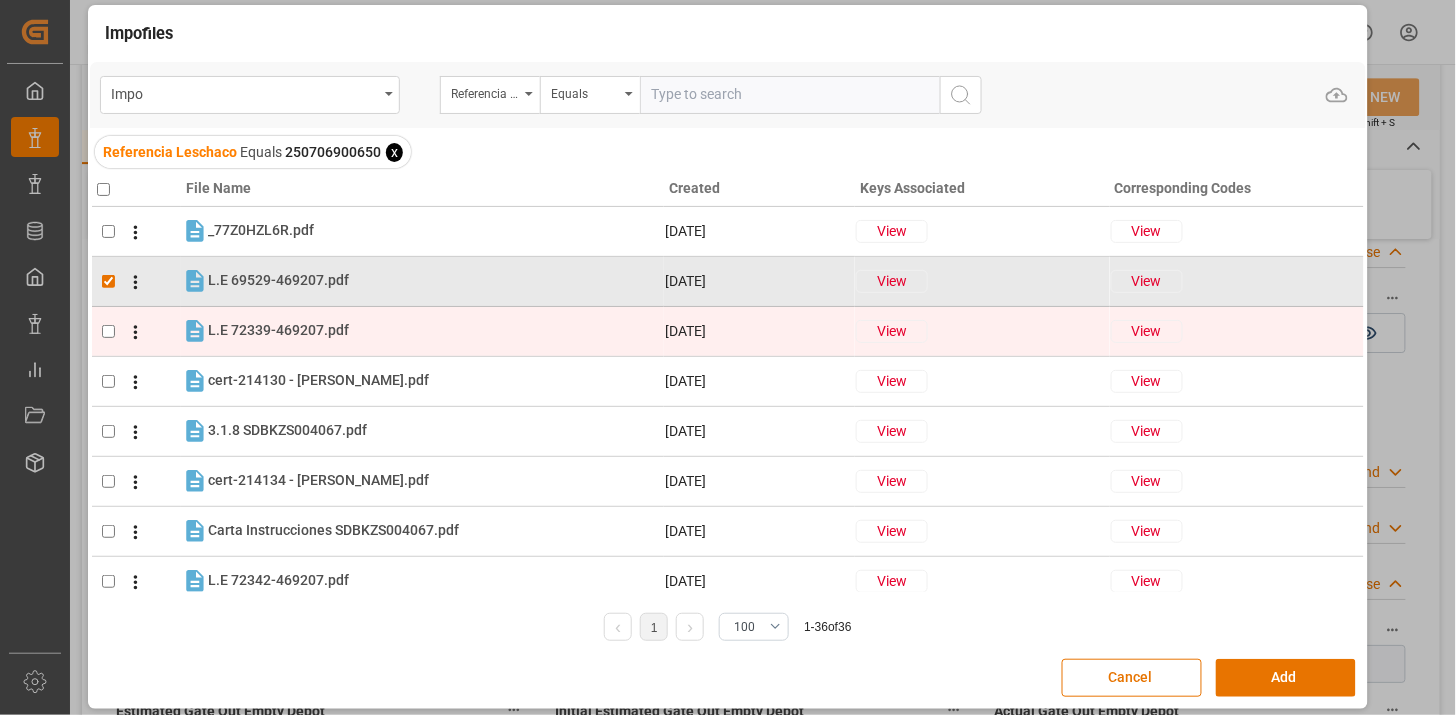 click at bounding box center (108, 331) 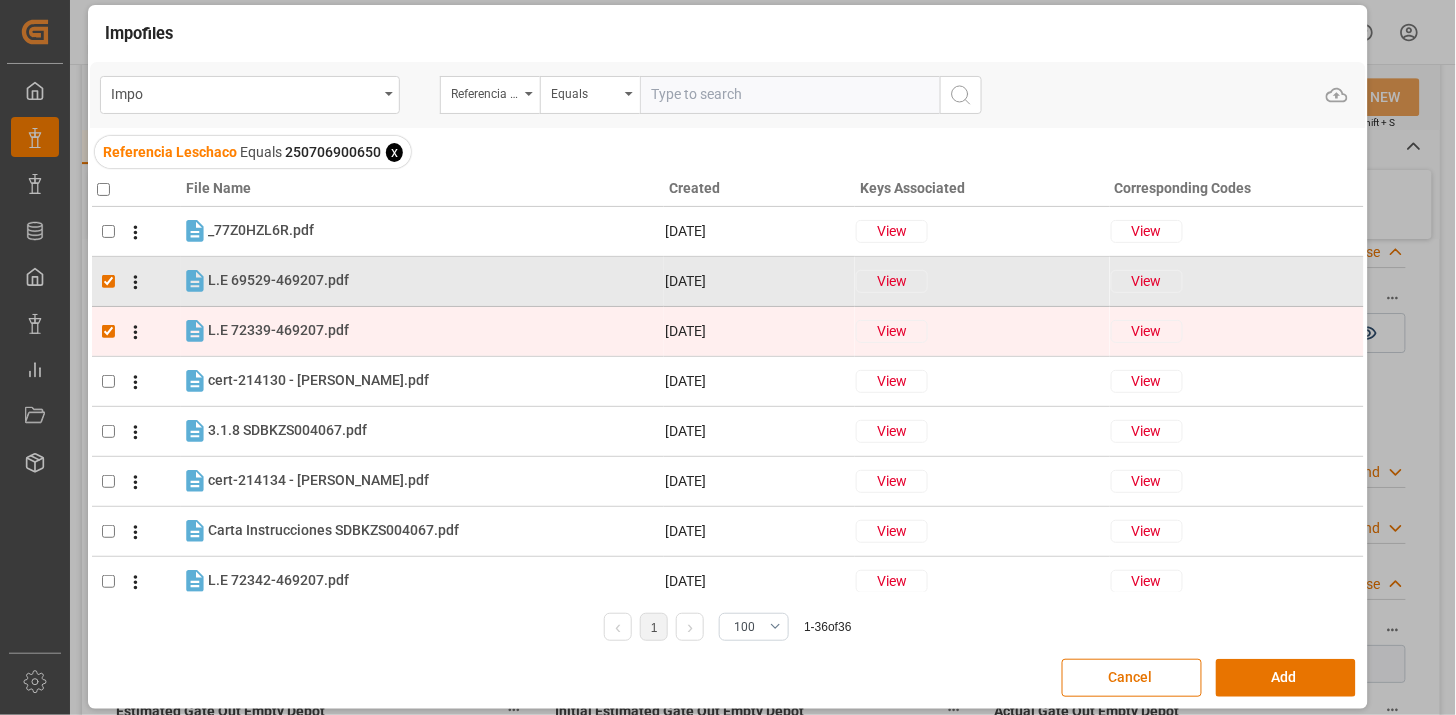 checkbox on "true" 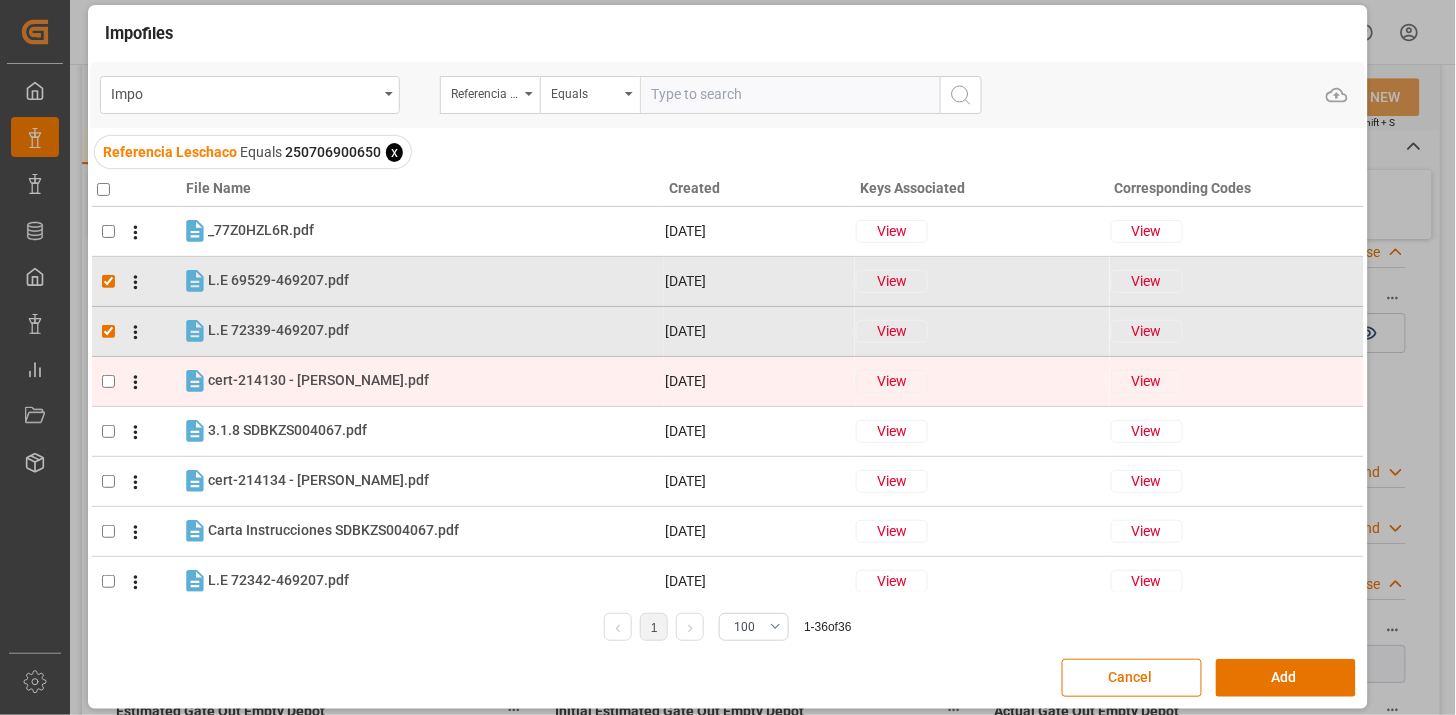 click at bounding box center (108, 381) 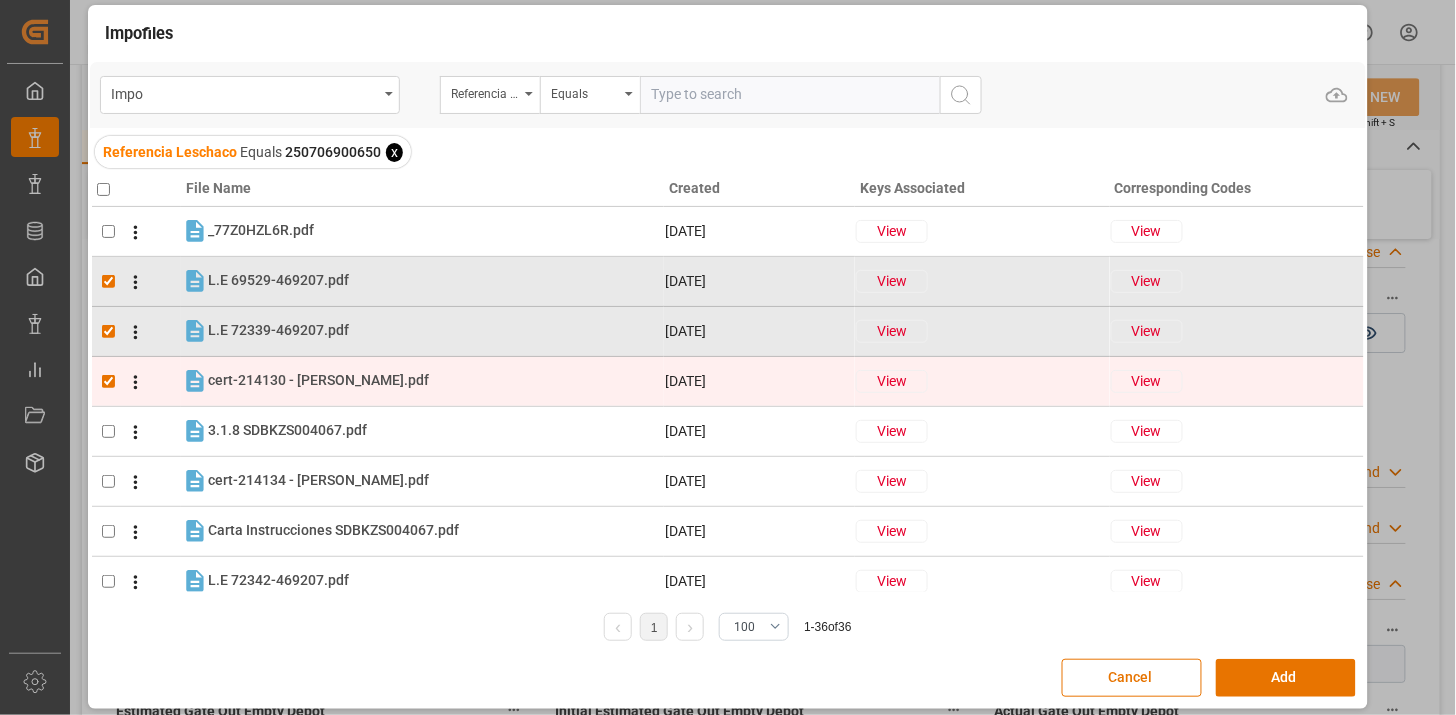 checkbox on "true" 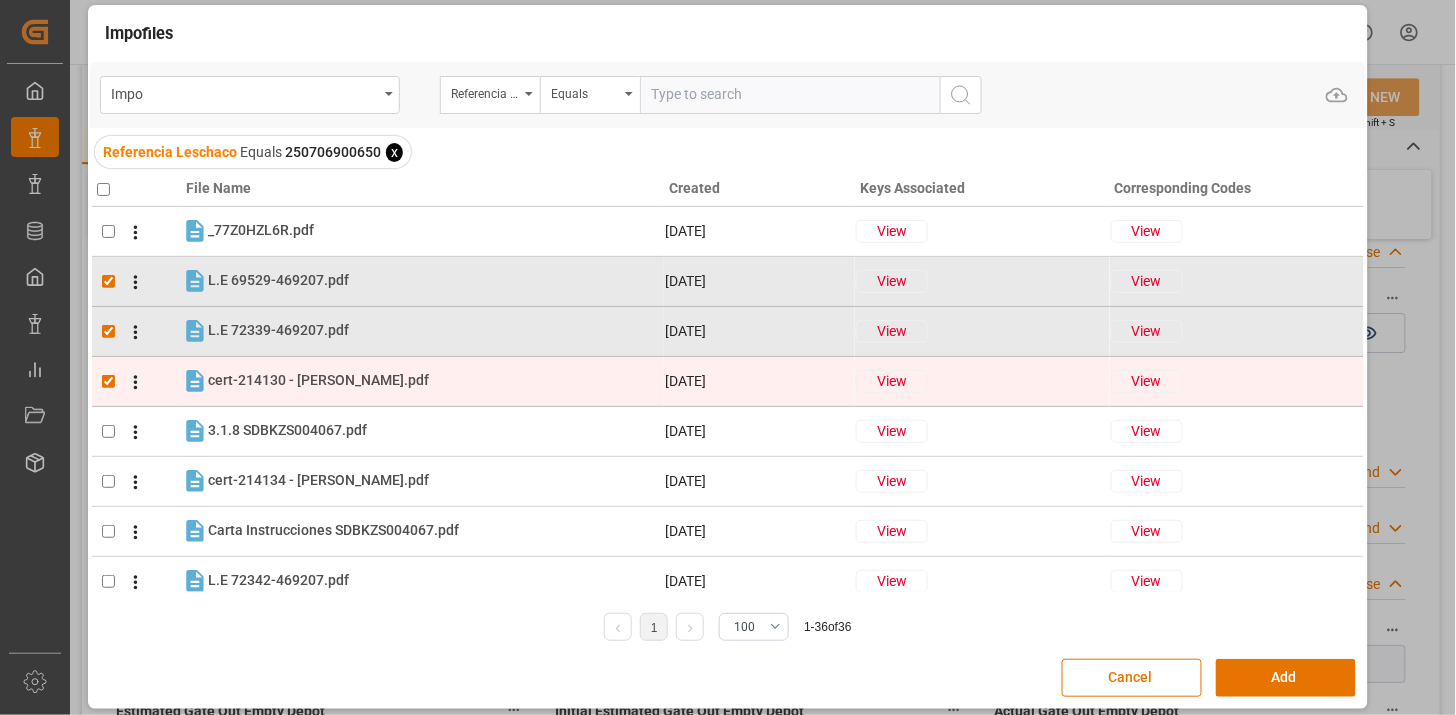 scroll, scrollTop: 111, scrollLeft: 0, axis: vertical 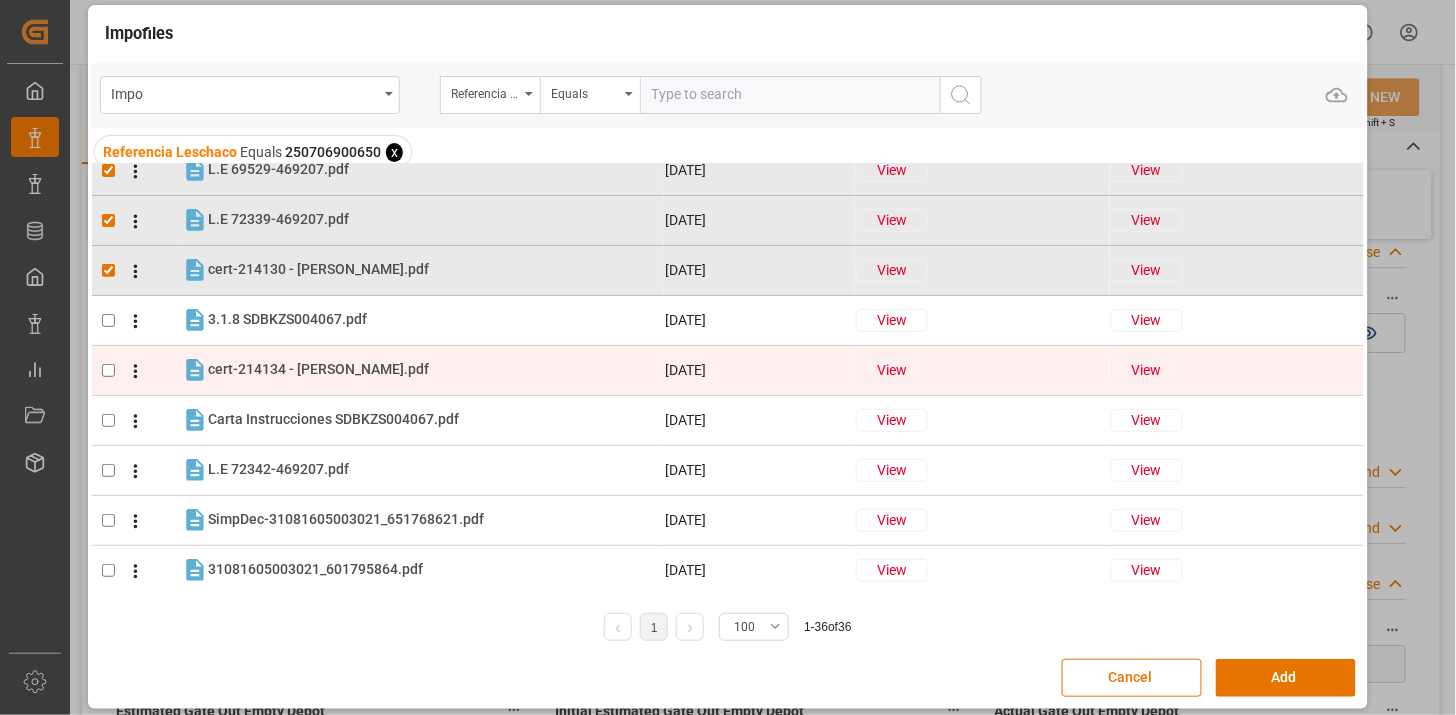 click at bounding box center (108, 370) 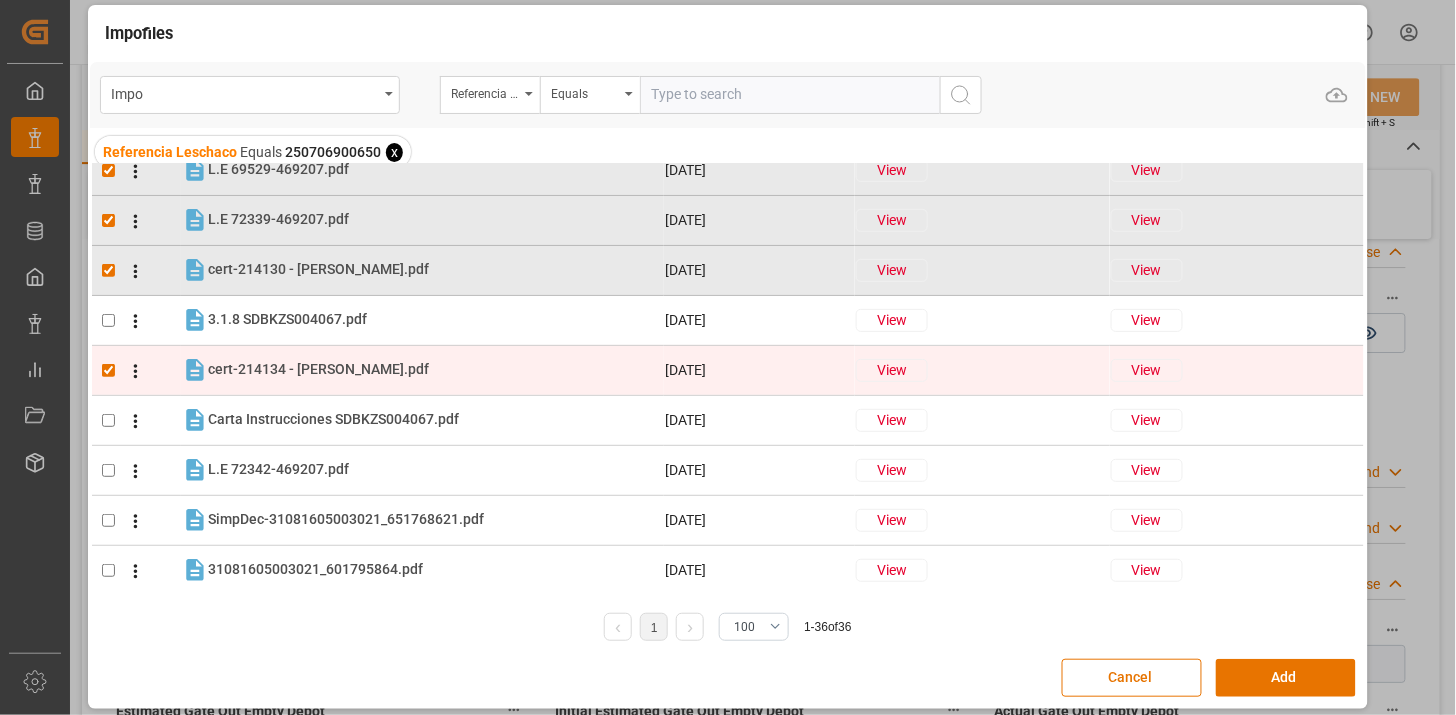 checkbox on "true" 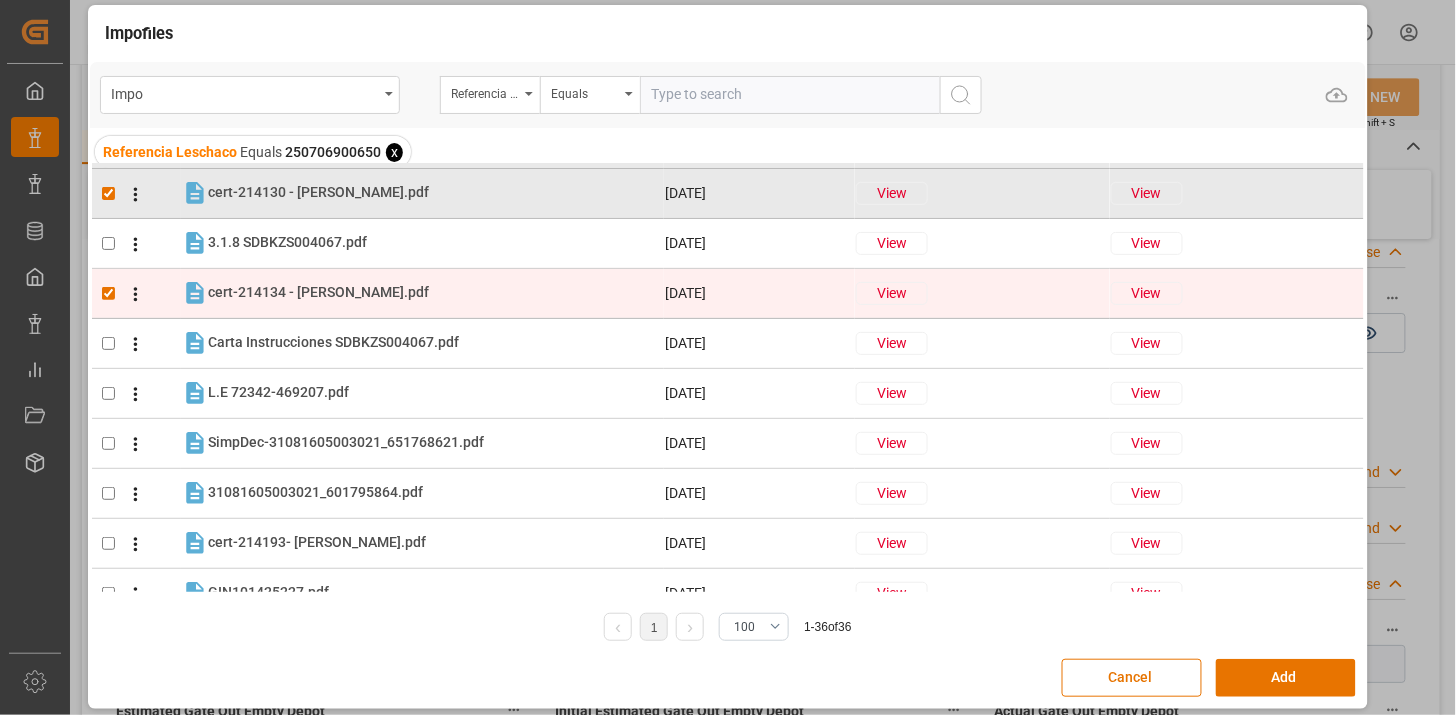 scroll, scrollTop: 222, scrollLeft: 0, axis: vertical 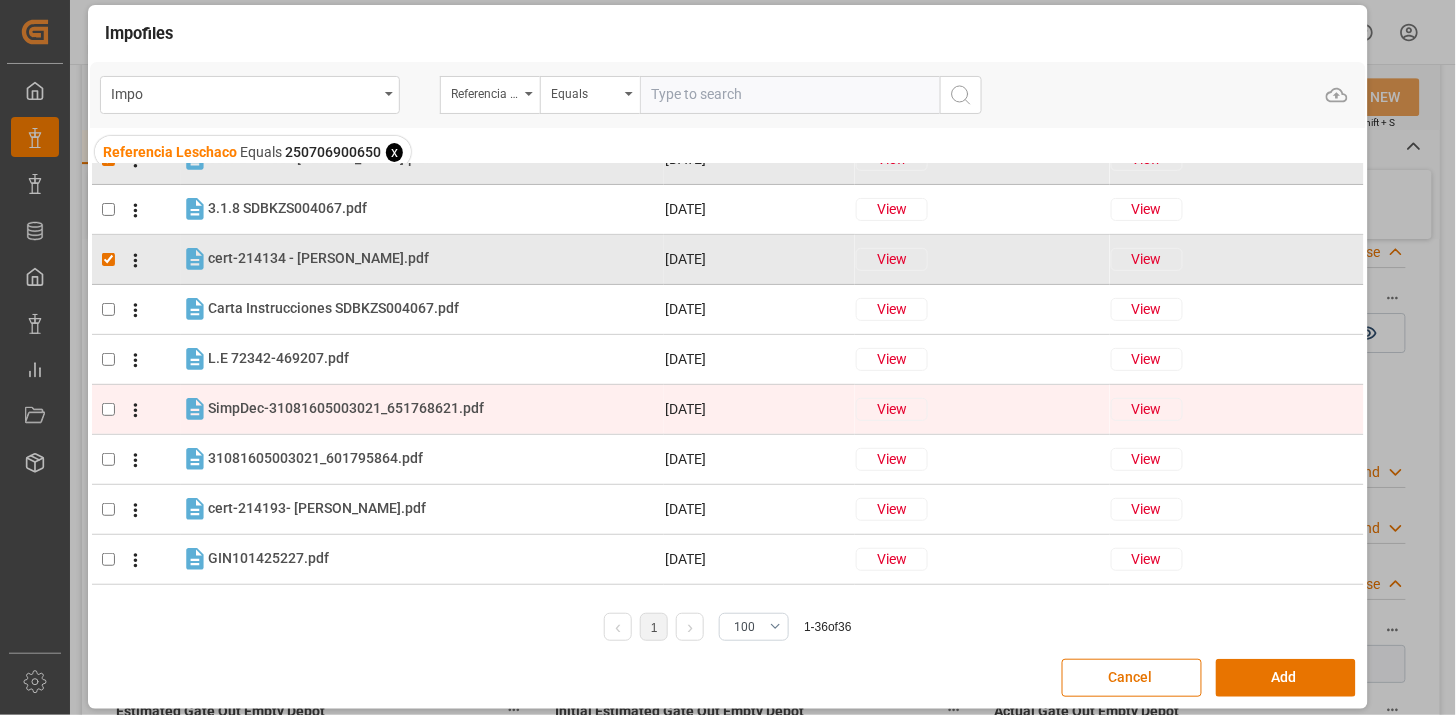 click at bounding box center [108, 409] 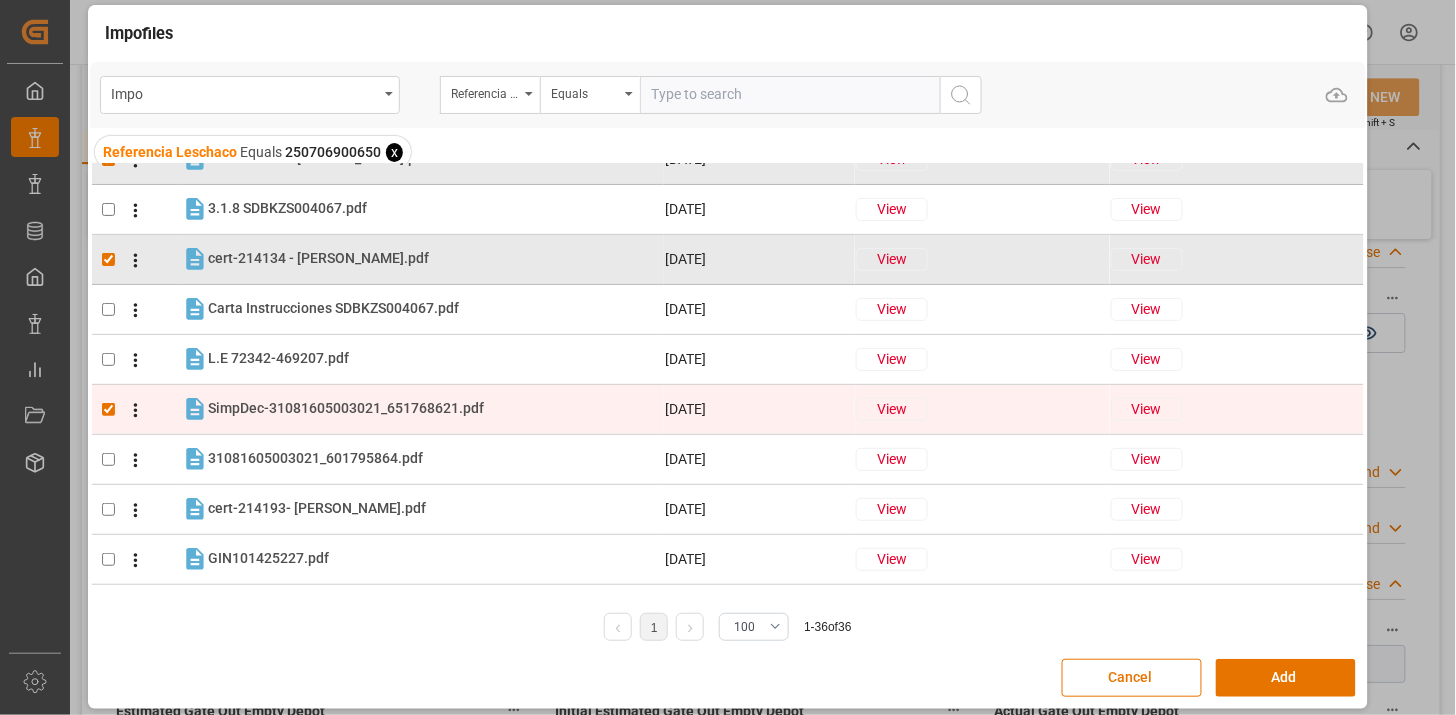 checkbox on "true" 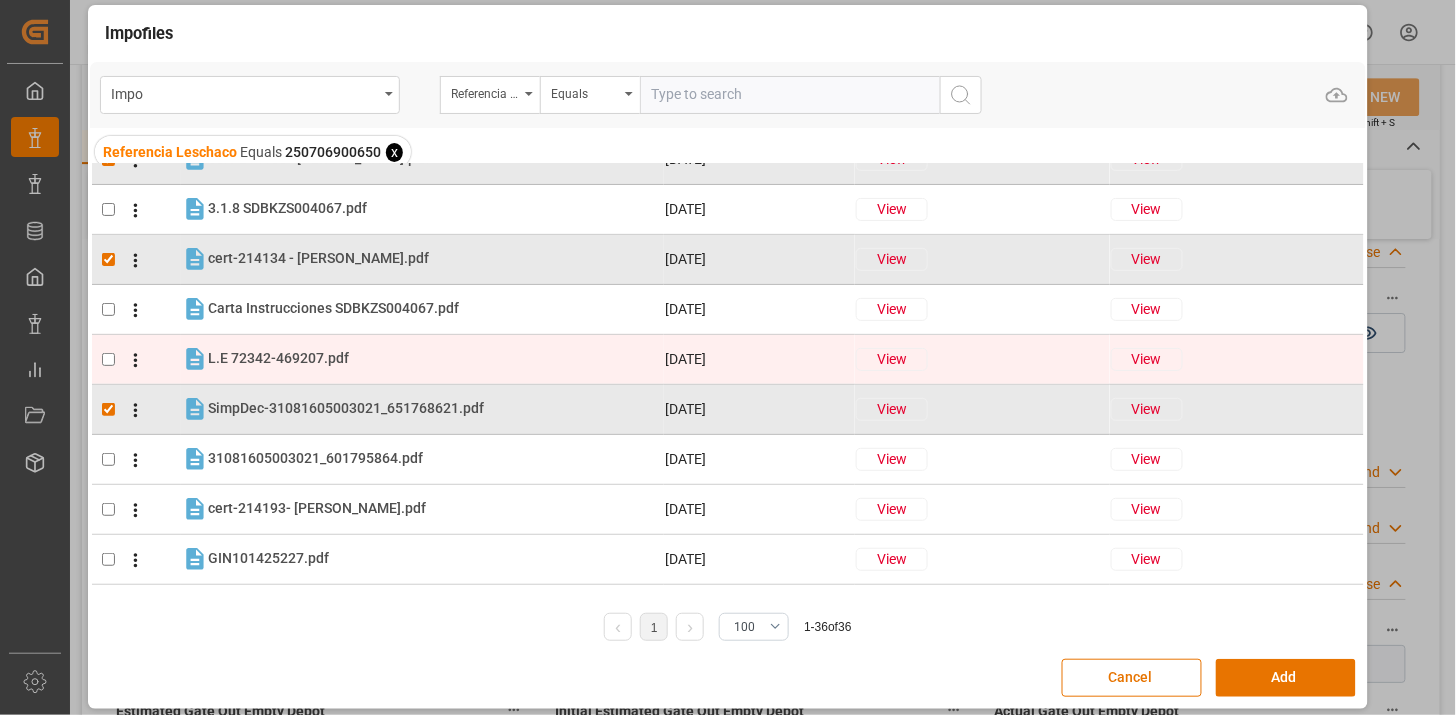 click at bounding box center [108, 359] 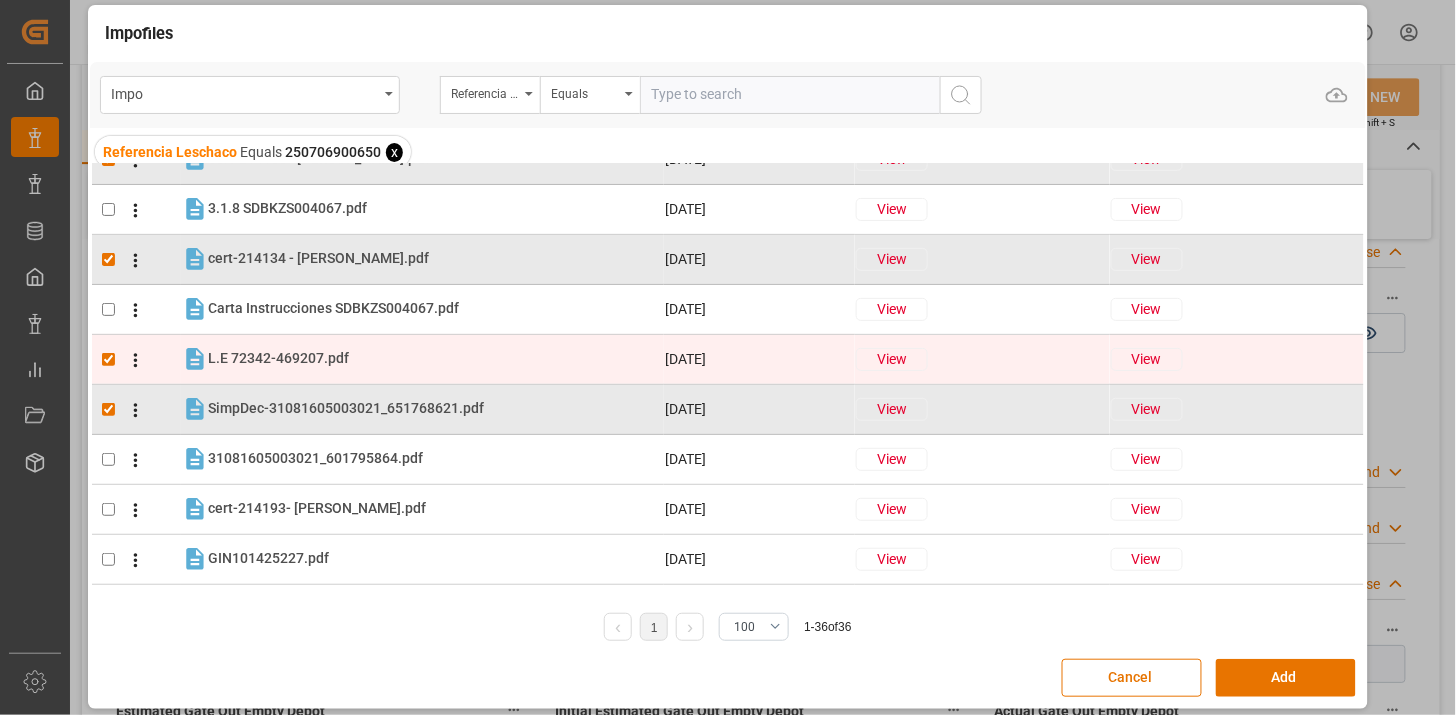 checkbox on "true" 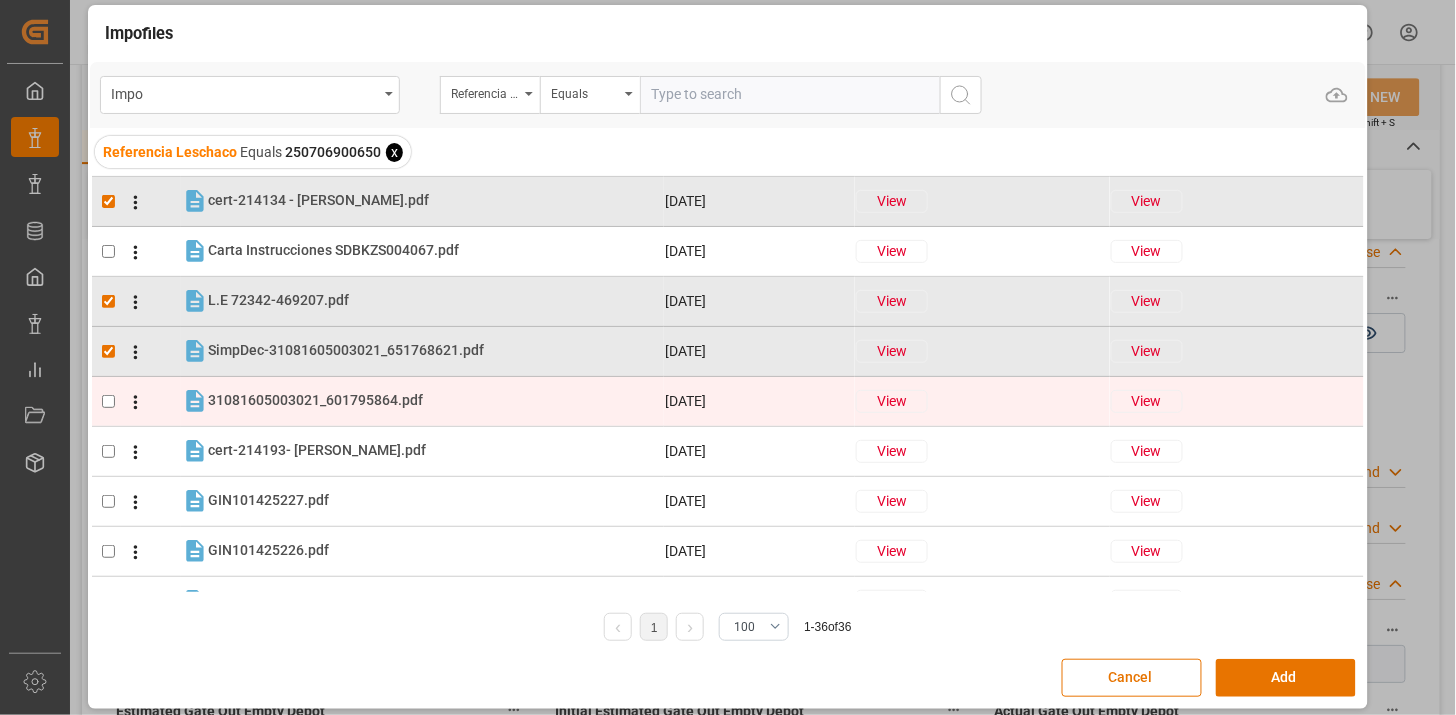 scroll, scrollTop: 333, scrollLeft: 0, axis: vertical 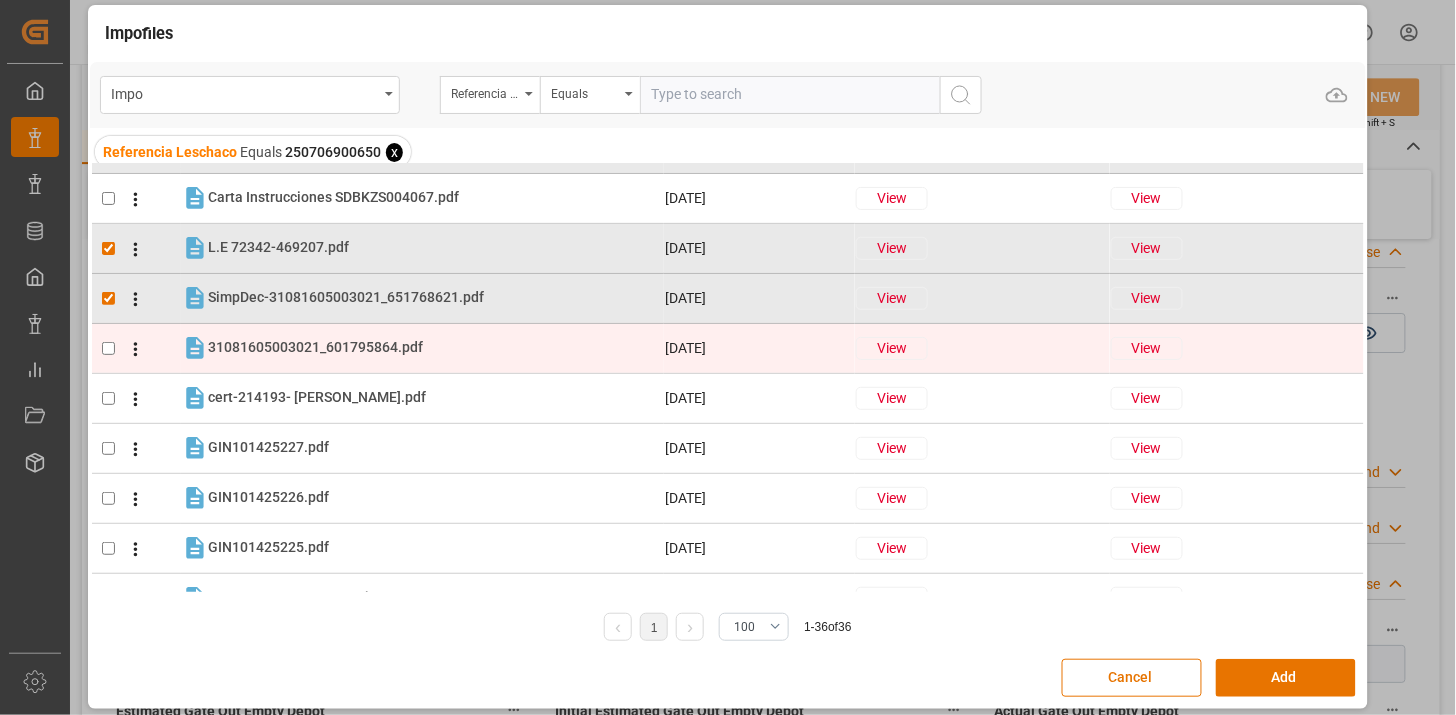 click at bounding box center [108, 348] 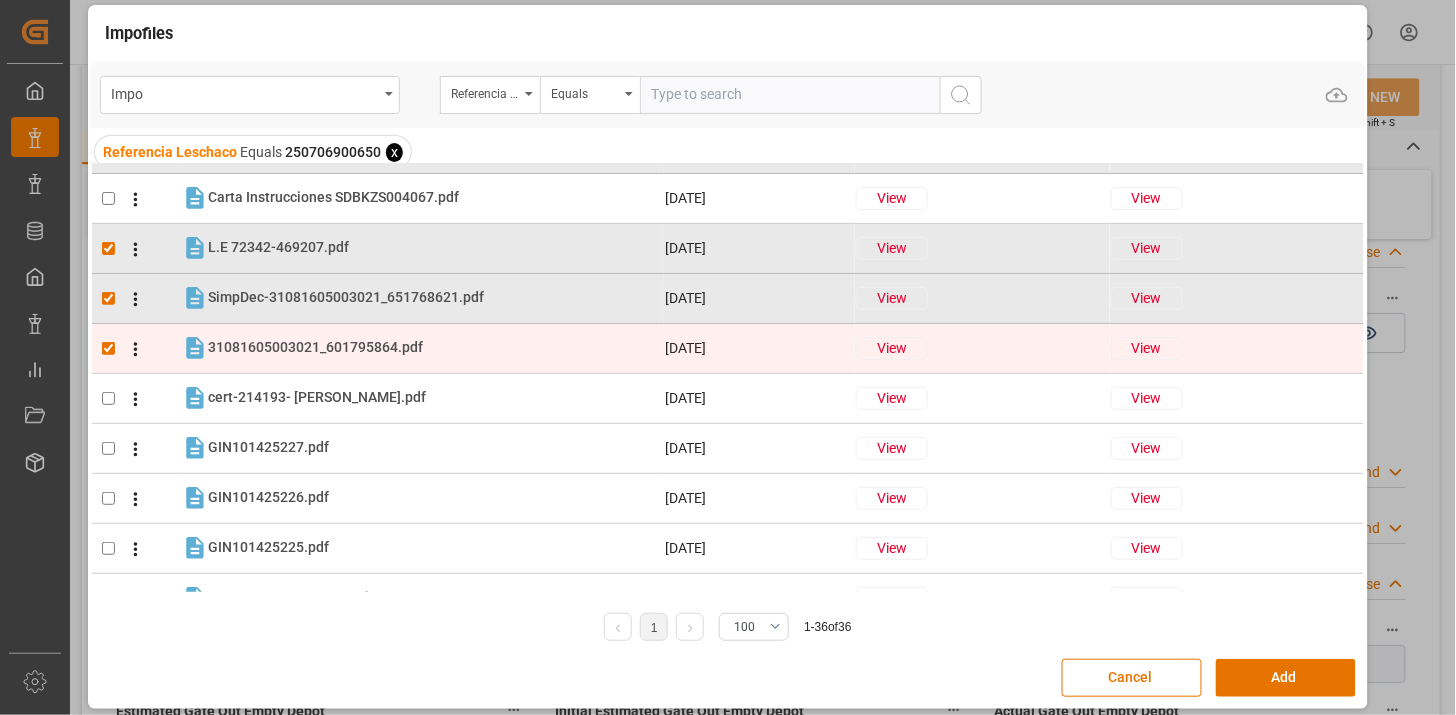 checkbox on "true" 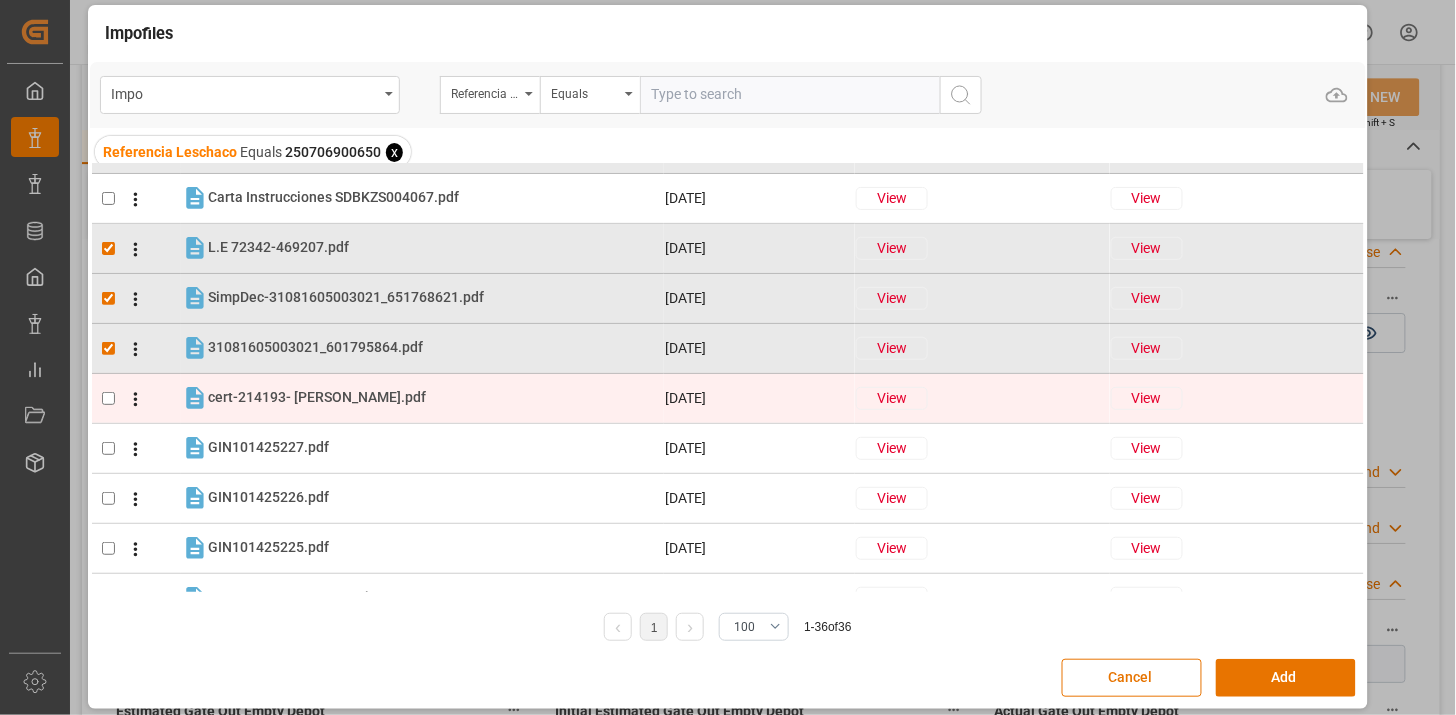 click at bounding box center [108, 398] 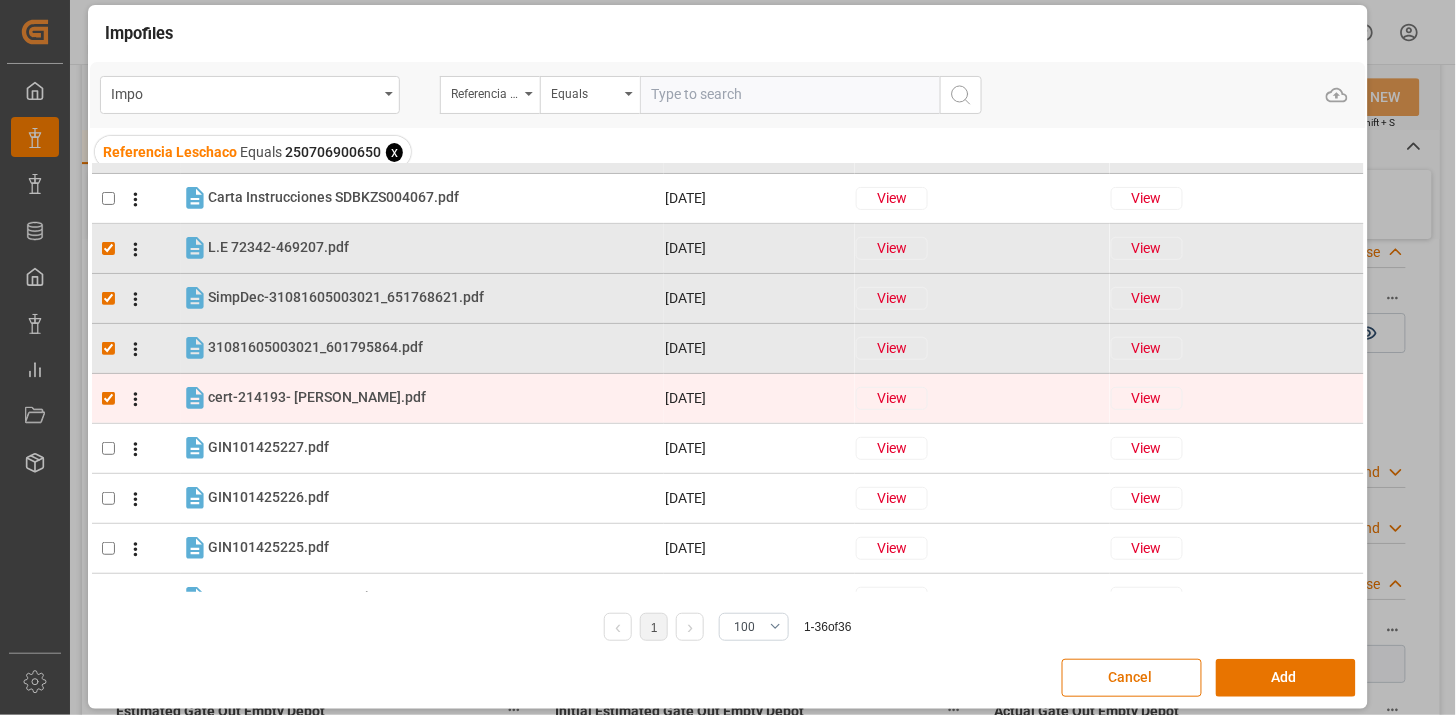 checkbox on "true" 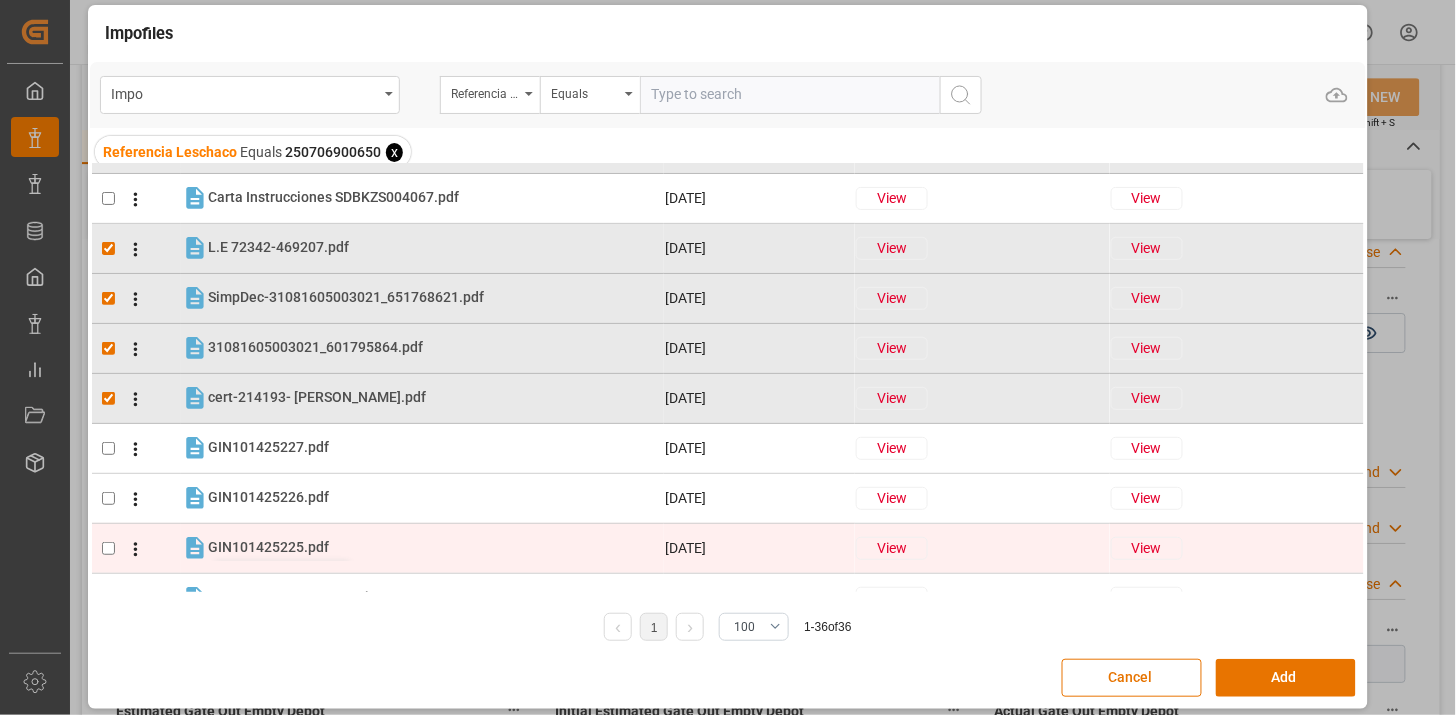 scroll, scrollTop: 444, scrollLeft: 0, axis: vertical 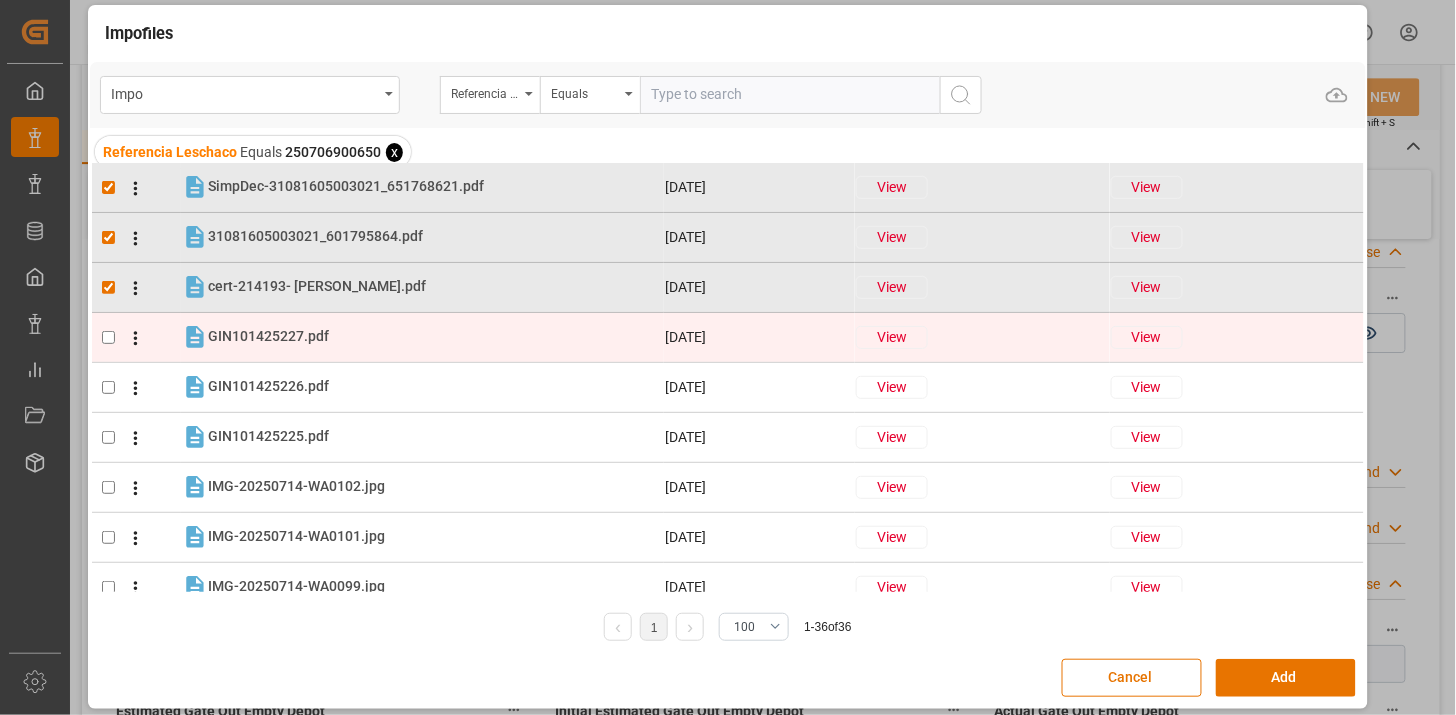 click at bounding box center [108, 337] 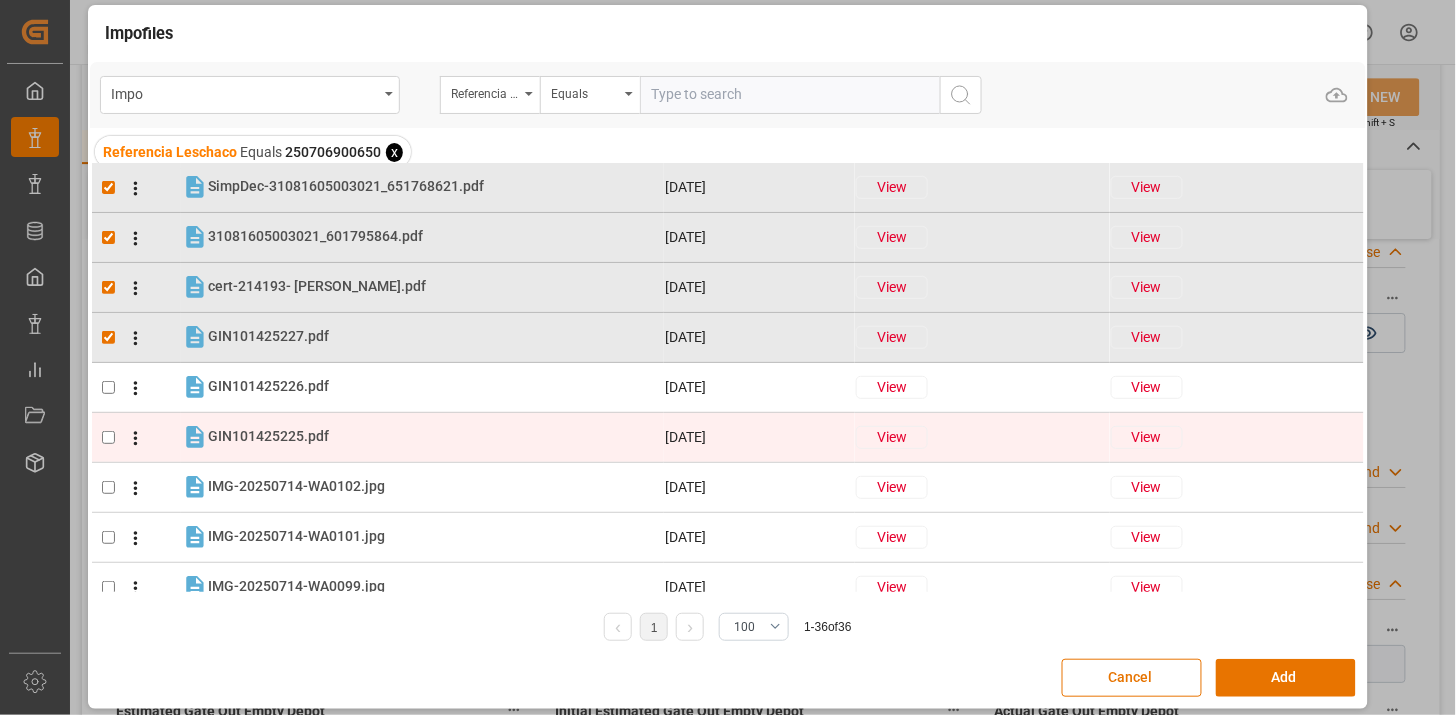 drag, startPoint x: 111, startPoint y: 385, endPoint x: 111, endPoint y: 413, distance: 28 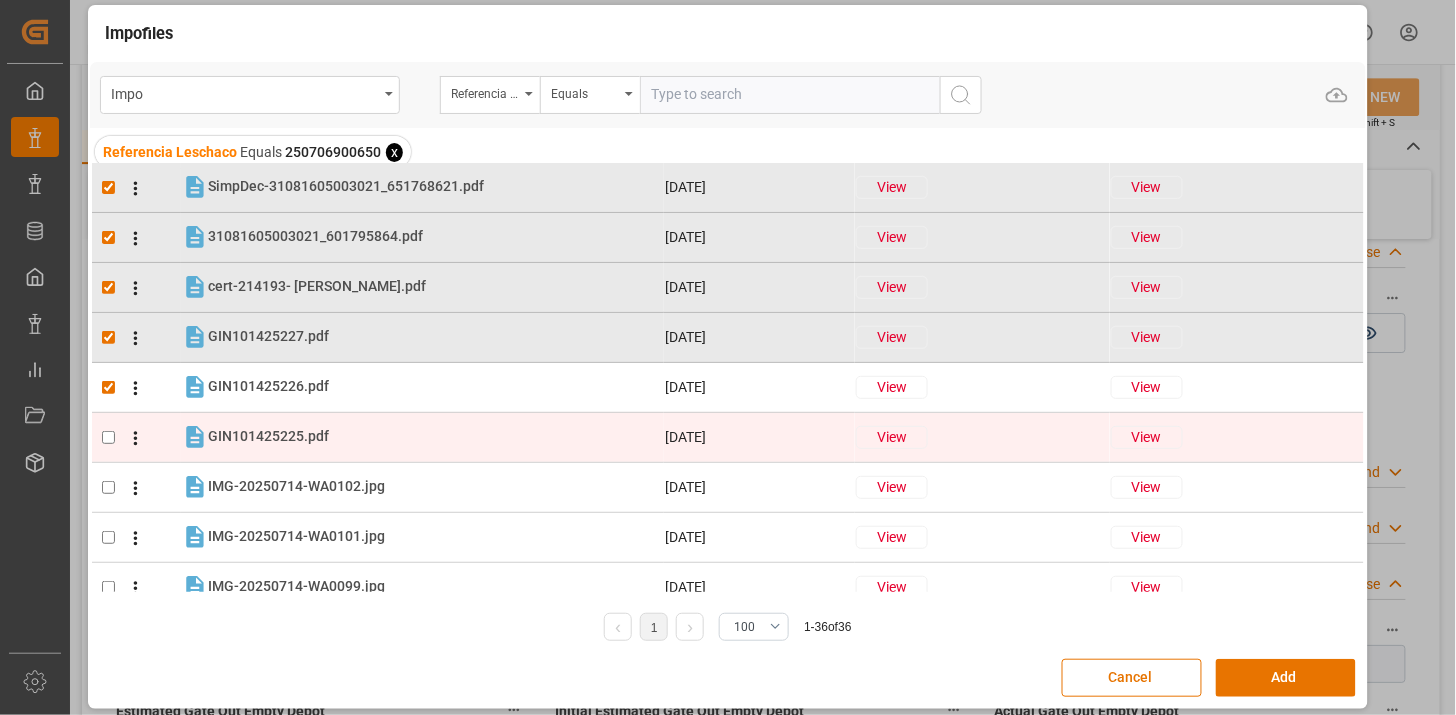 checkbox on "true" 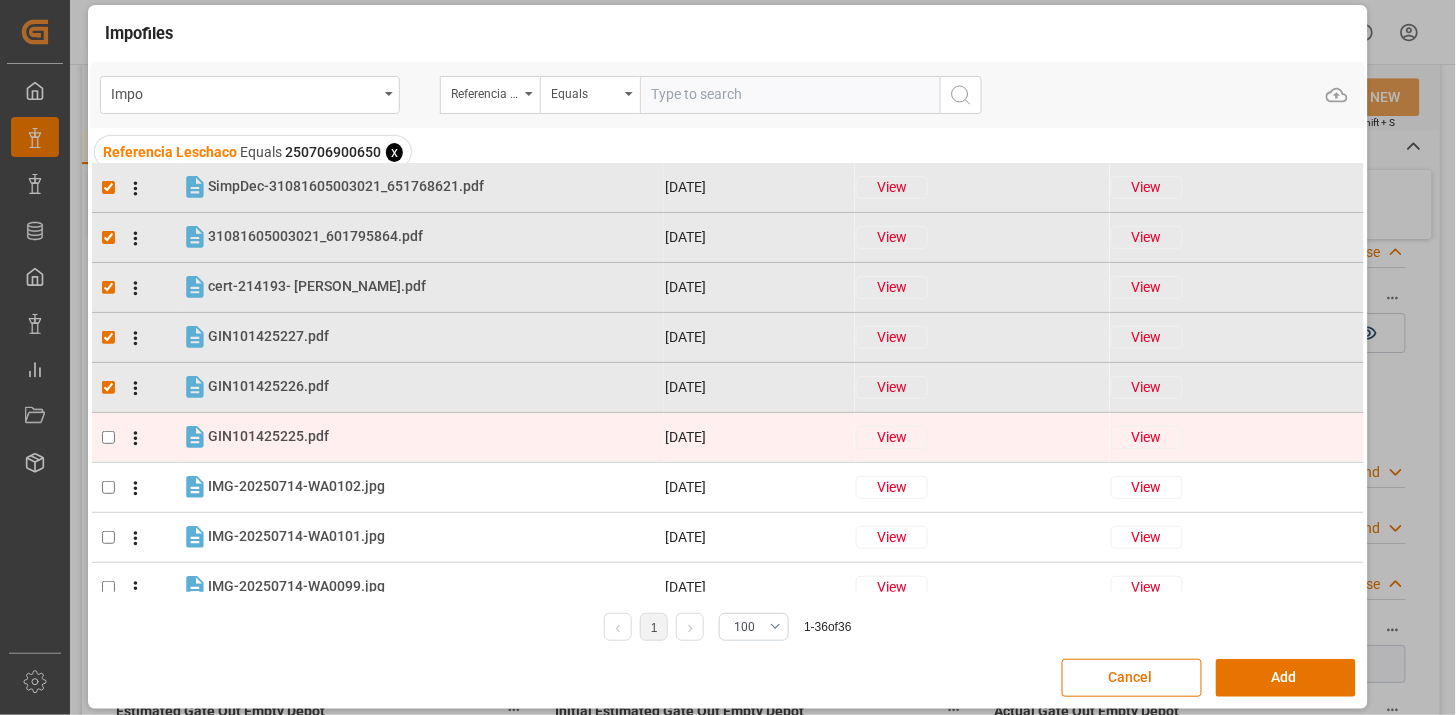 drag, startPoint x: 105, startPoint y: 435, endPoint x: 135, endPoint y: 445, distance: 31.622776 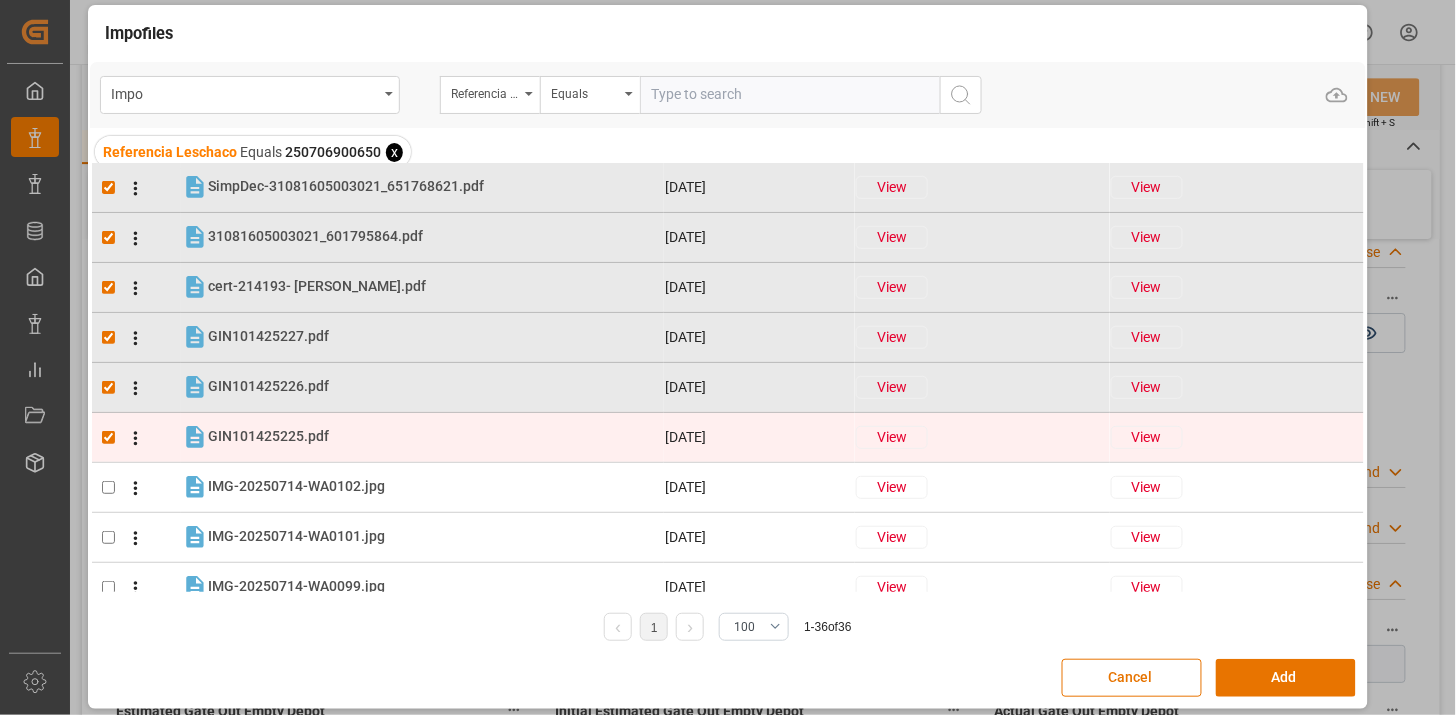 checkbox on "true" 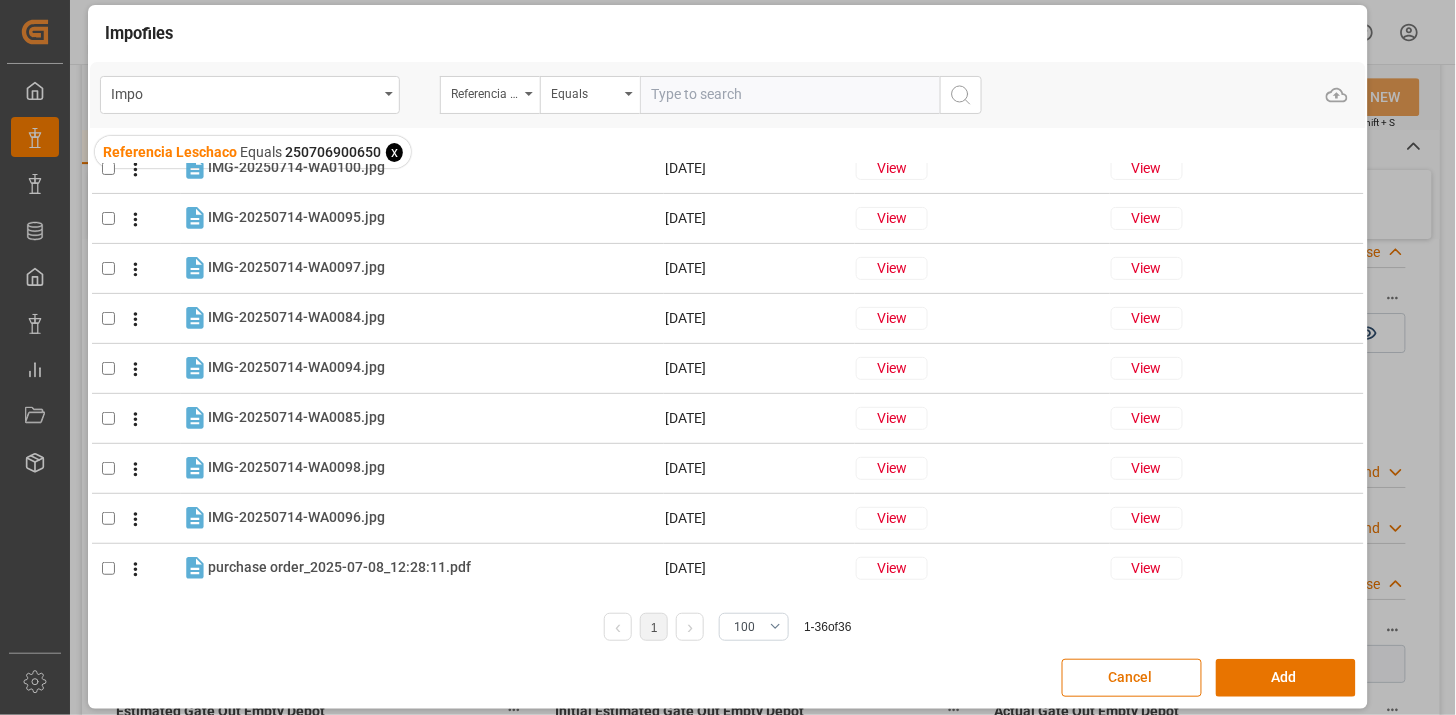 scroll, scrollTop: 1414, scrollLeft: 0, axis: vertical 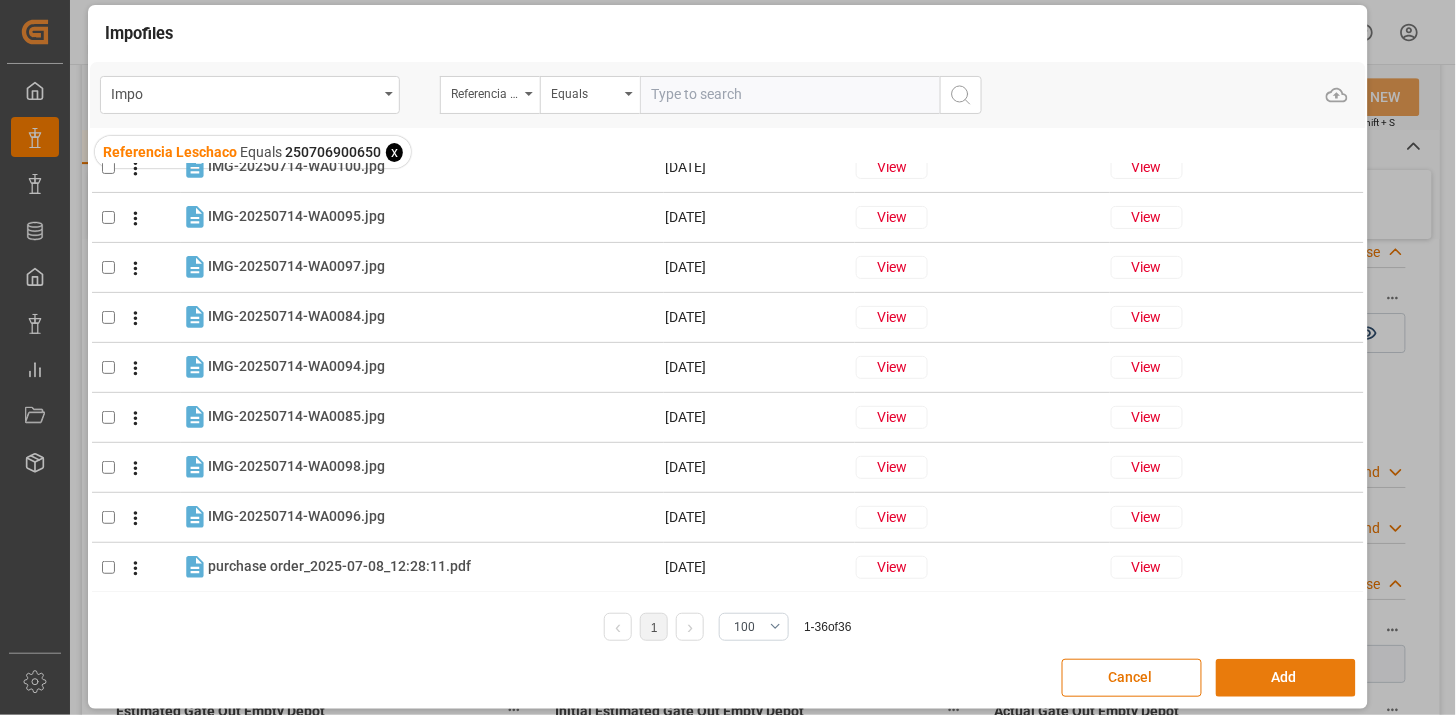 click on "Add" at bounding box center [1286, 678] 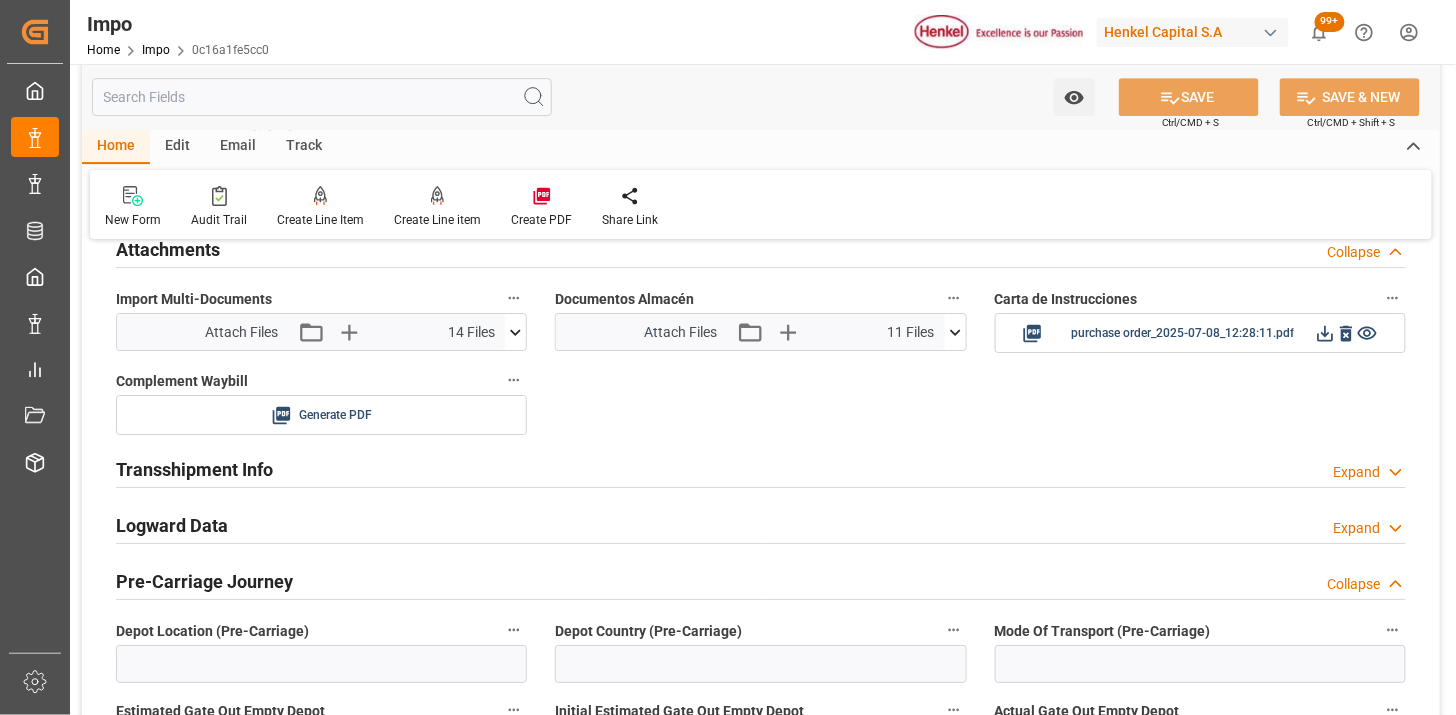click 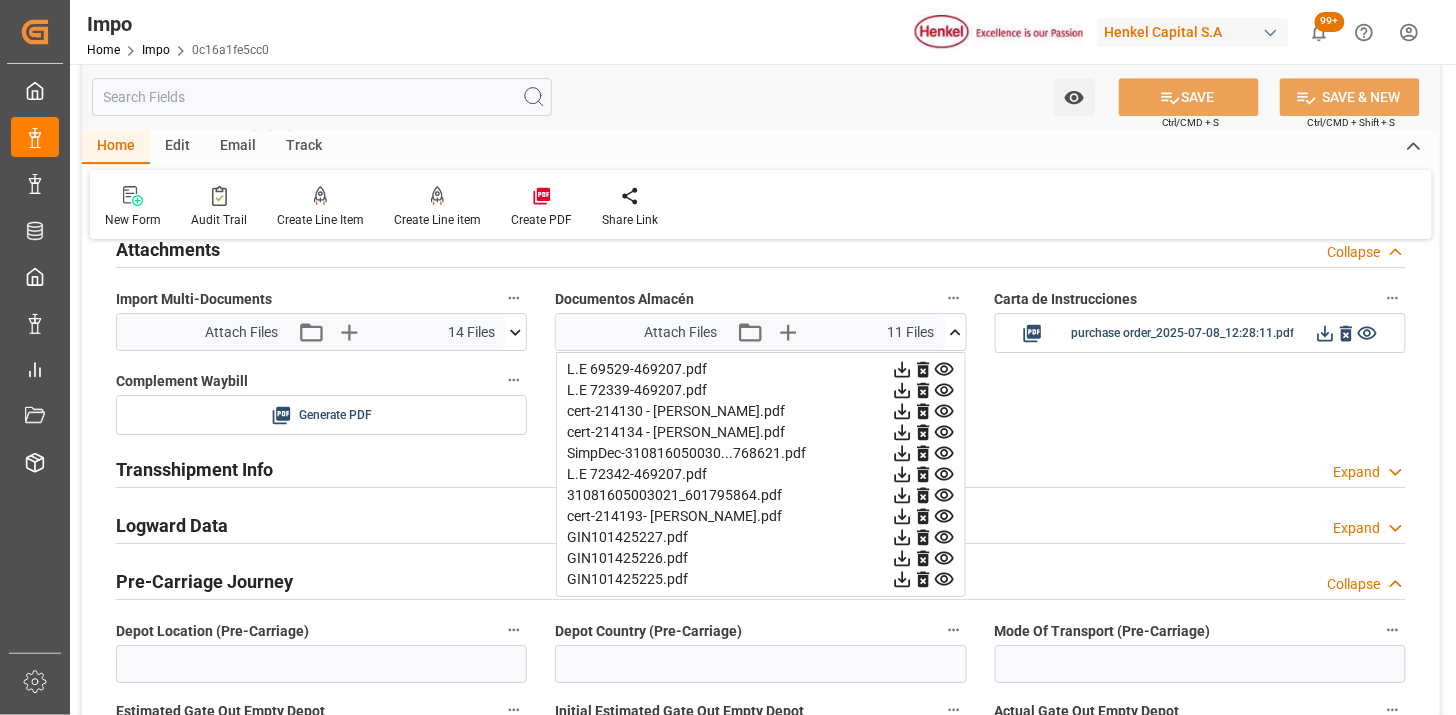 click 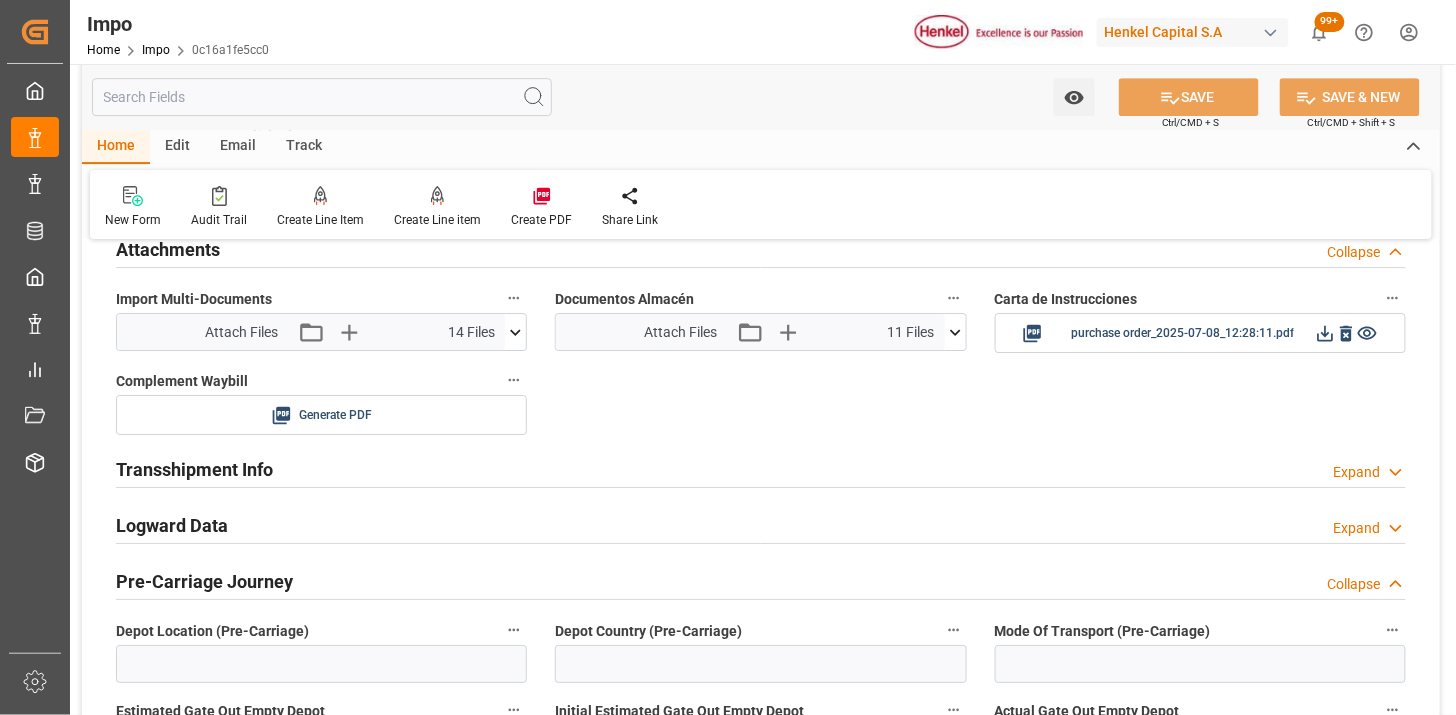 type 